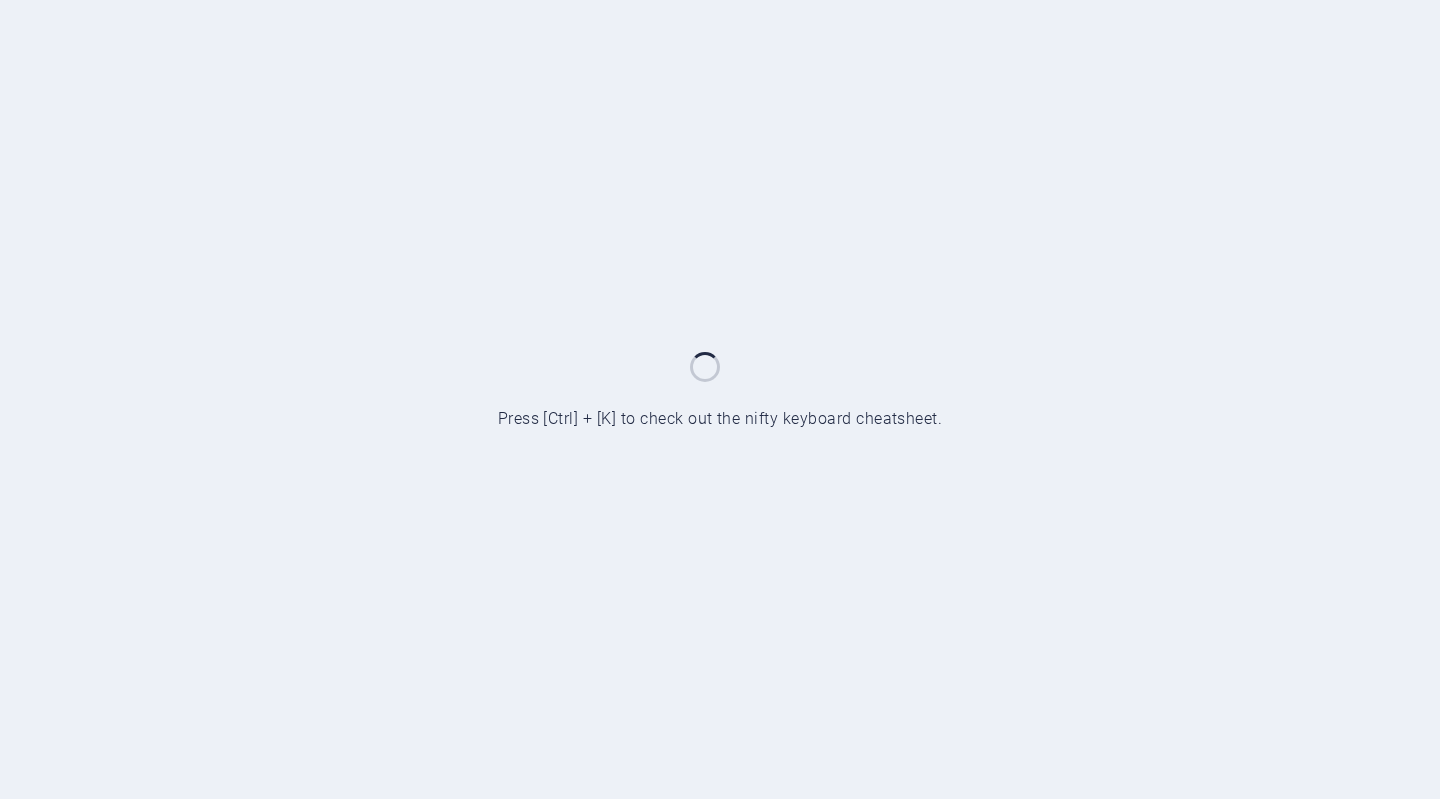 scroll, scrollTop: 0, scrollLeft: 0, axis: both 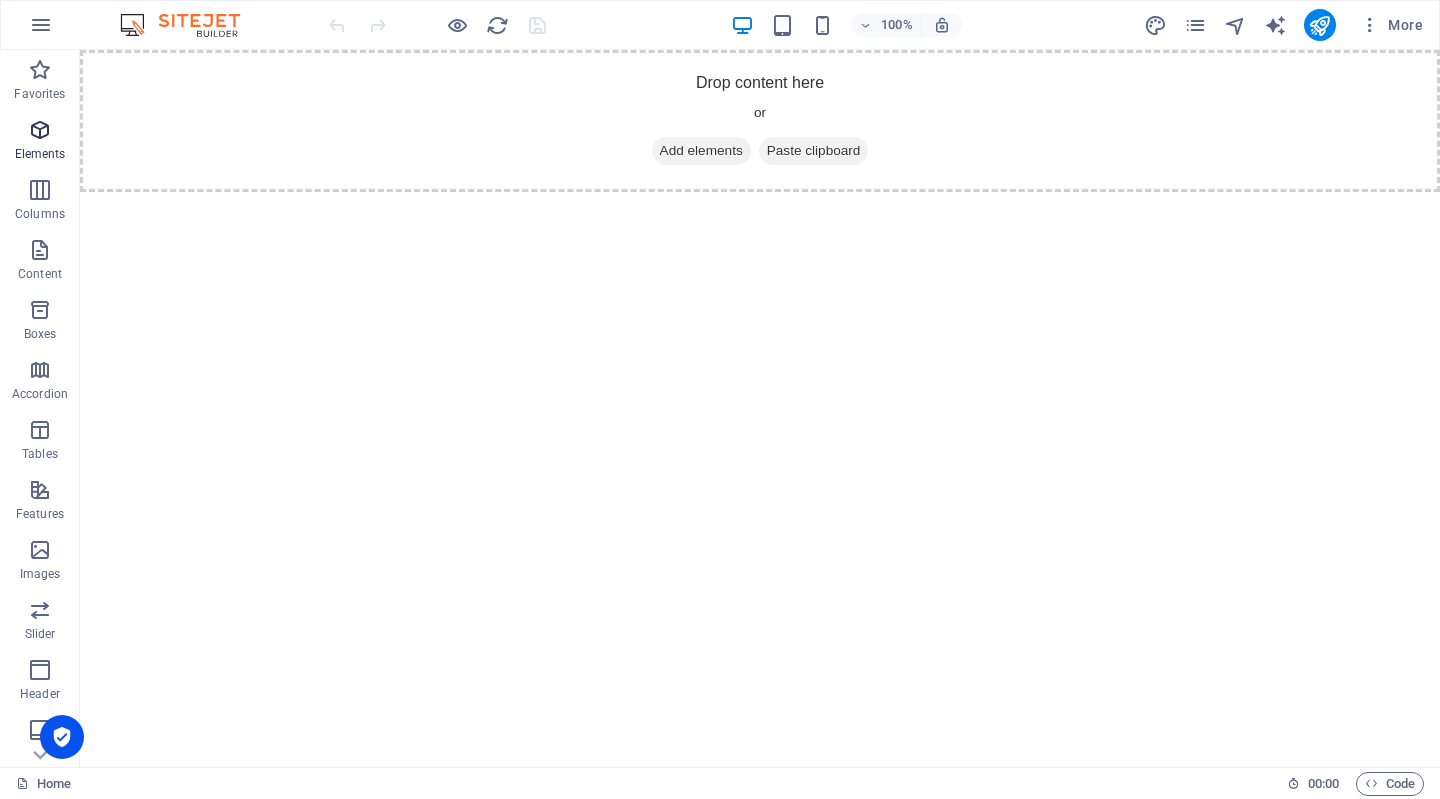 click at bounding box center (40, 130) 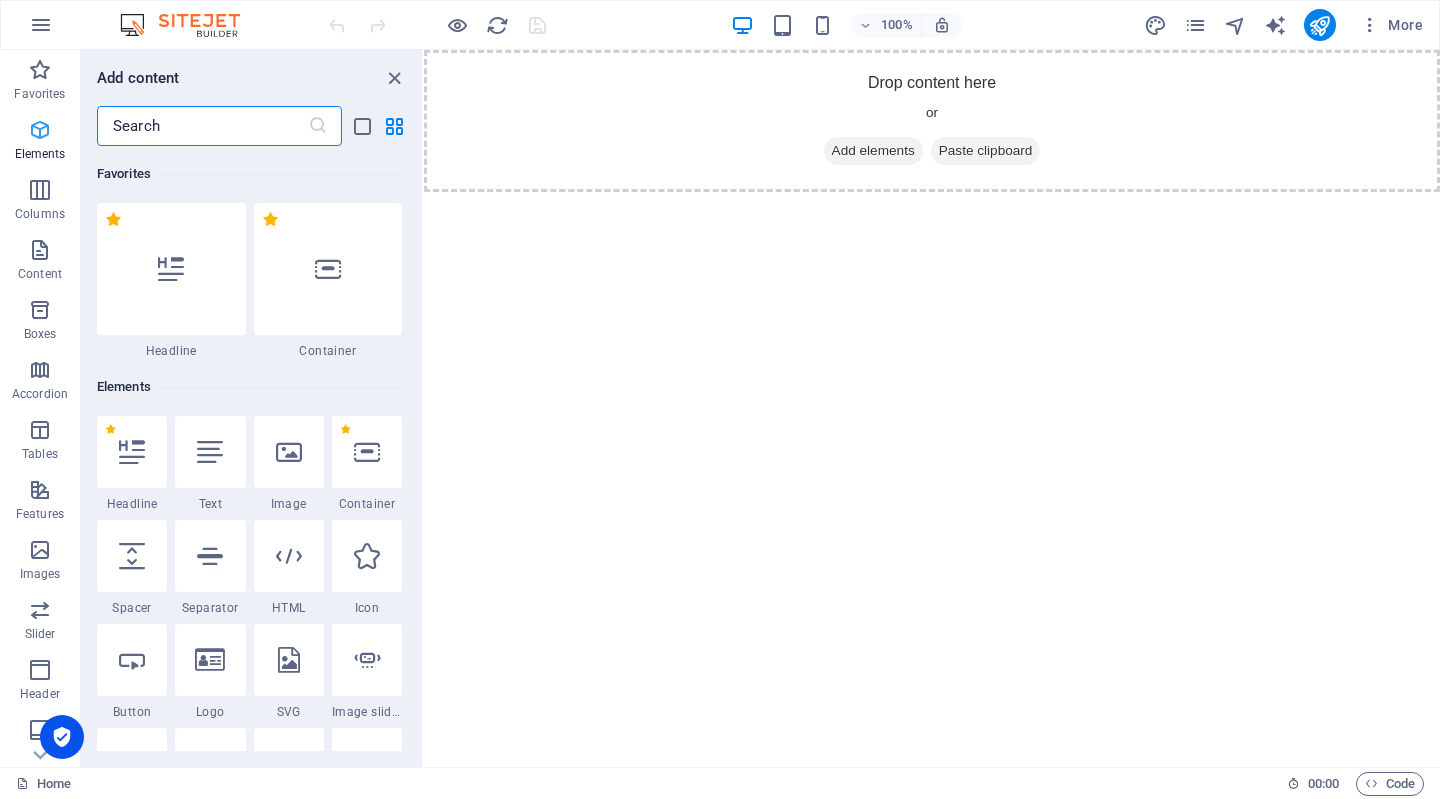 scroll, scrollTop: 213, scrollLeft: 0, axis: vertical 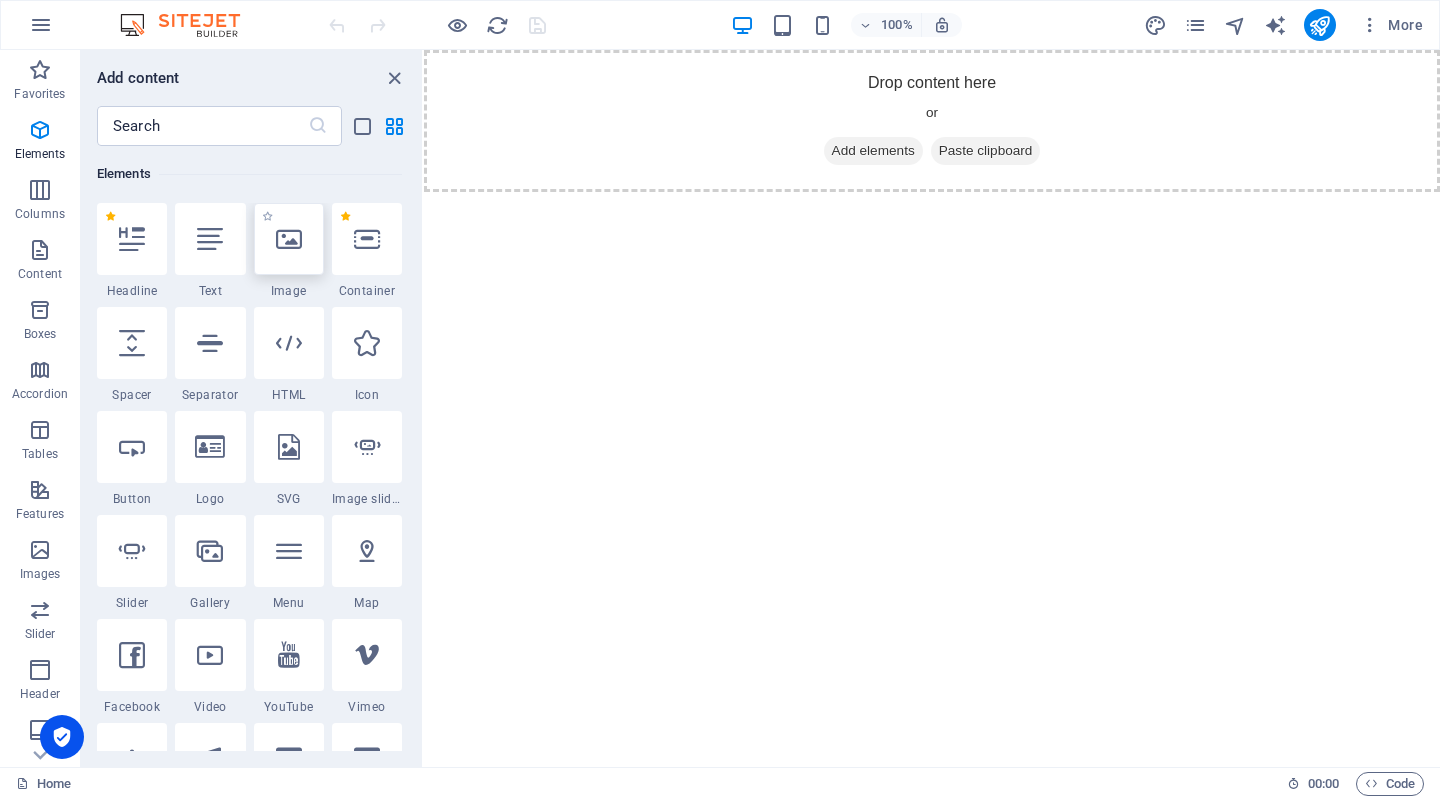 click at bounding box center [289, 239] 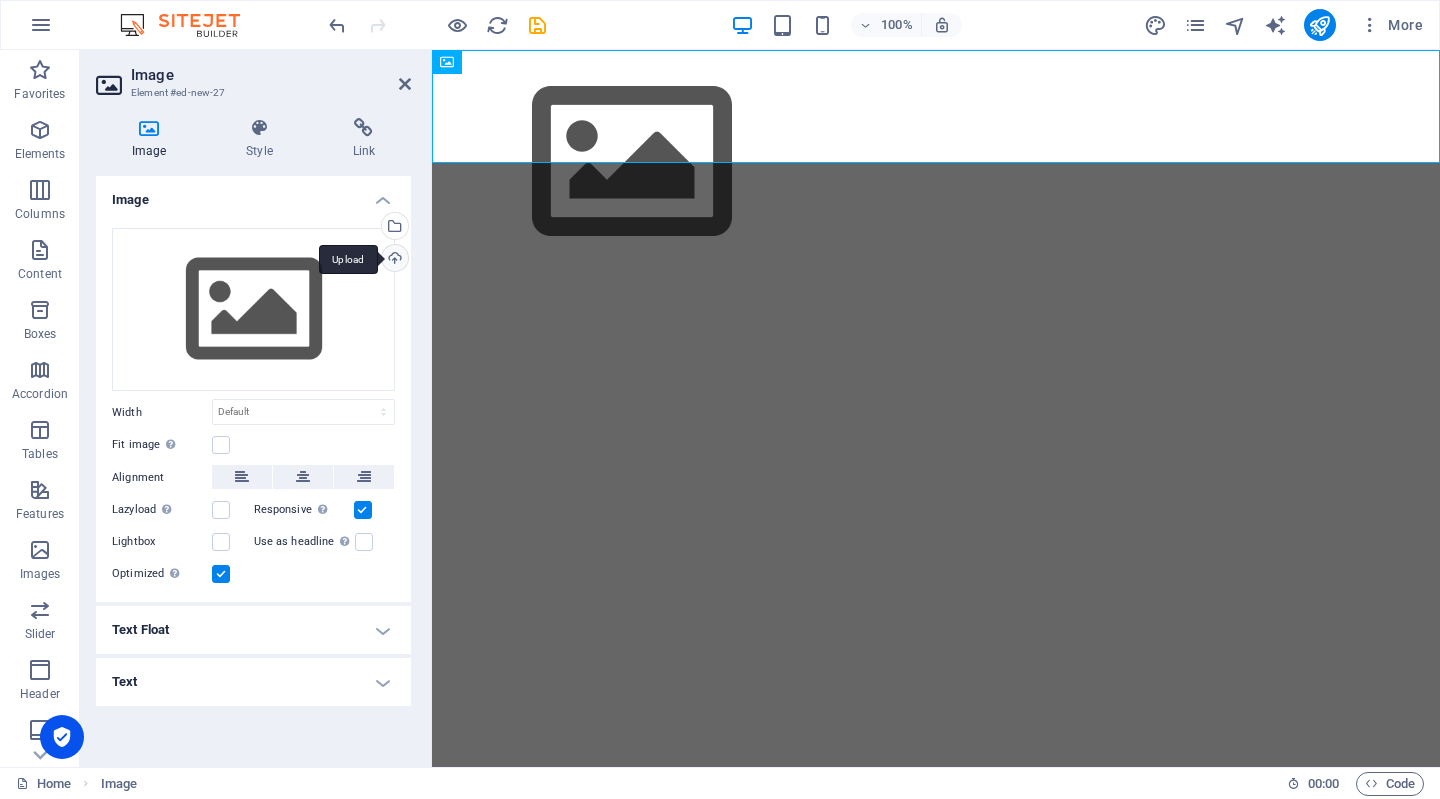 click on "Upload" at bounding box center [393, 260] 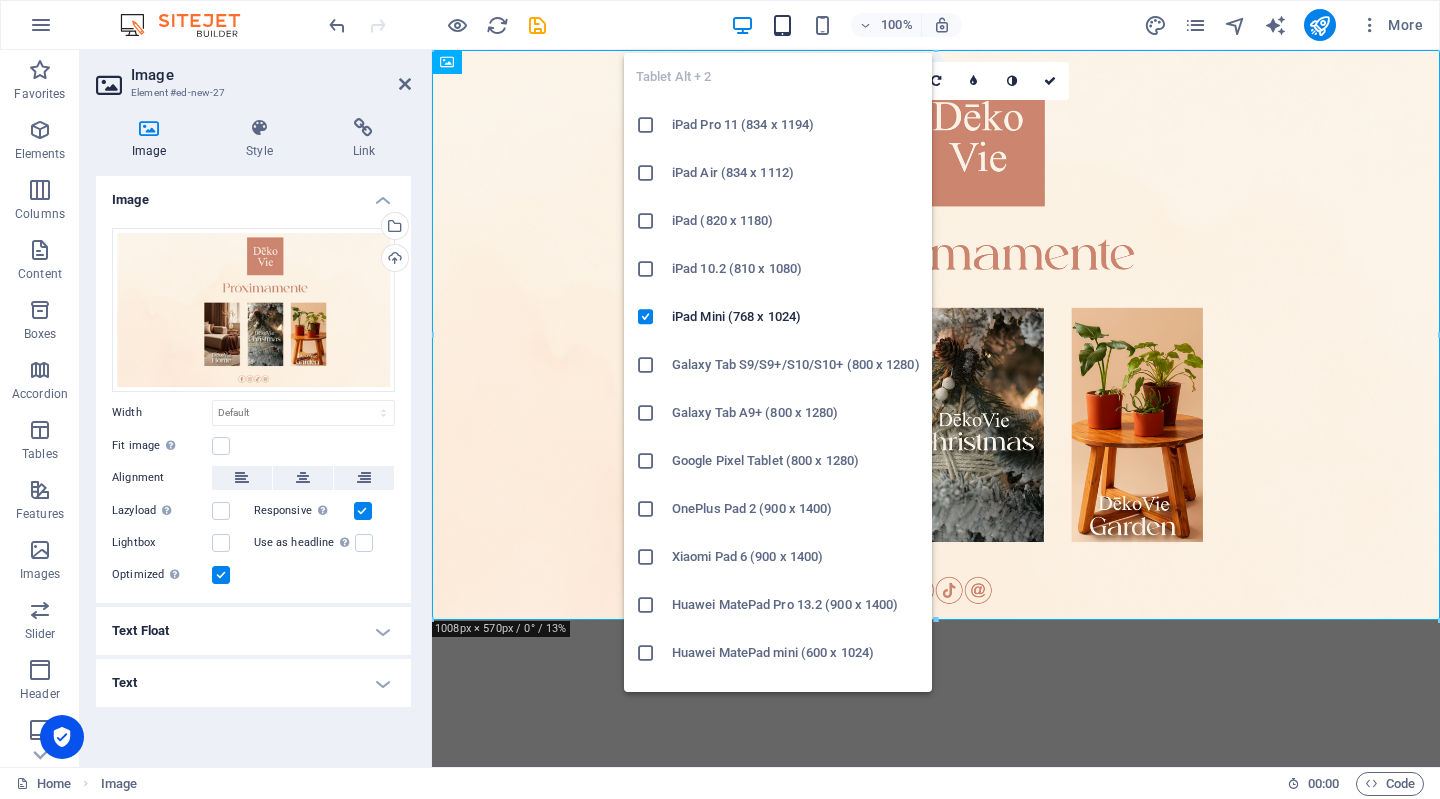 click at bounding box center (782, 25) 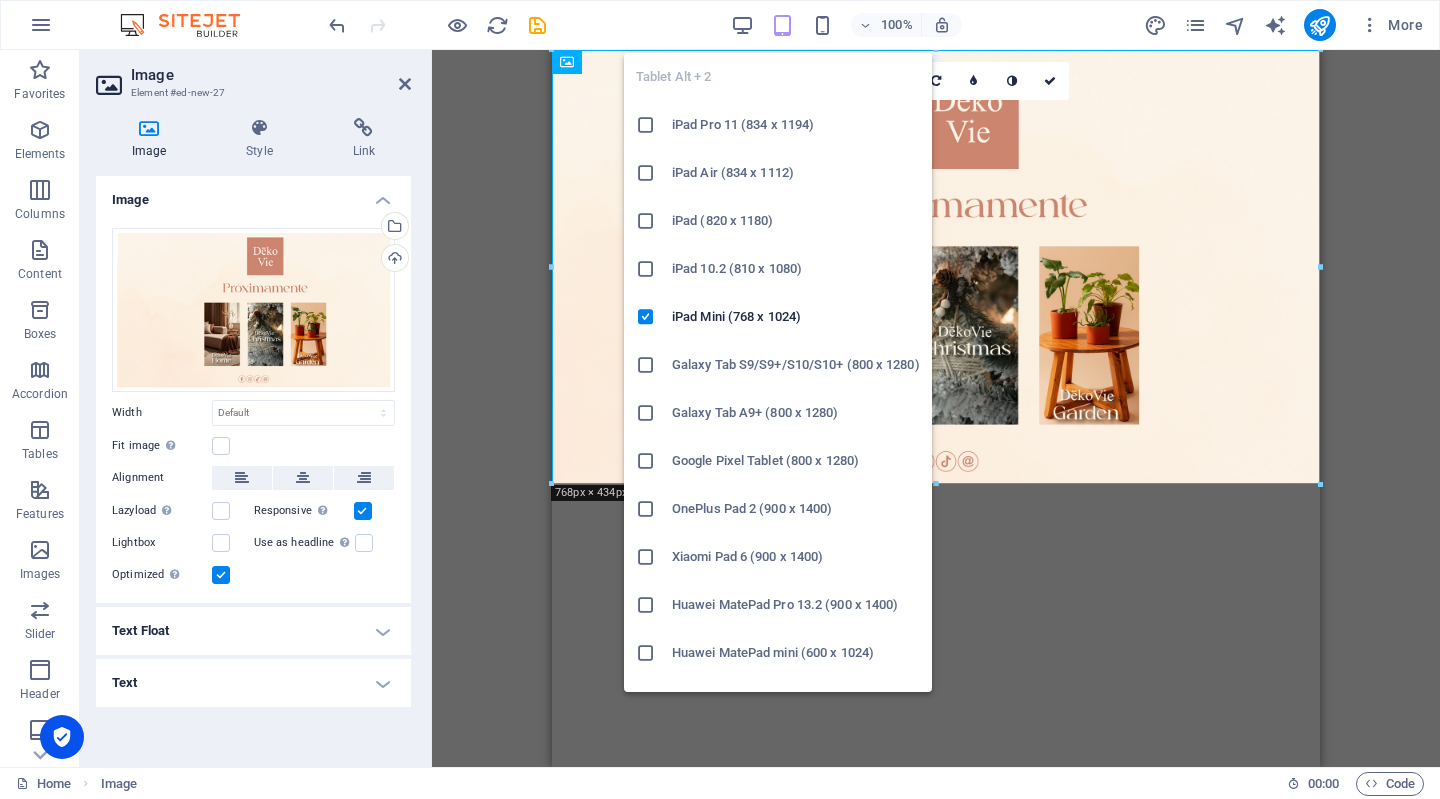 click on "iPad Pro 11 (834 x 1194)" at bounding box center [796, 125] 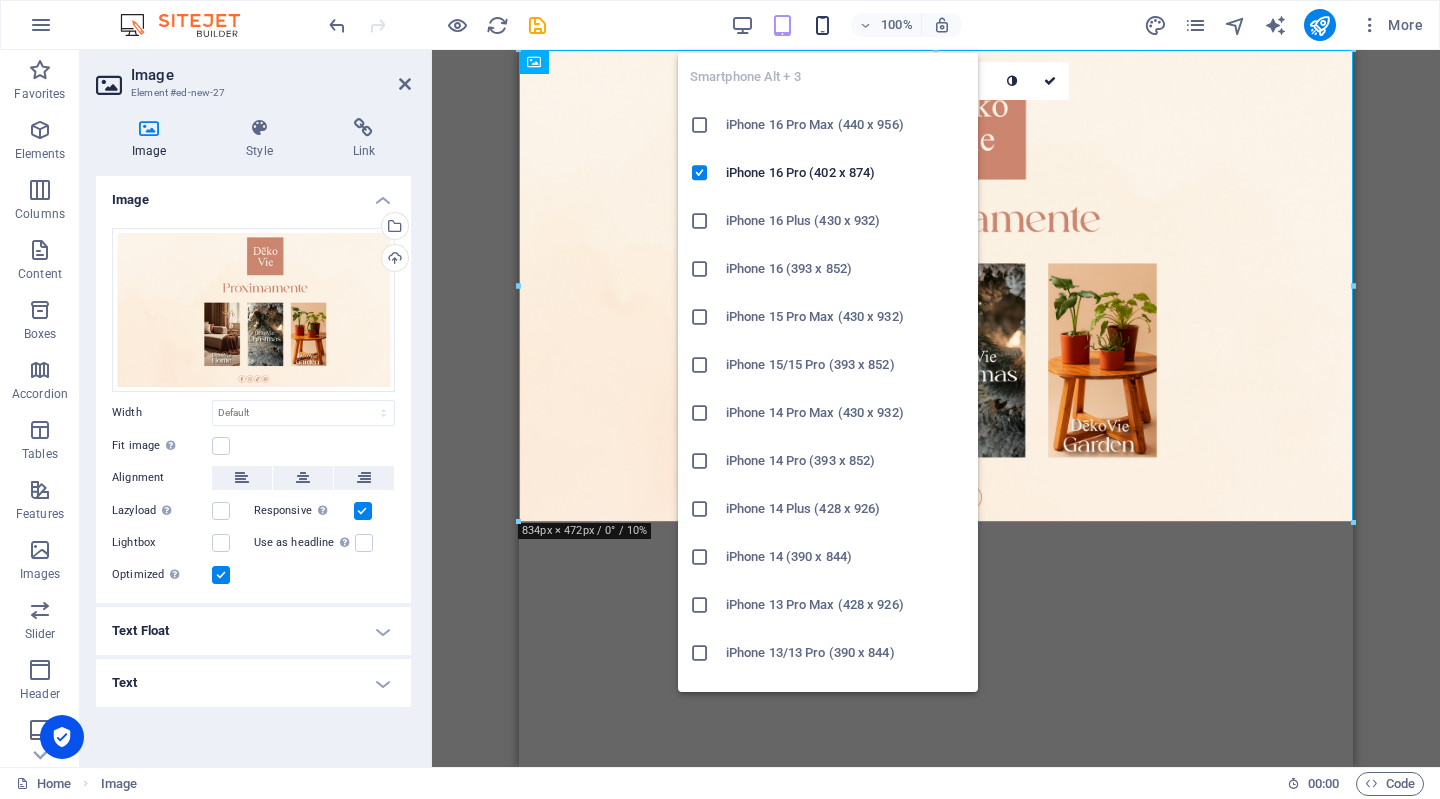 click at bounding box center [822, 25] 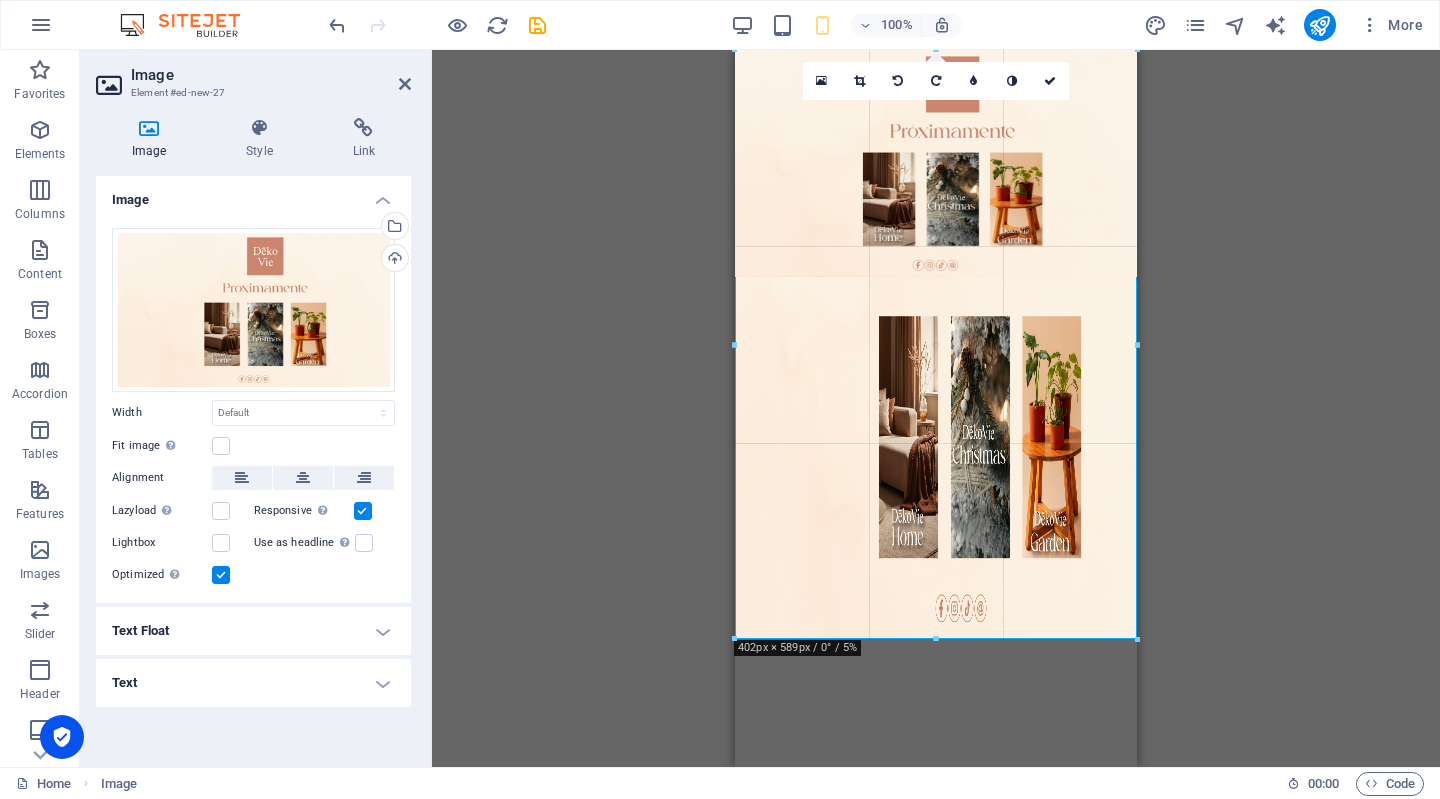 drag, startPoint x: 1135, startPoint y: 276, endPoint x: 1186, endPoint y: 310, distance: 61.294373 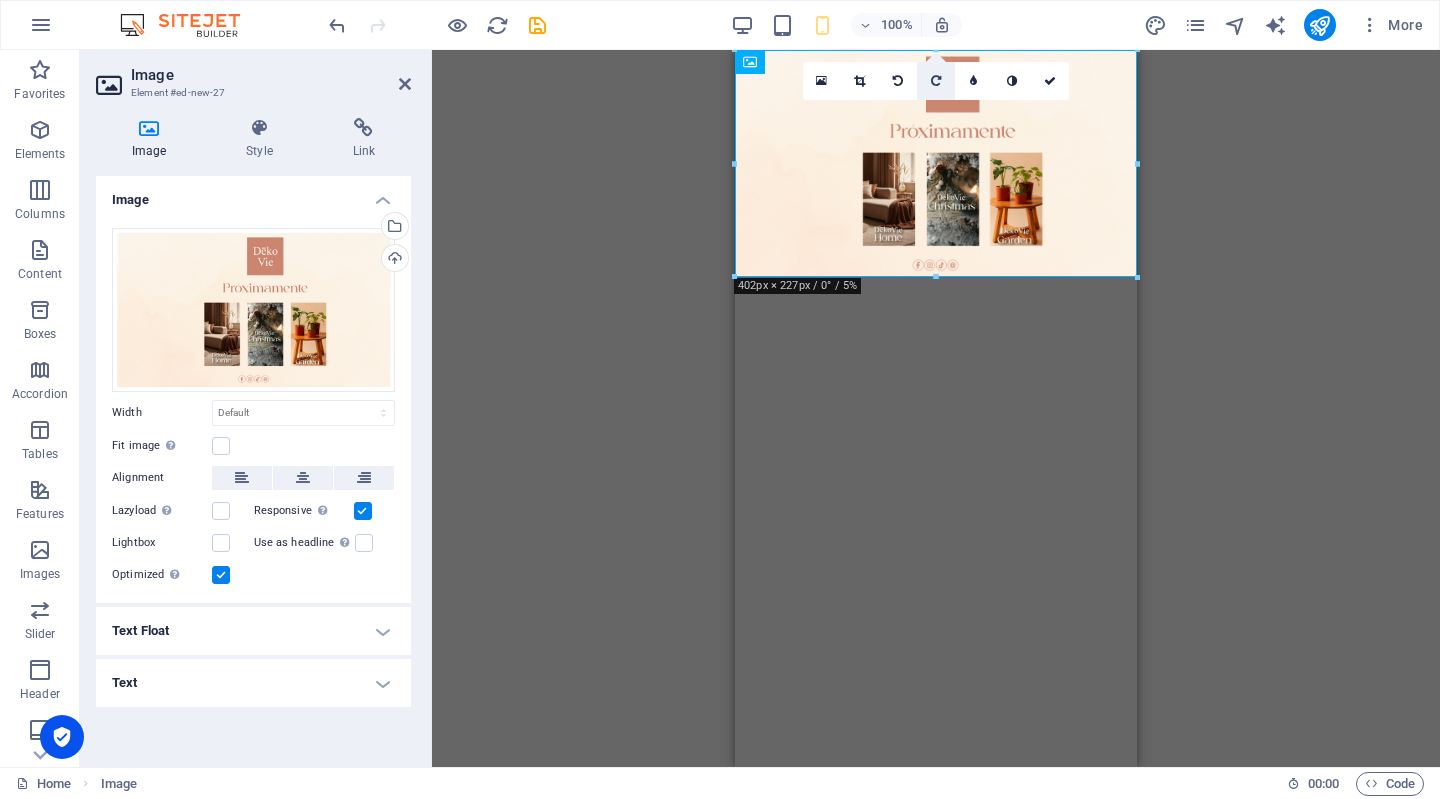click at bounding box center (936, 81) 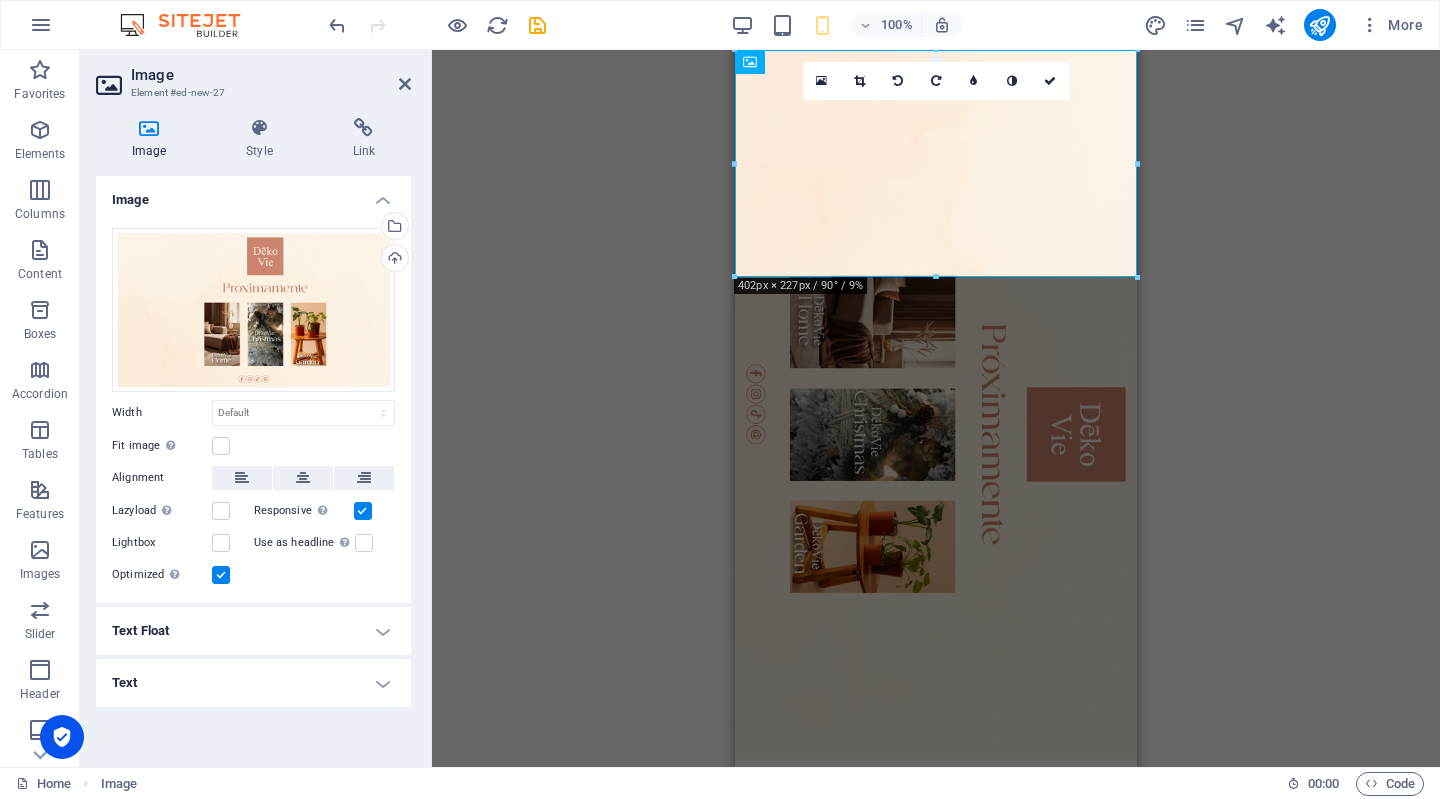 click at bounding box center (936, 81) 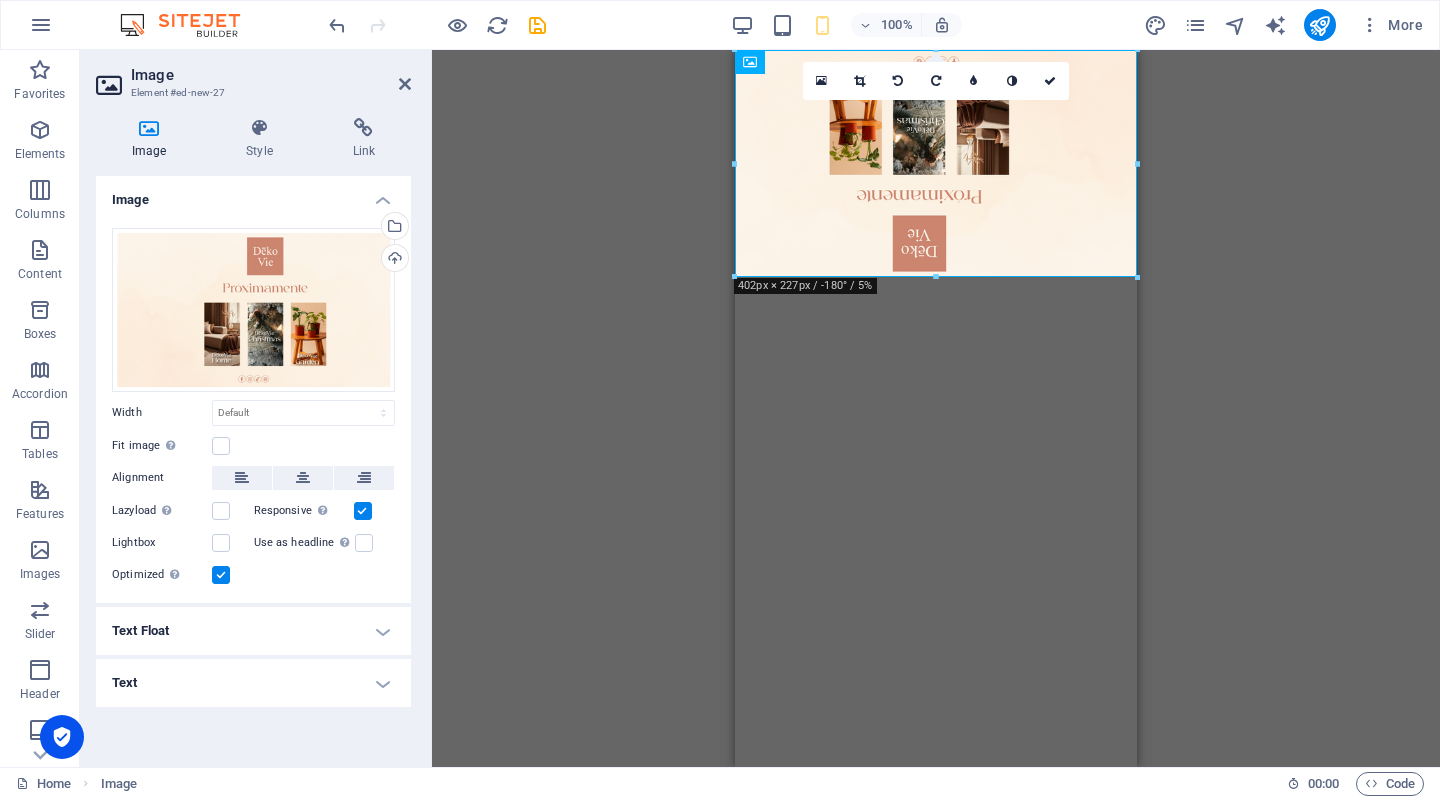 click at bounding box center (936, 81) 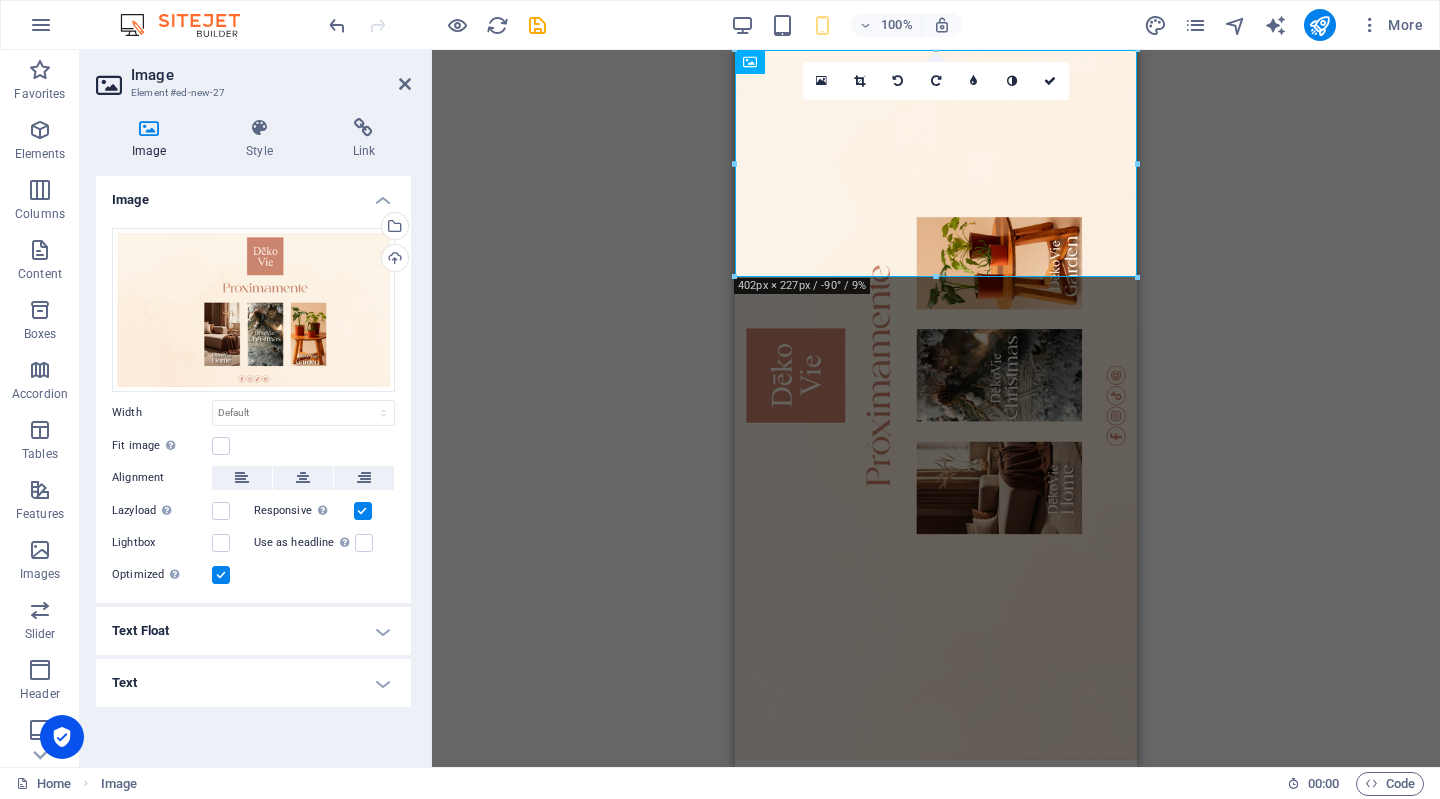 click at bounding box center (936, 81) 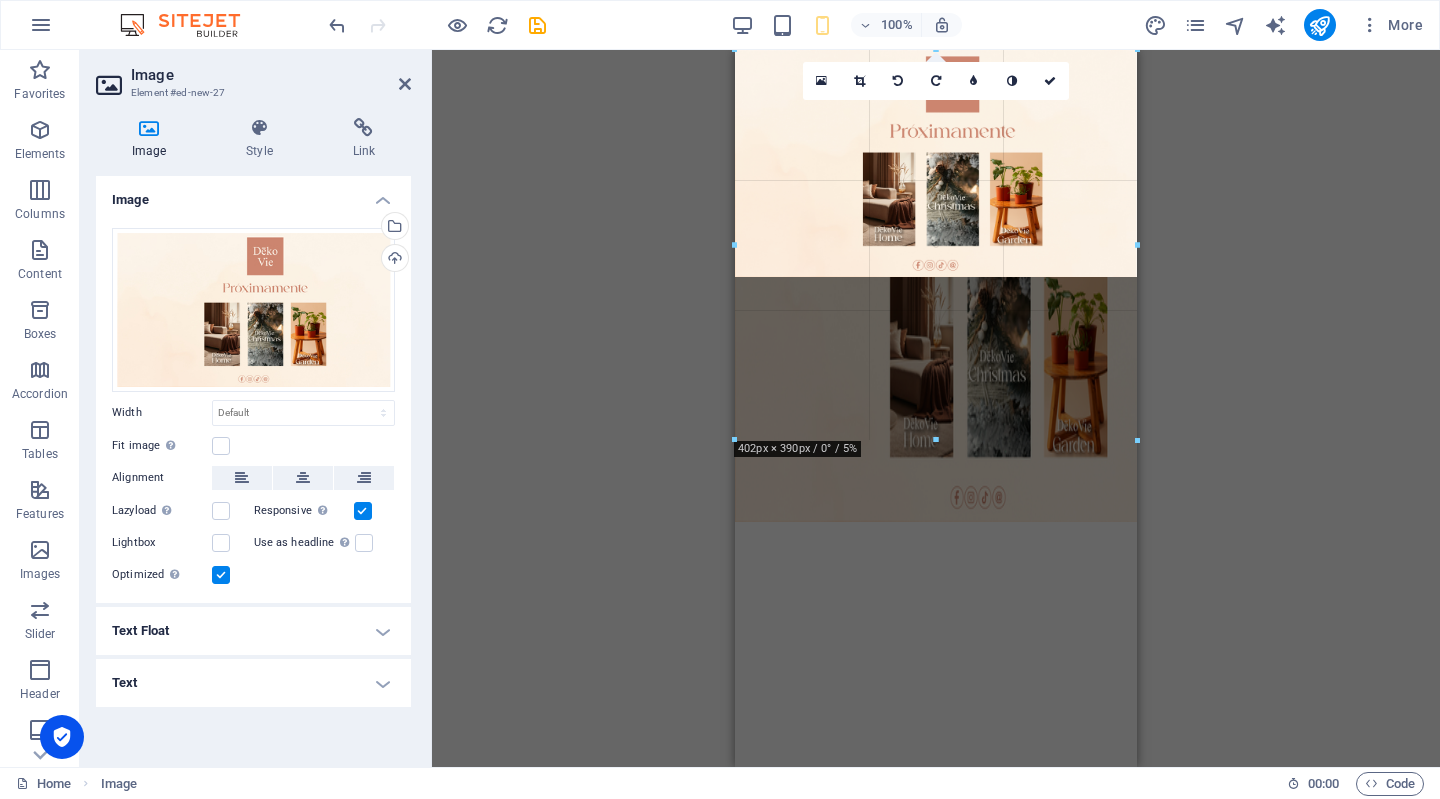 drag, startPoint x: 1140, startPoint y: 161, endPoint x: 1222, endPoint y: 182, distance: 84.646324 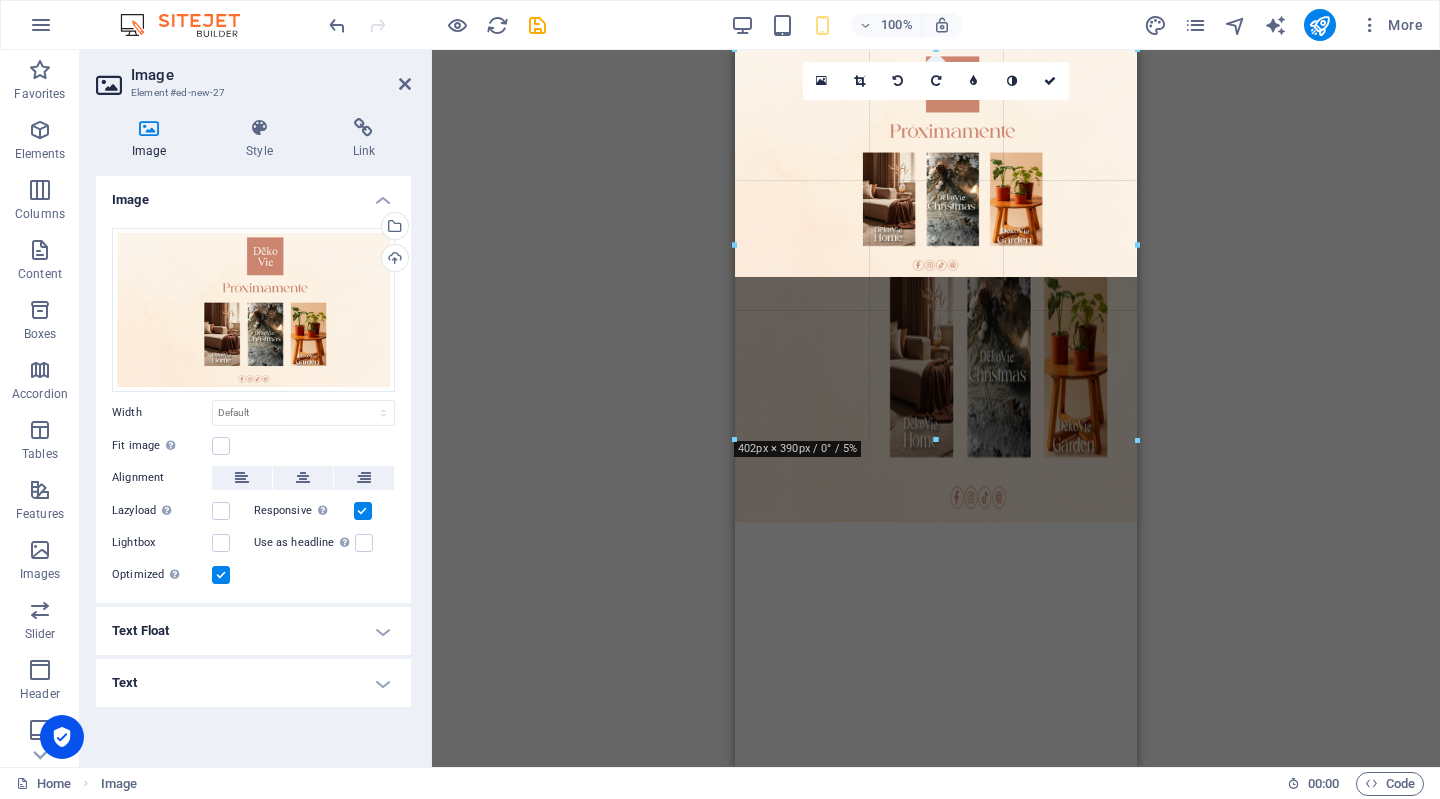 type on "386" 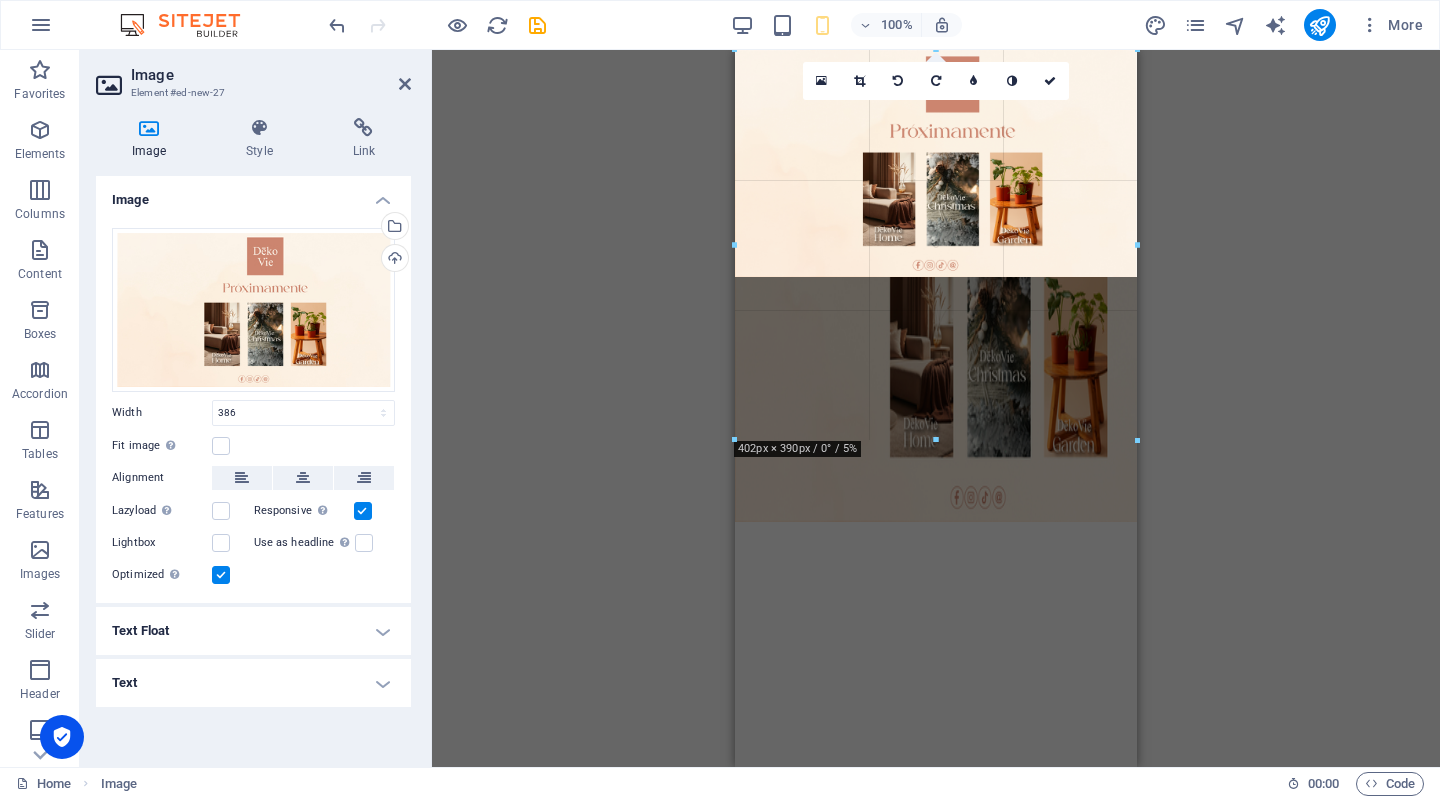 select on "px" 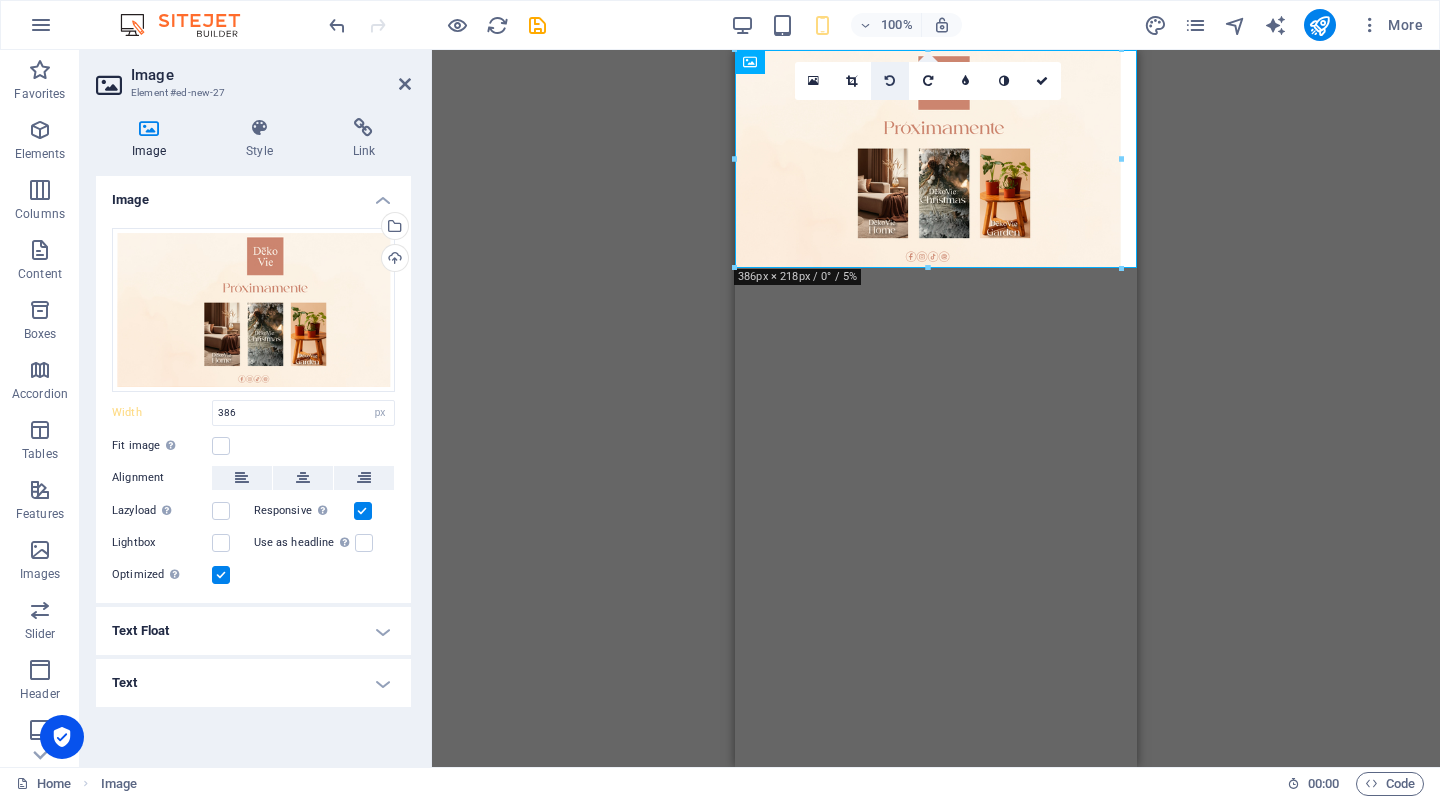 click at bounding box center [890, 81] 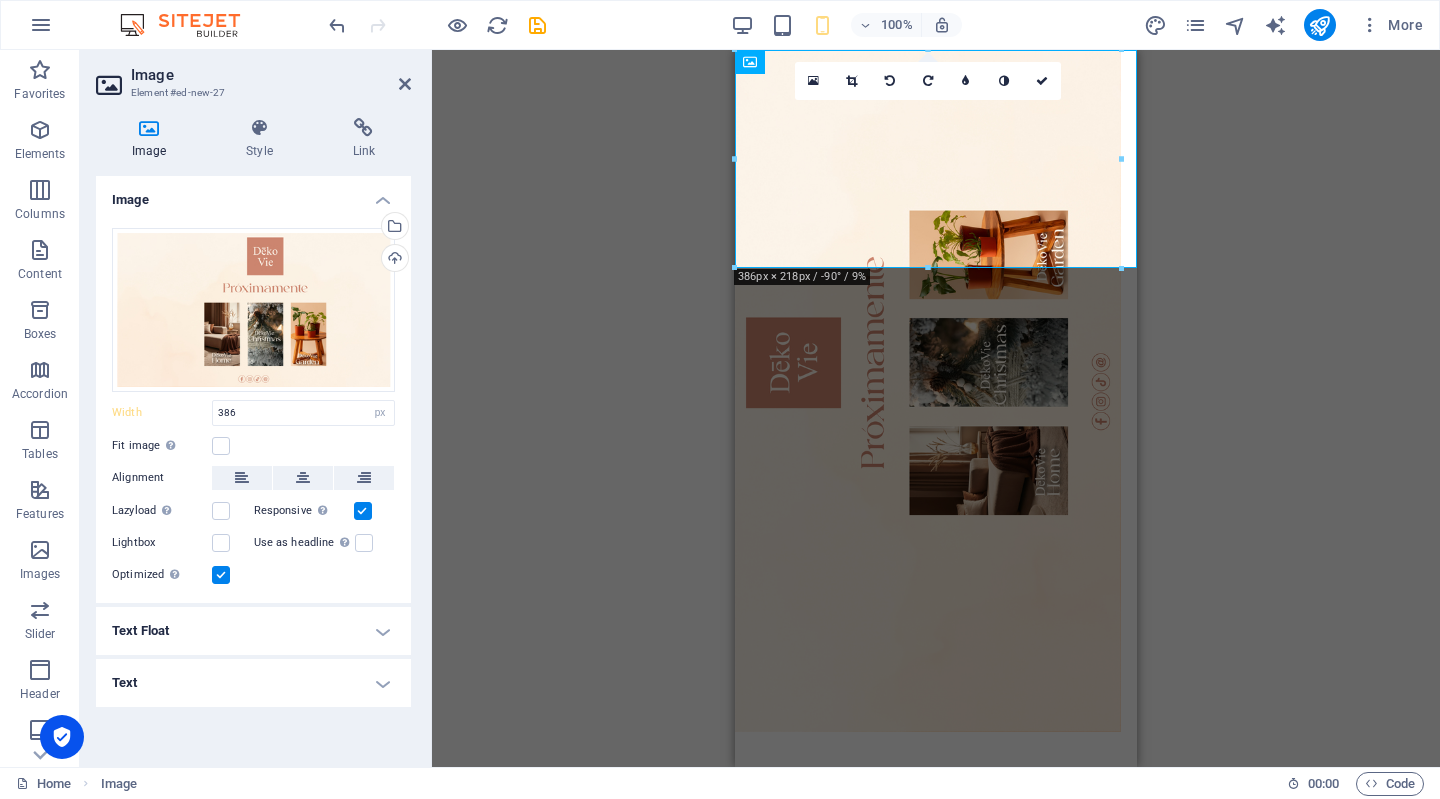 drag, startPoint x: 1855, startPoint y: 313, endPoint x: 1136, endPoint y: 269, distance: 720.34503 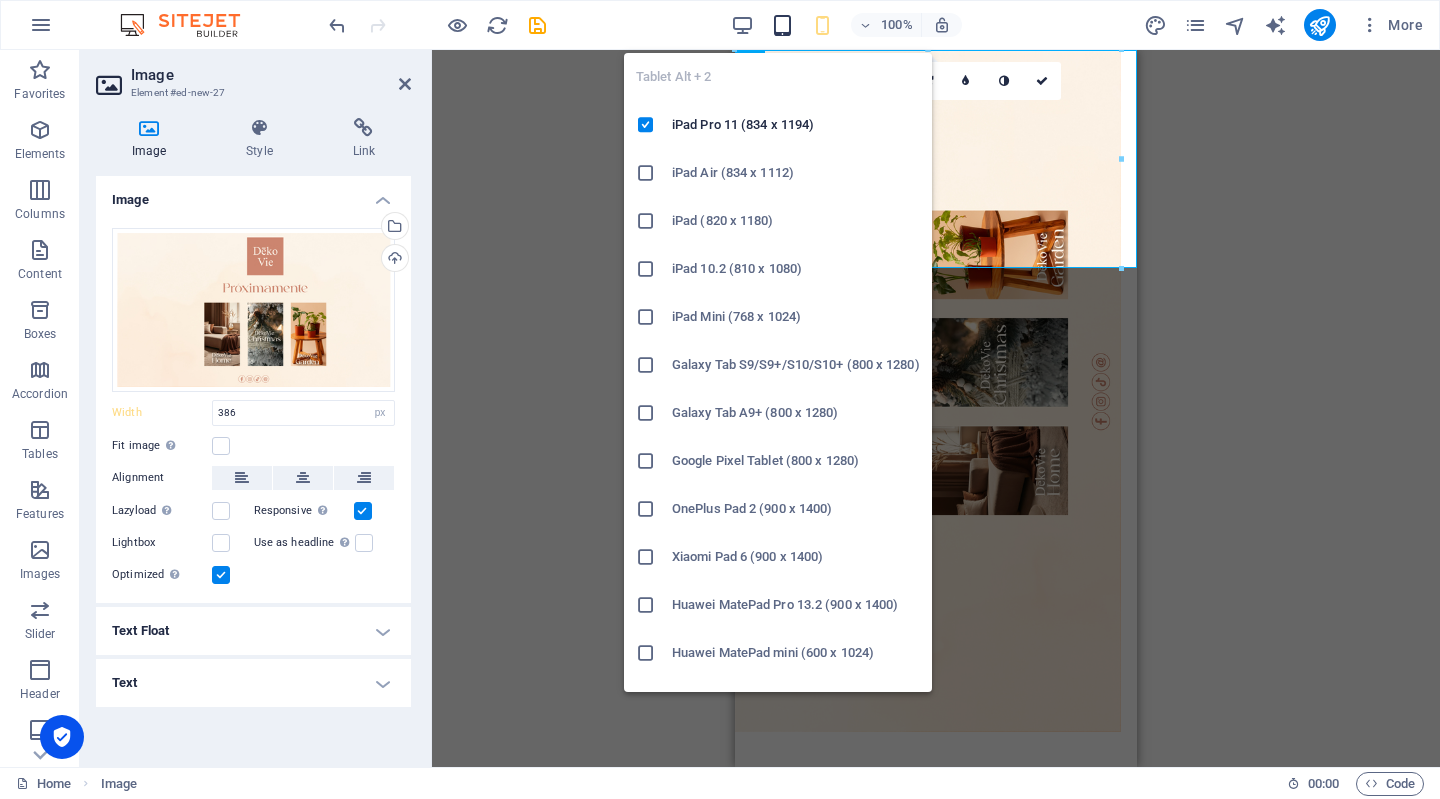 drag, startPoint x: 401, startPoint y: 219, endPoint x: 793, endPoint y: 27, distance: 436.49512 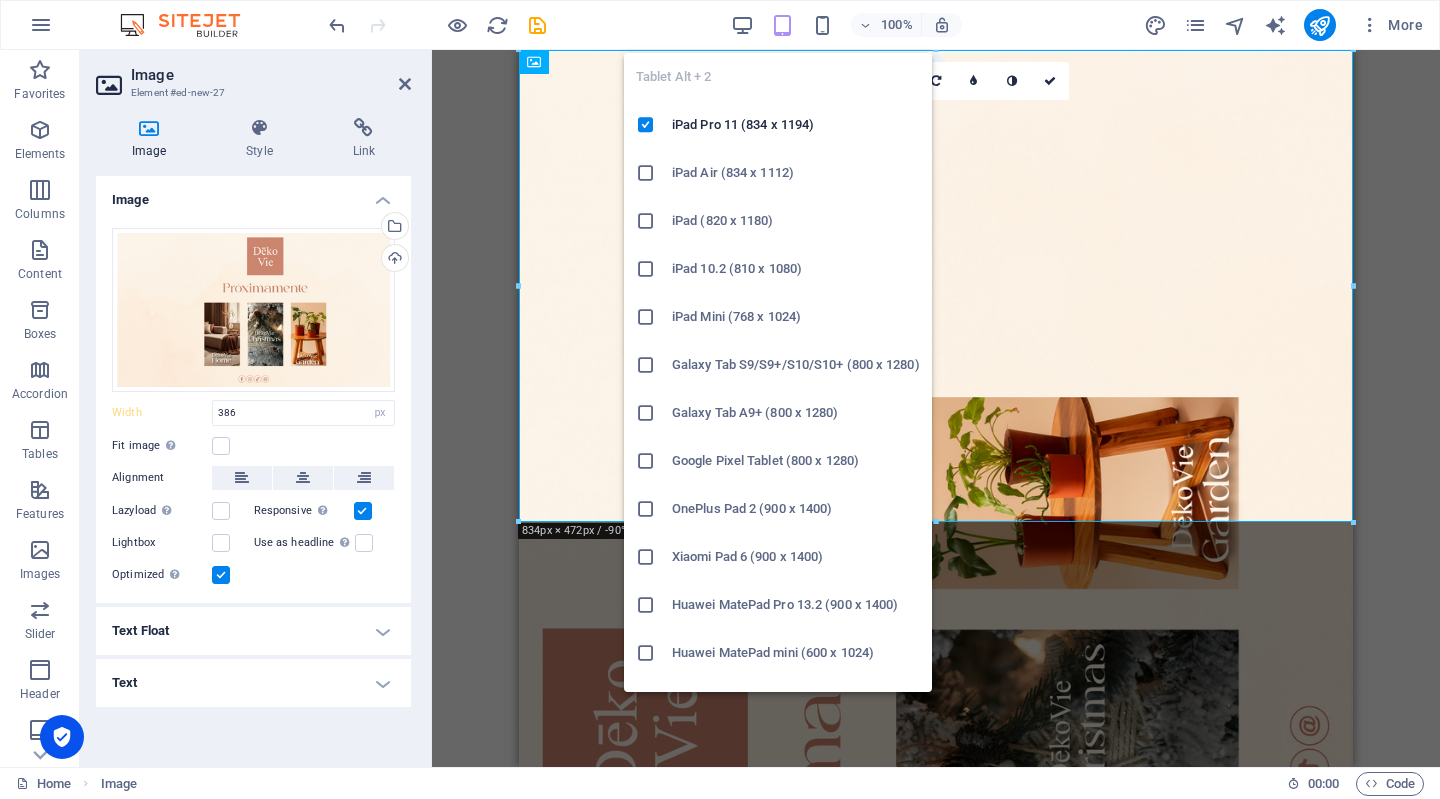 type 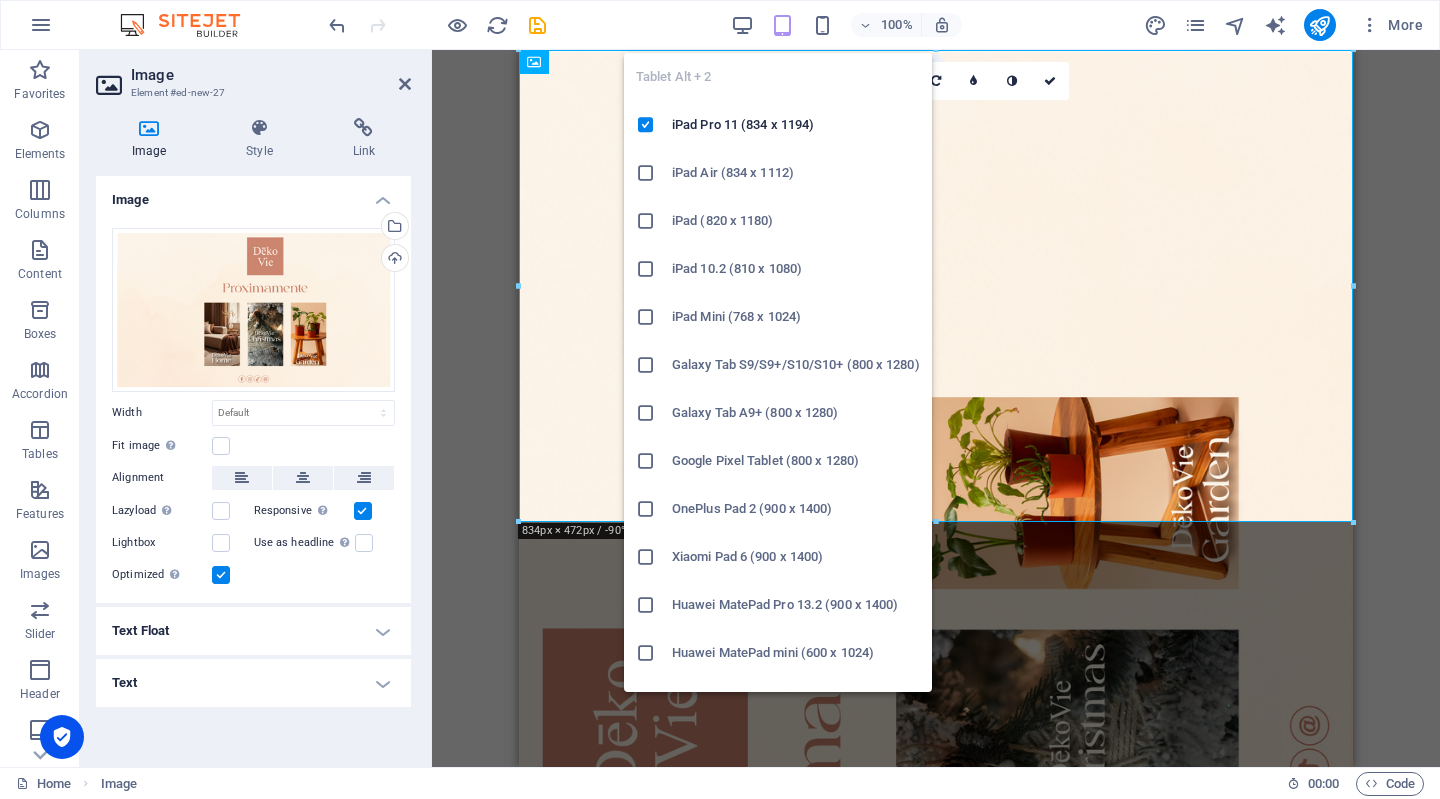 click at bounding box center [782, 25] 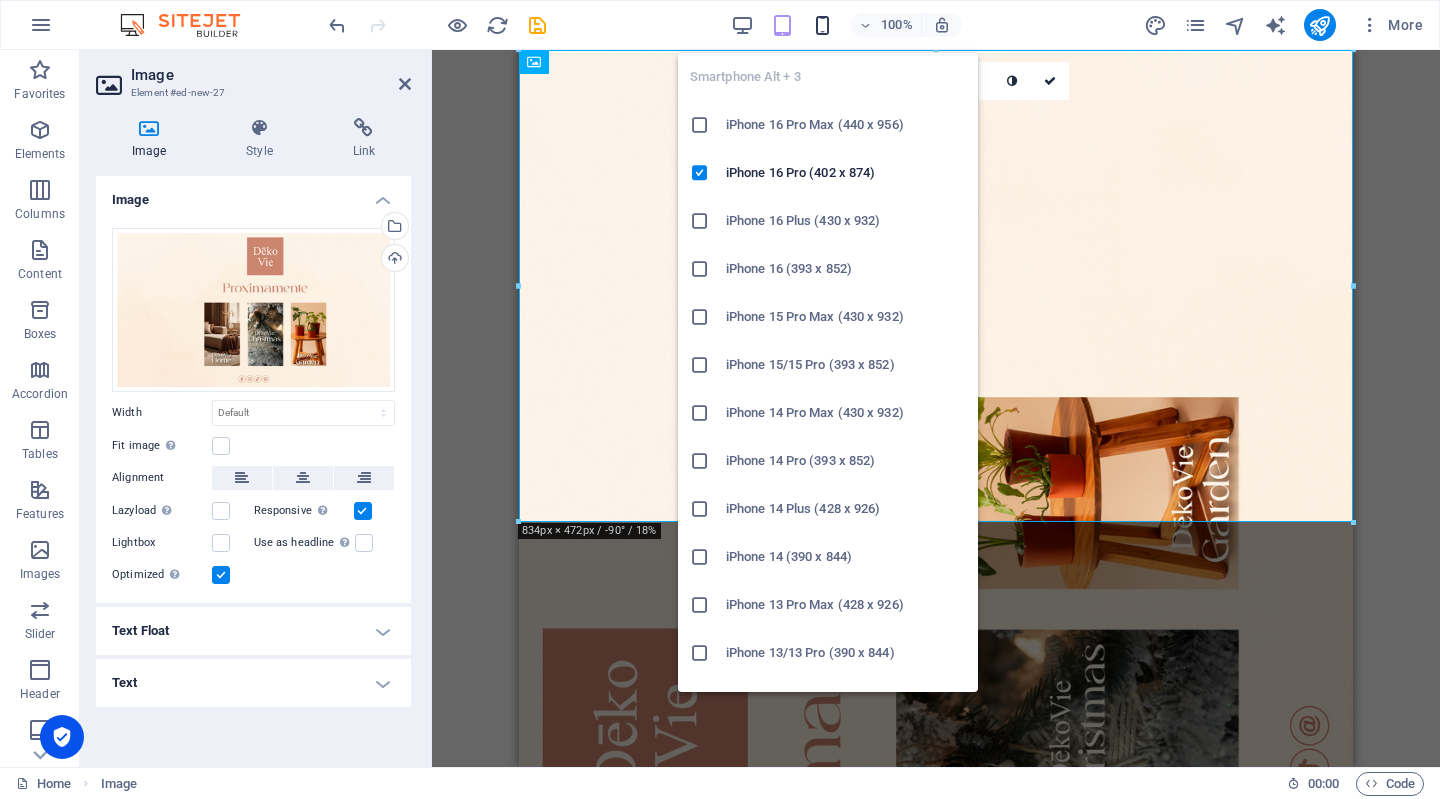 click at bounding box center [822, 25] 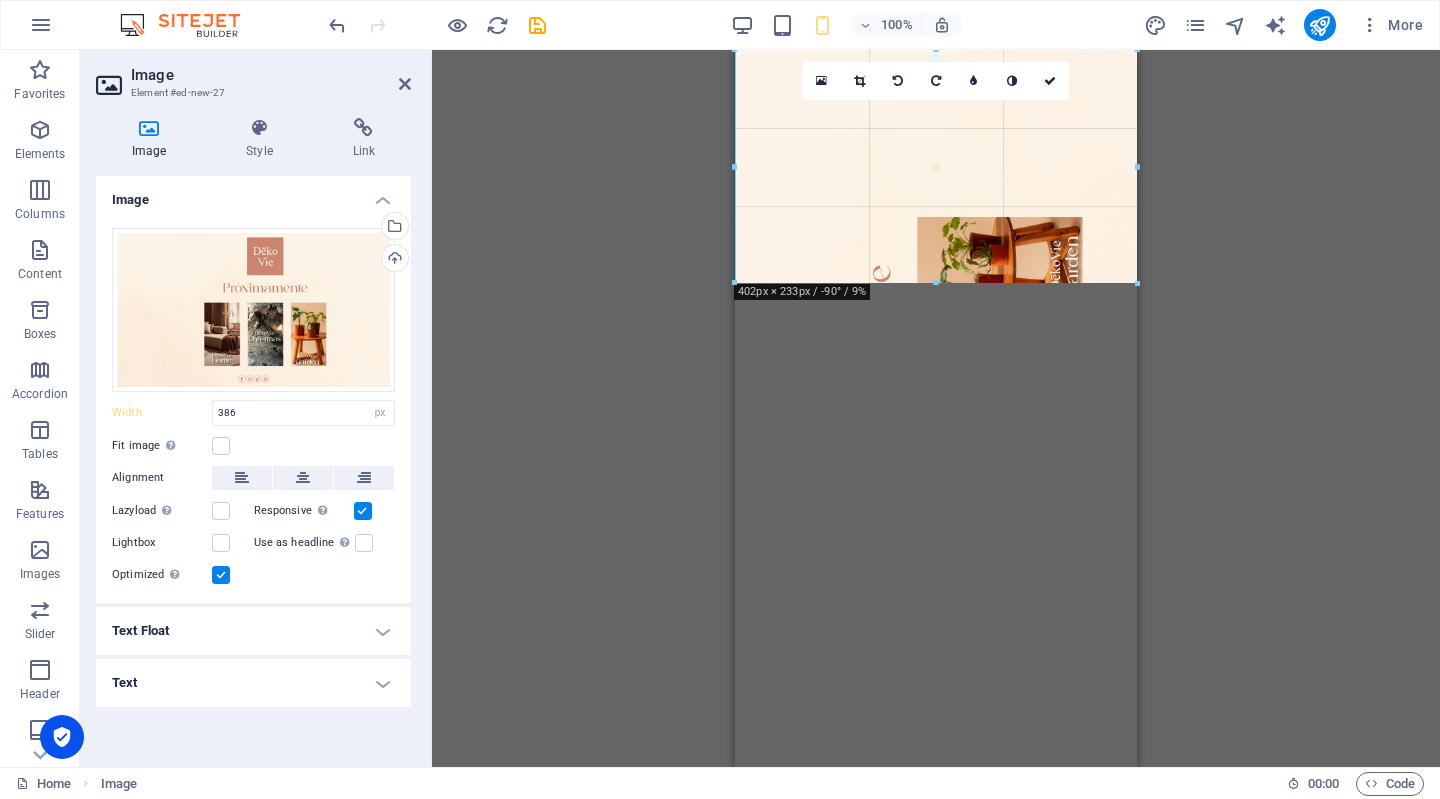drag, startPoint x: 1122, startPoint y: 267, endPoint x: 1144, endPoint y: 272, distance: 22.561028 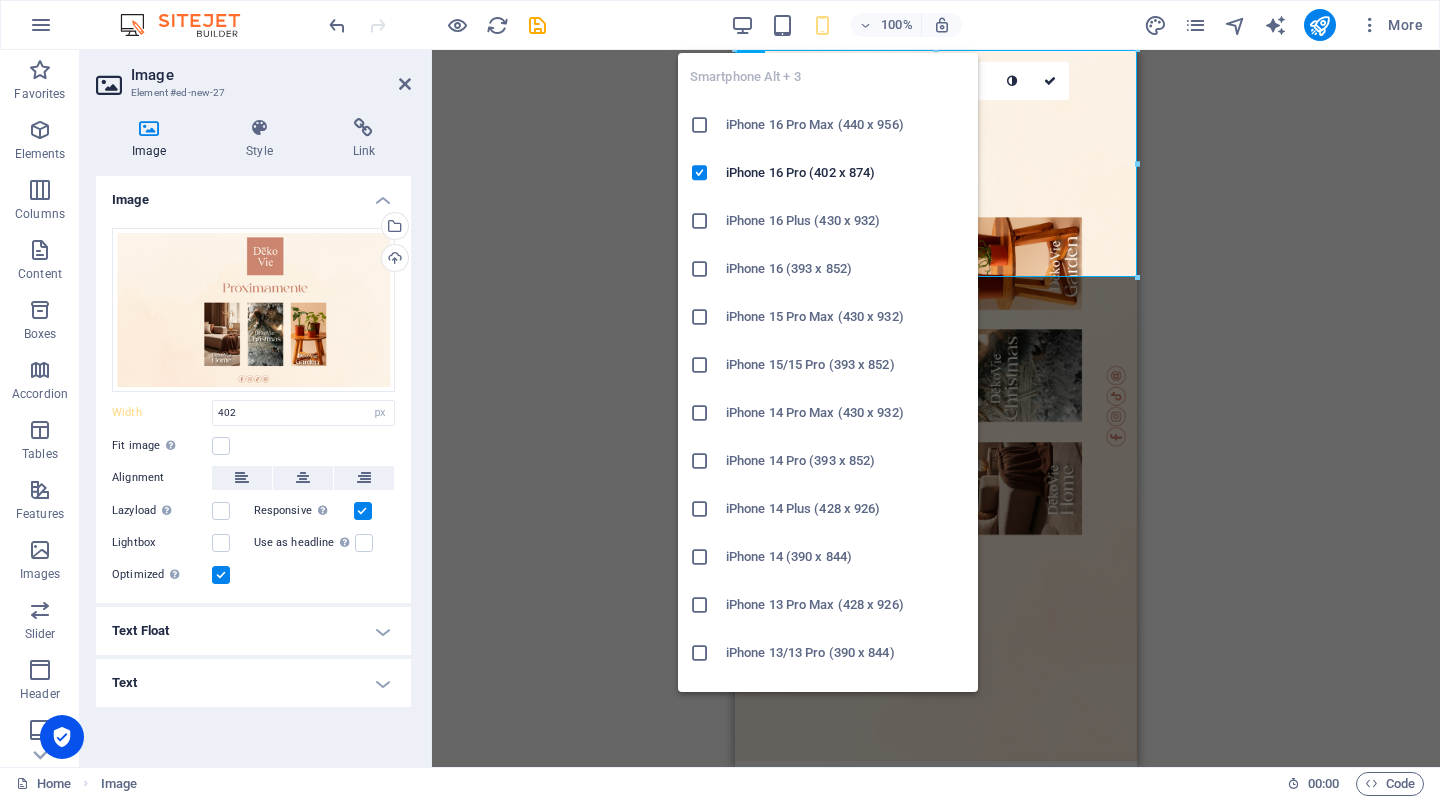 click on "iPhone 14 Pro (393 x 852)" at bounding box center [828, 461] 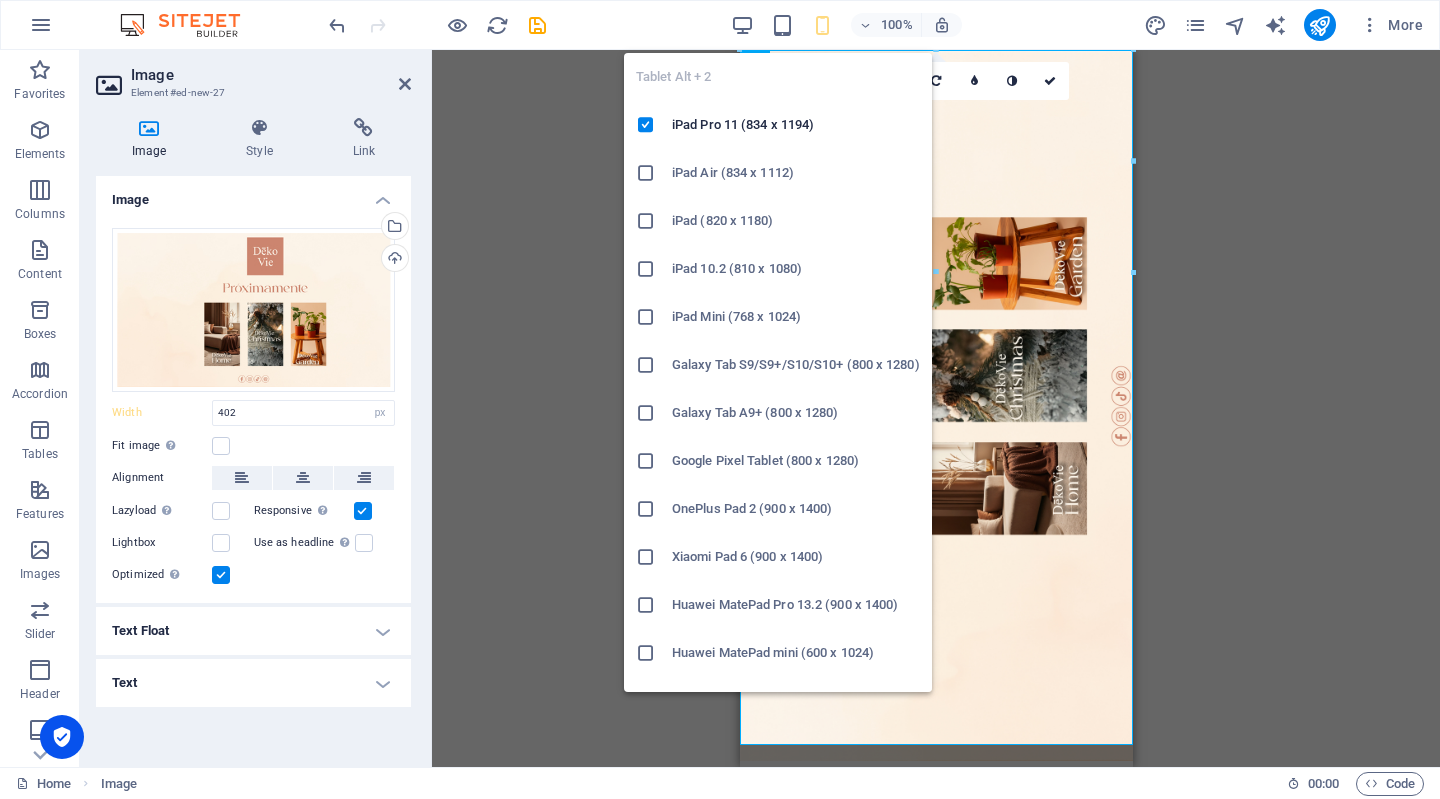 click on "Huawei MatePad Pro 13.2 (900 x 1400)" at bounding box center (796, 605) 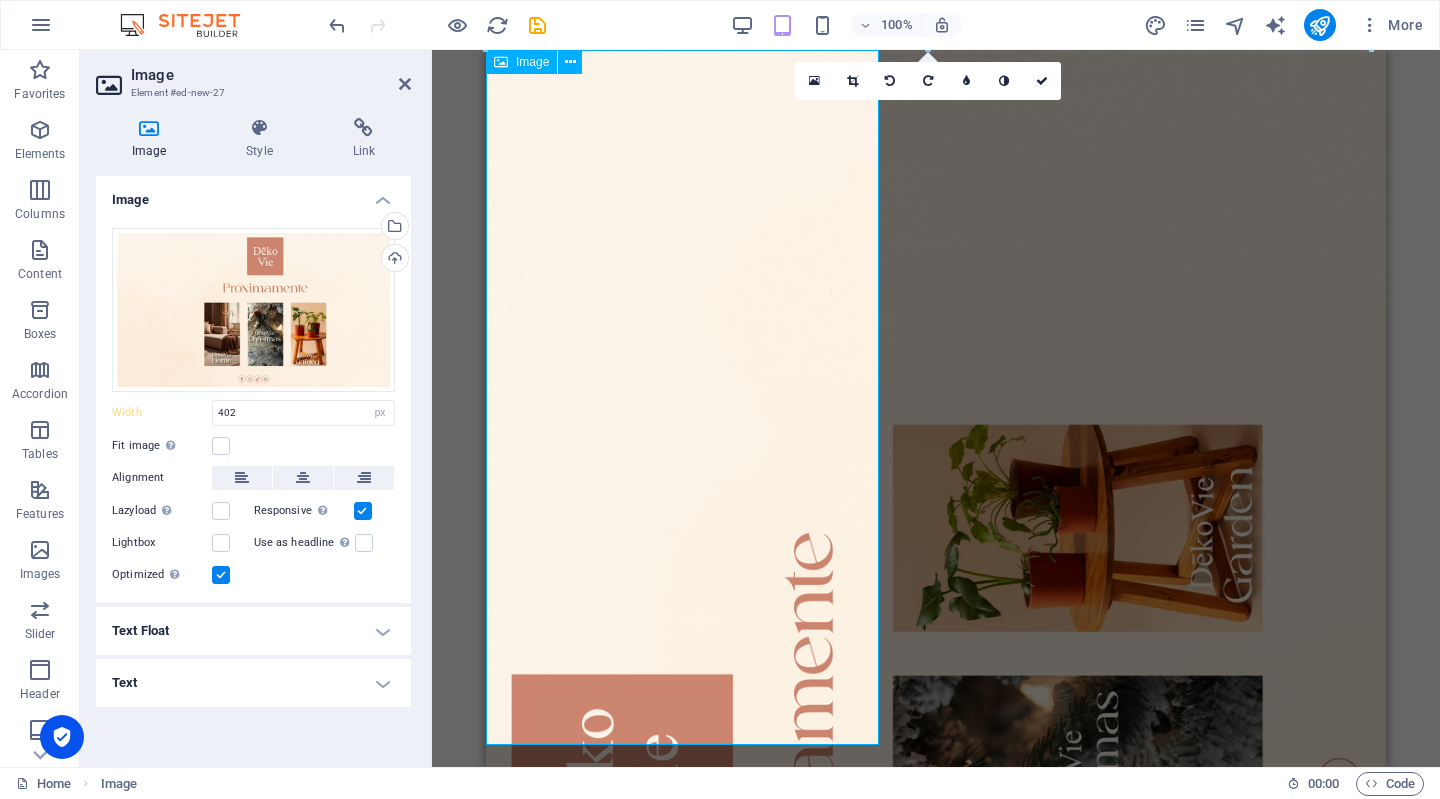 type 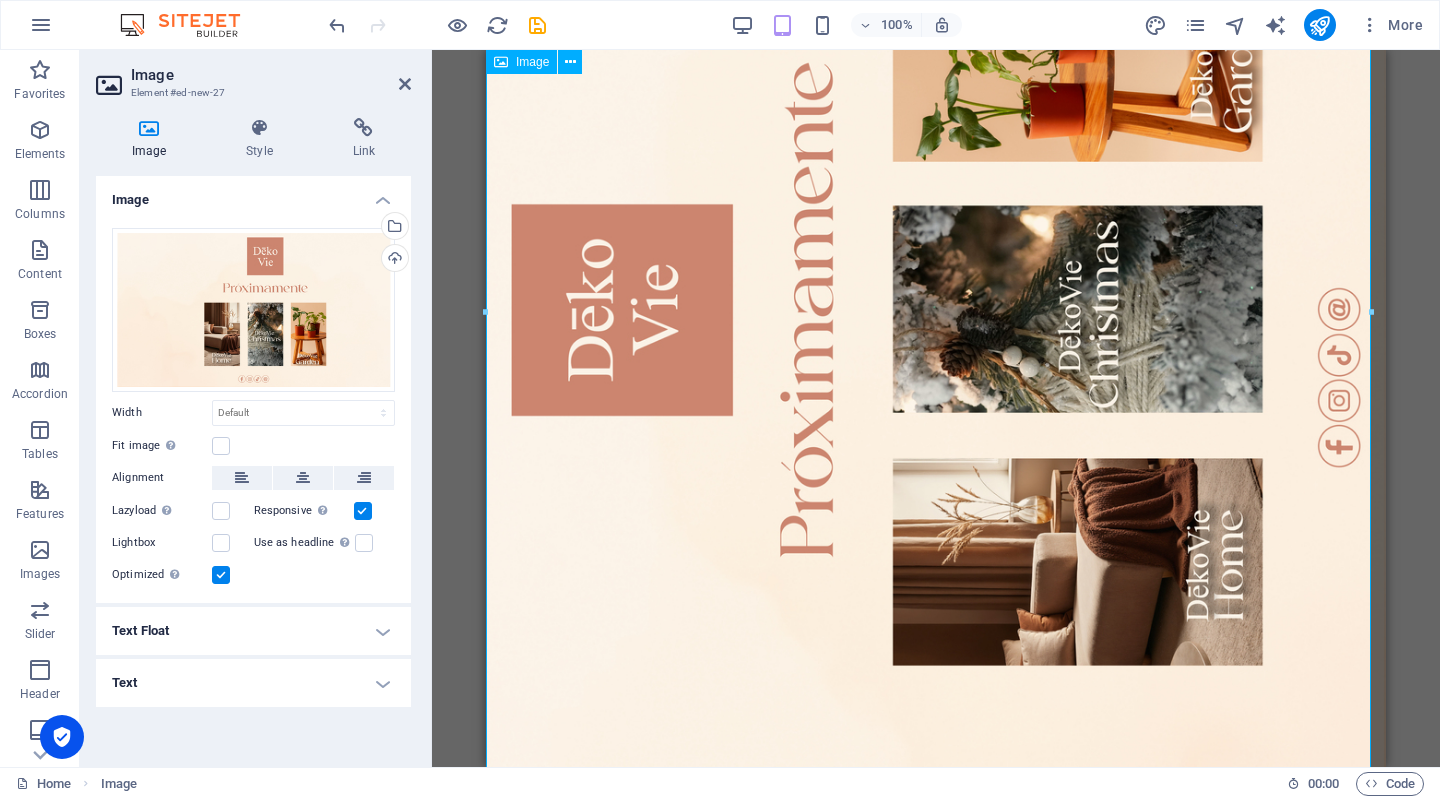 scroll, scrollTop: 460, scrollLeft: 0, axis: vertical 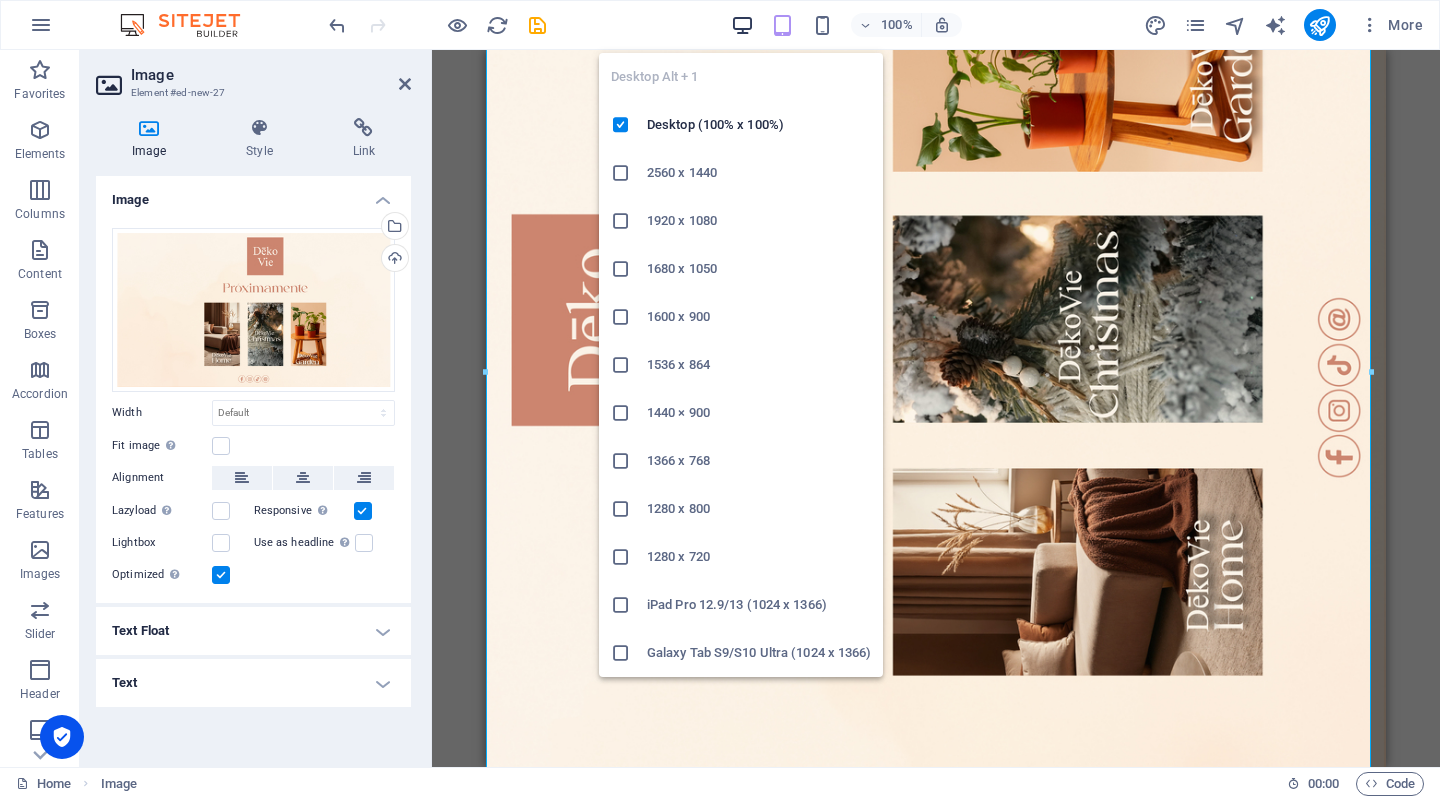 click at bounding box center [742, 25] 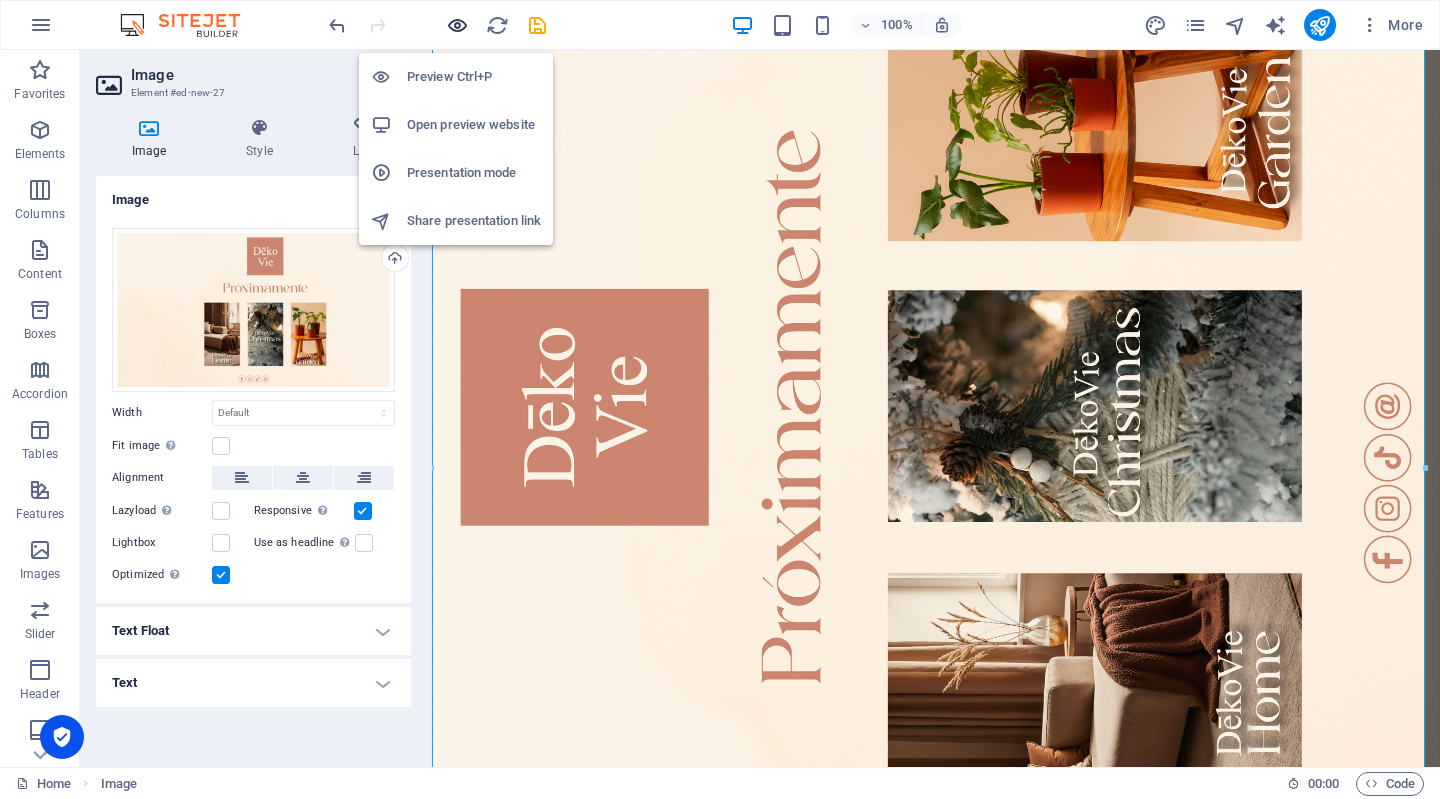 click at bounding box center [457, 25] 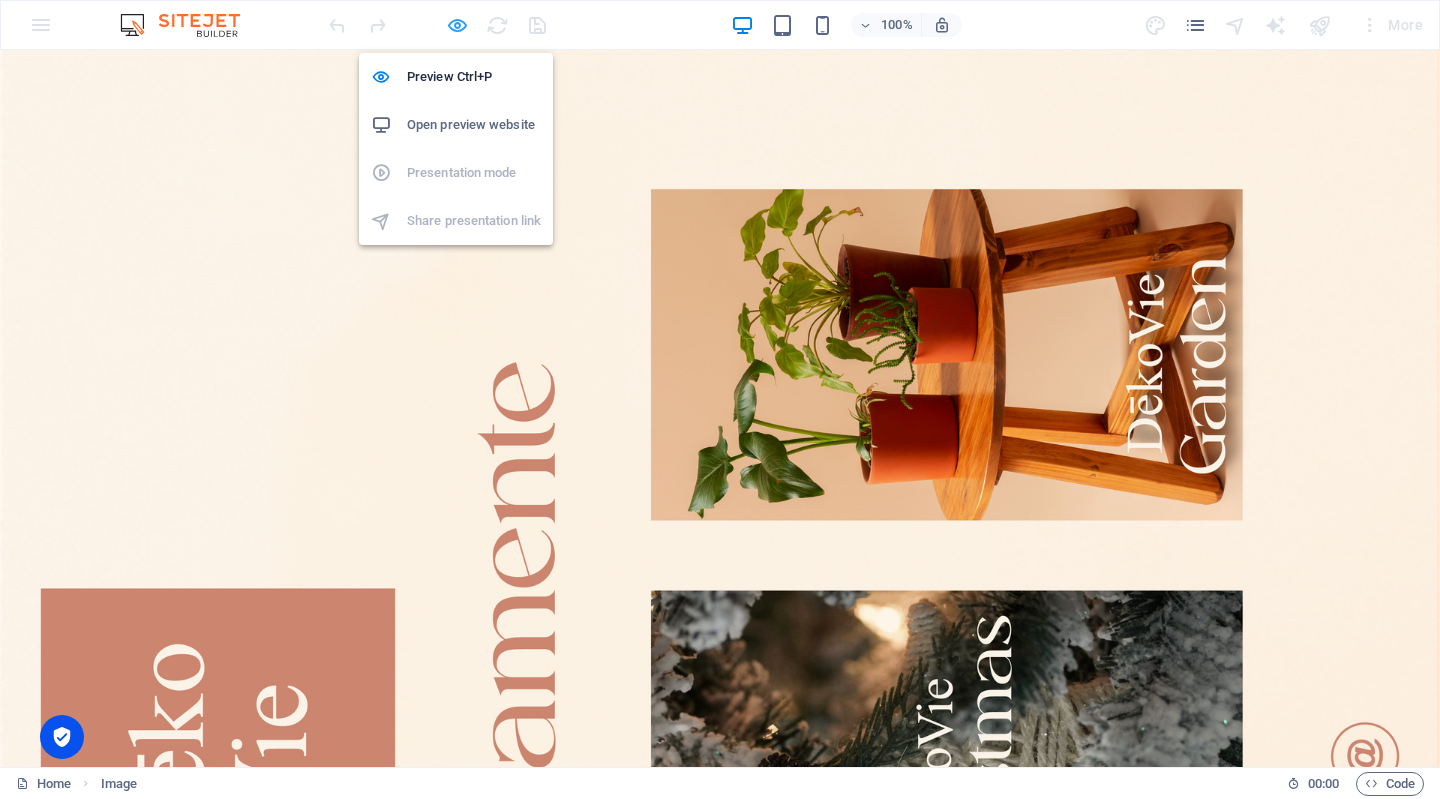 click at bounding box center [457, 25] 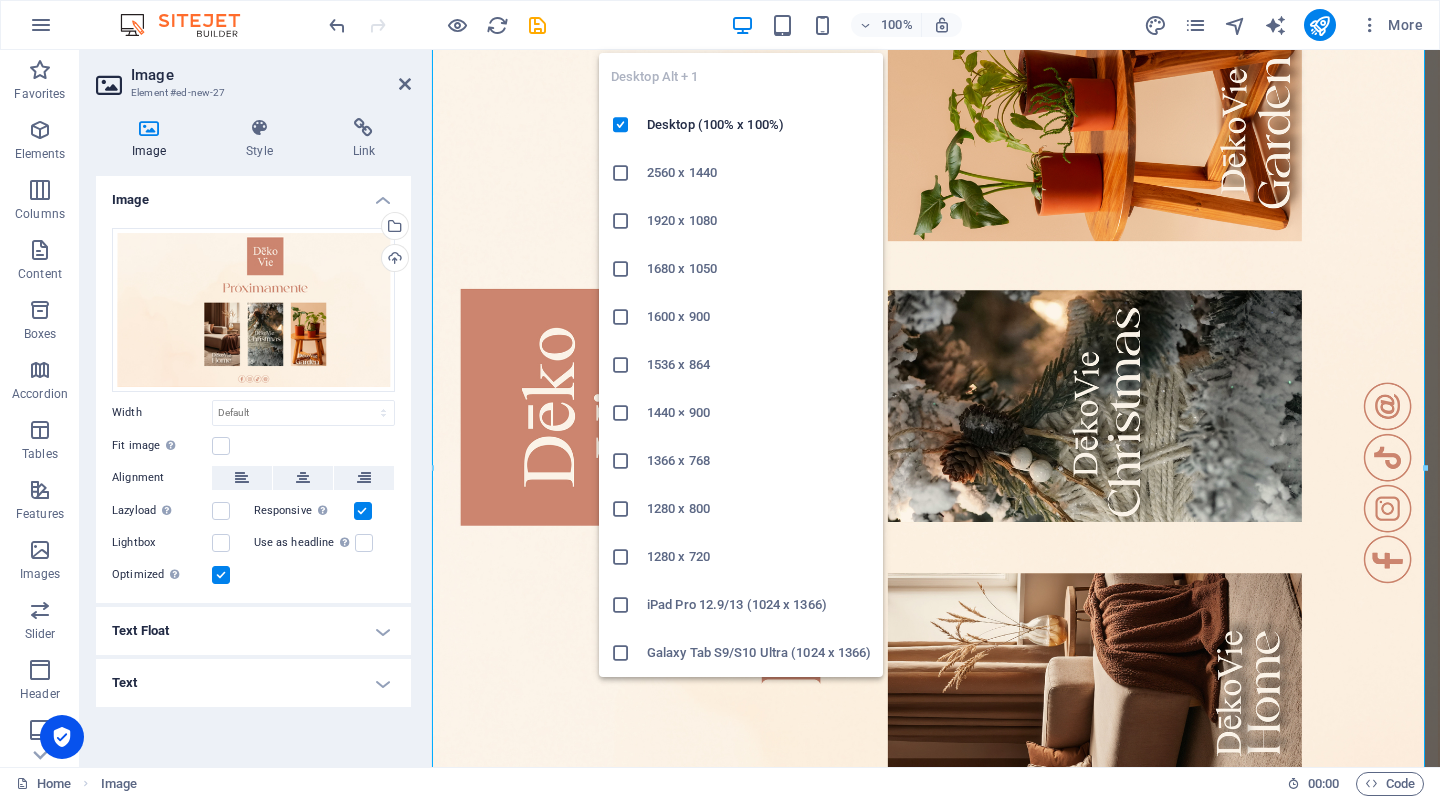 click at bounding box center (742, 25) 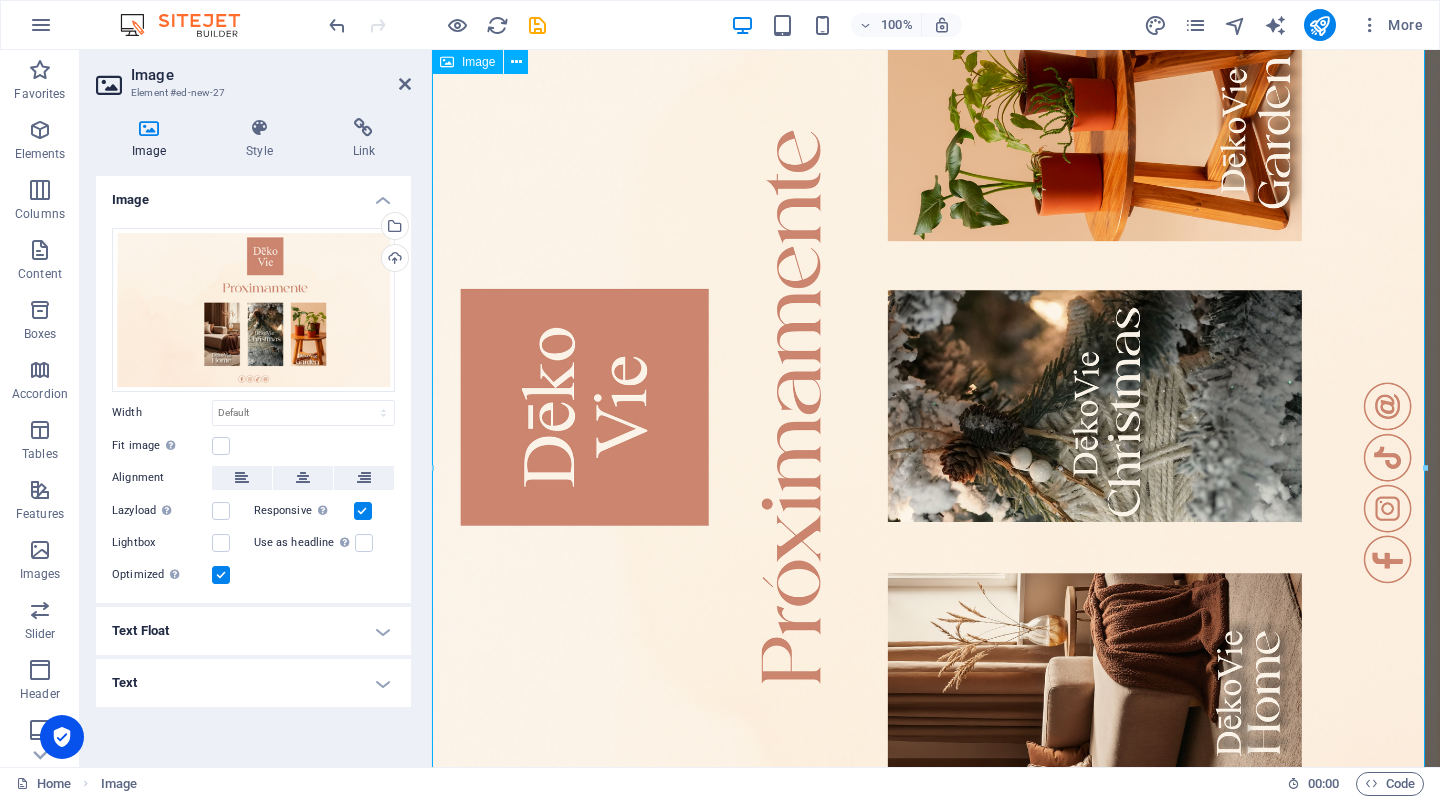 click at bounding box center [936, 481] 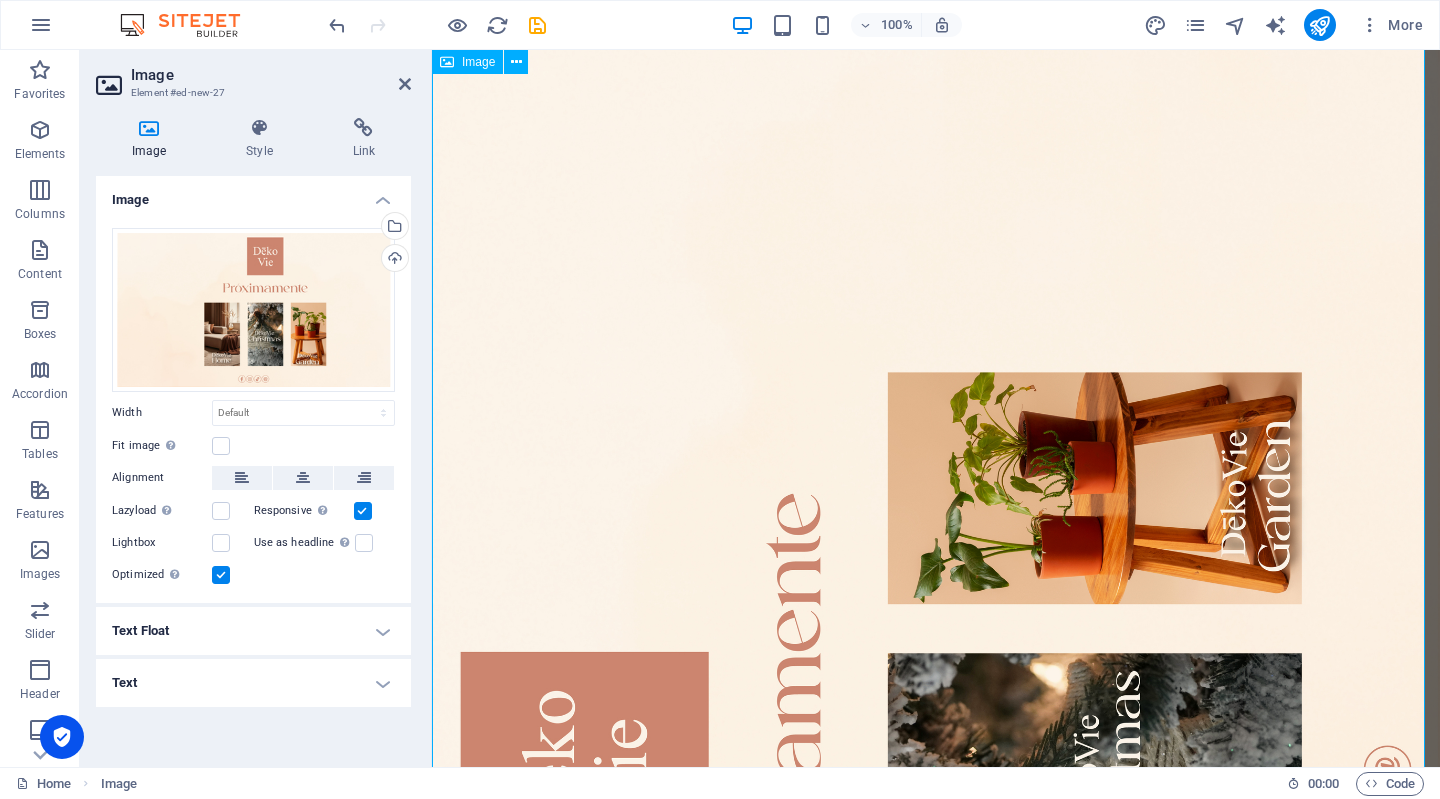 scroll, scrollTop: 0, scrollLeft: 0, axis: both 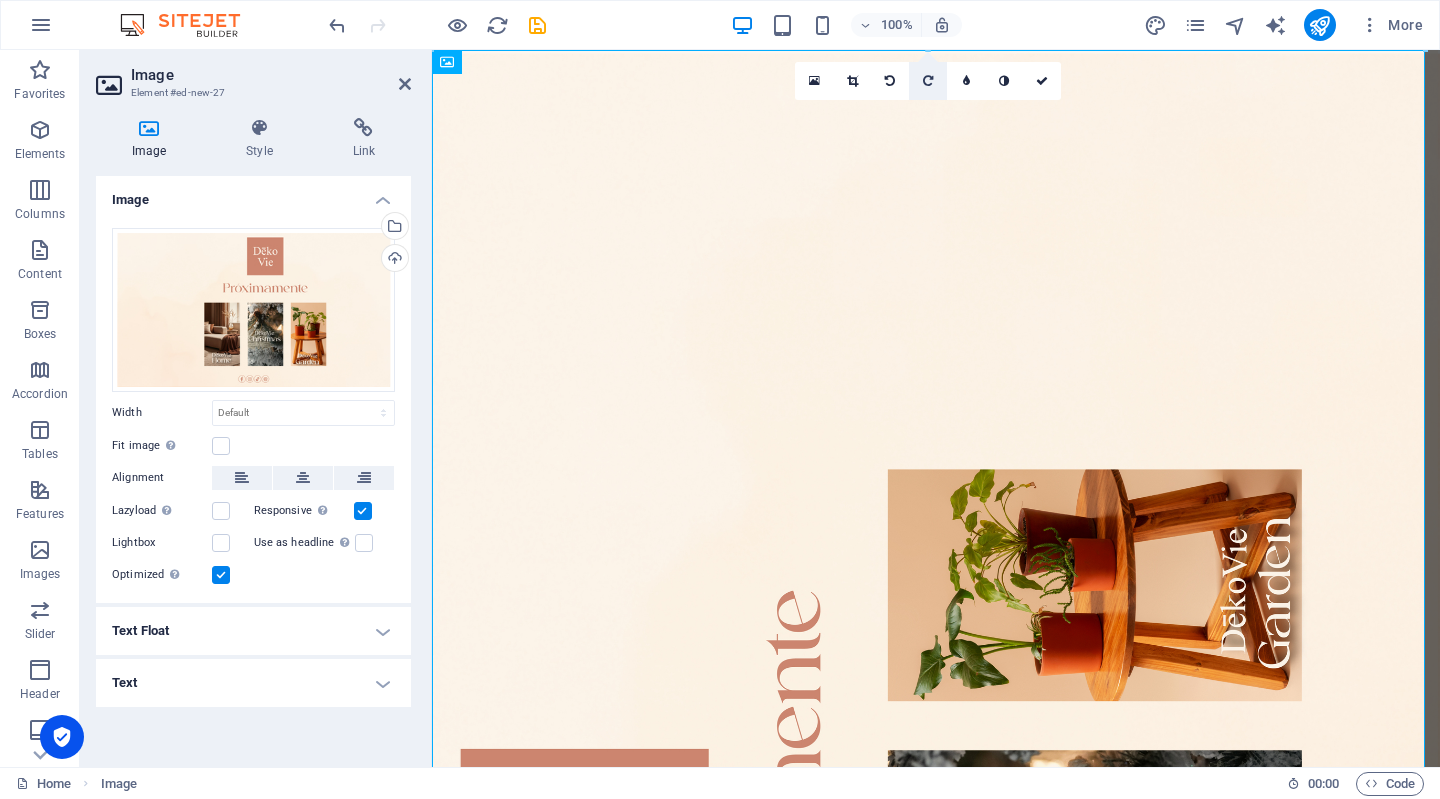 click at bounding box center (928, 81) 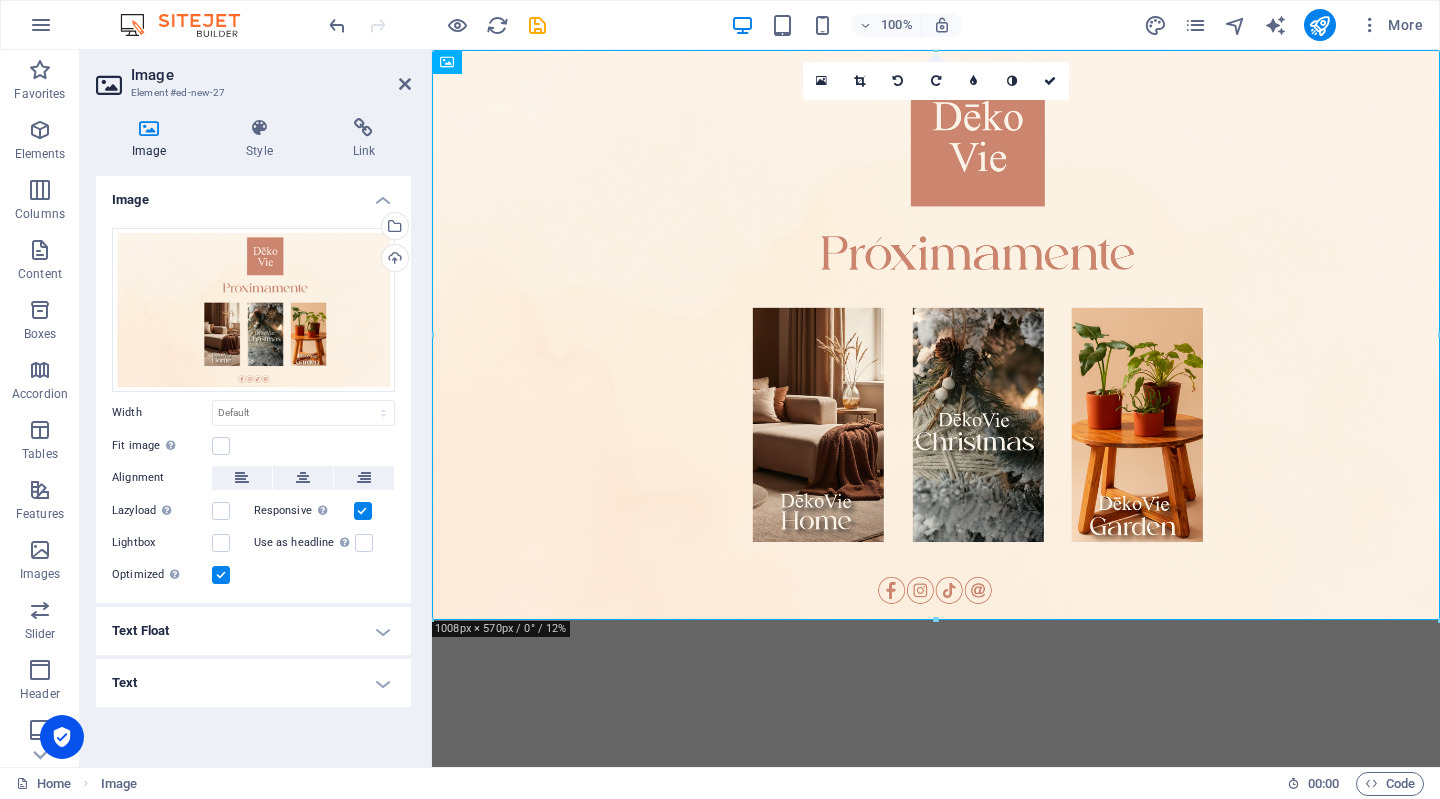 click on "Skip to main content" at bounding box center (936, 335) 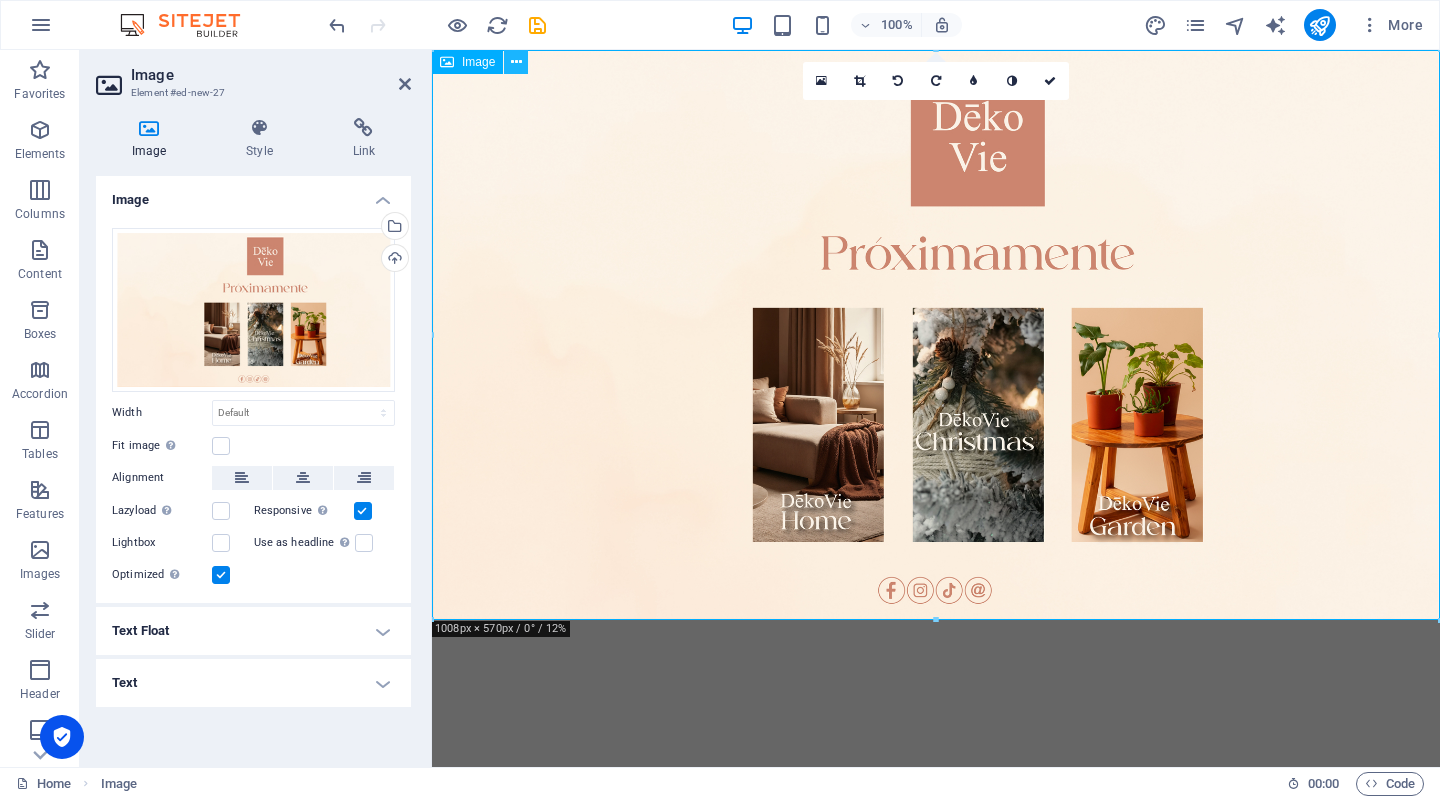 click at bounding box center [516, 62] 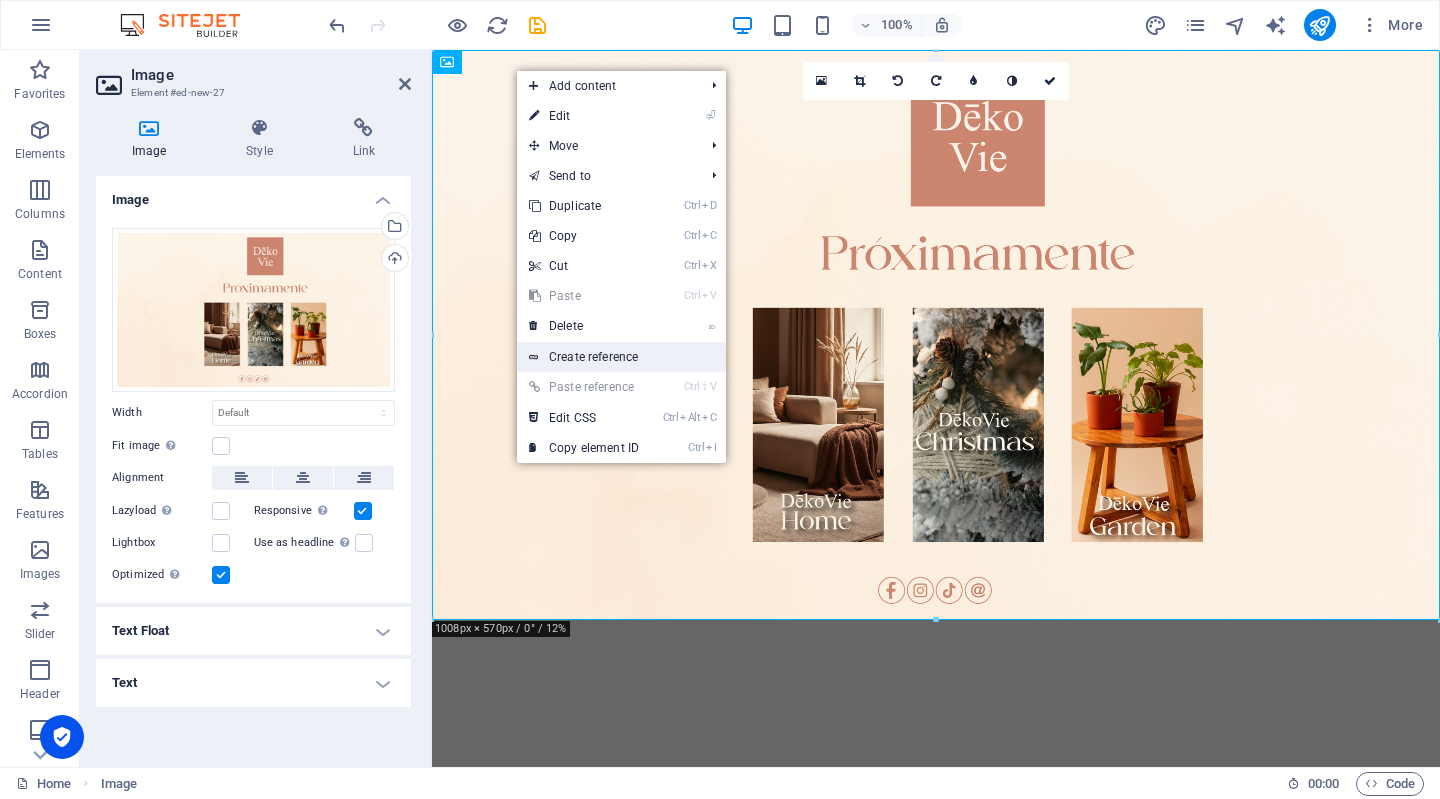 click on "Create reference" at bounding box center (621, 357) 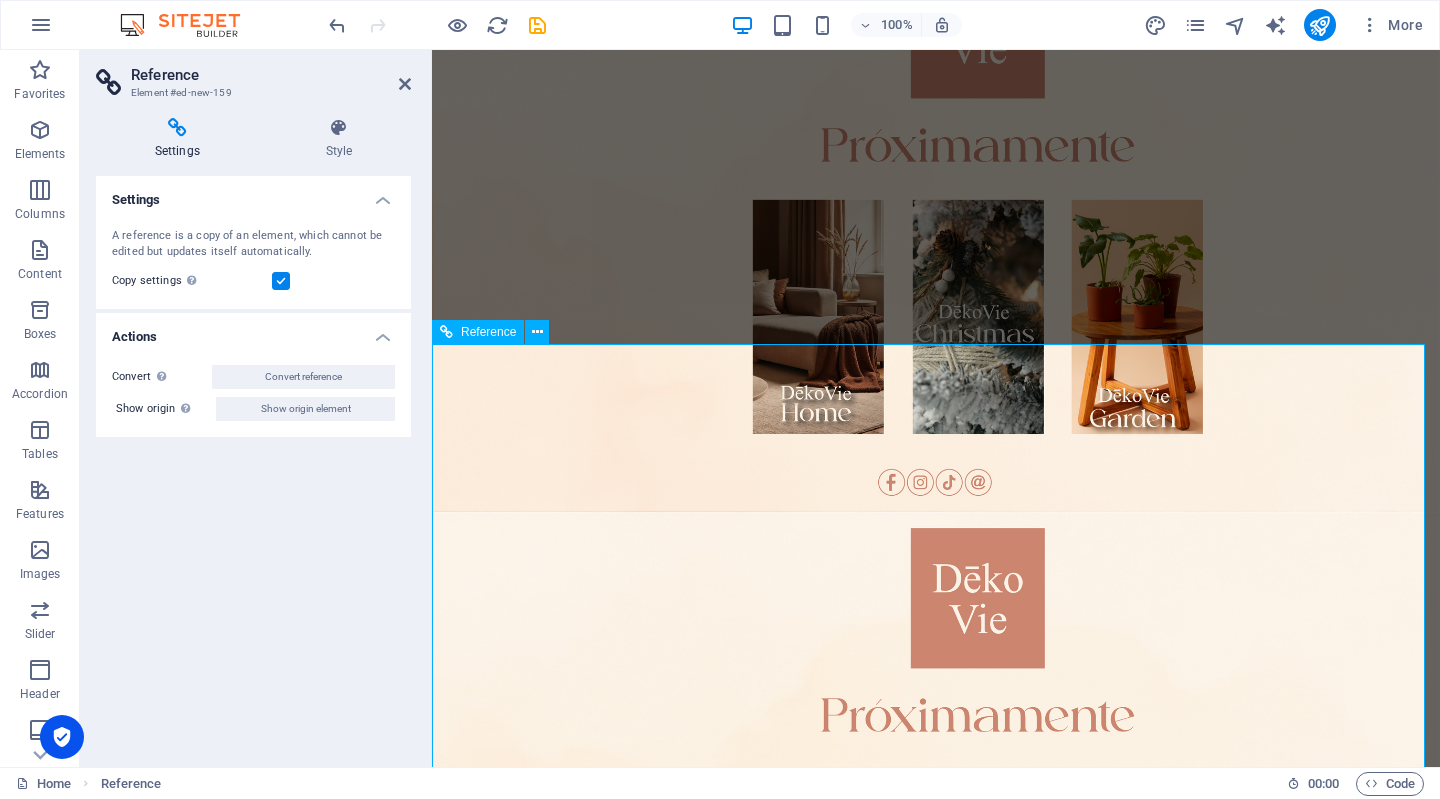 scroll, scrollTop: 405, scrollLeft: 0, axis: vertical 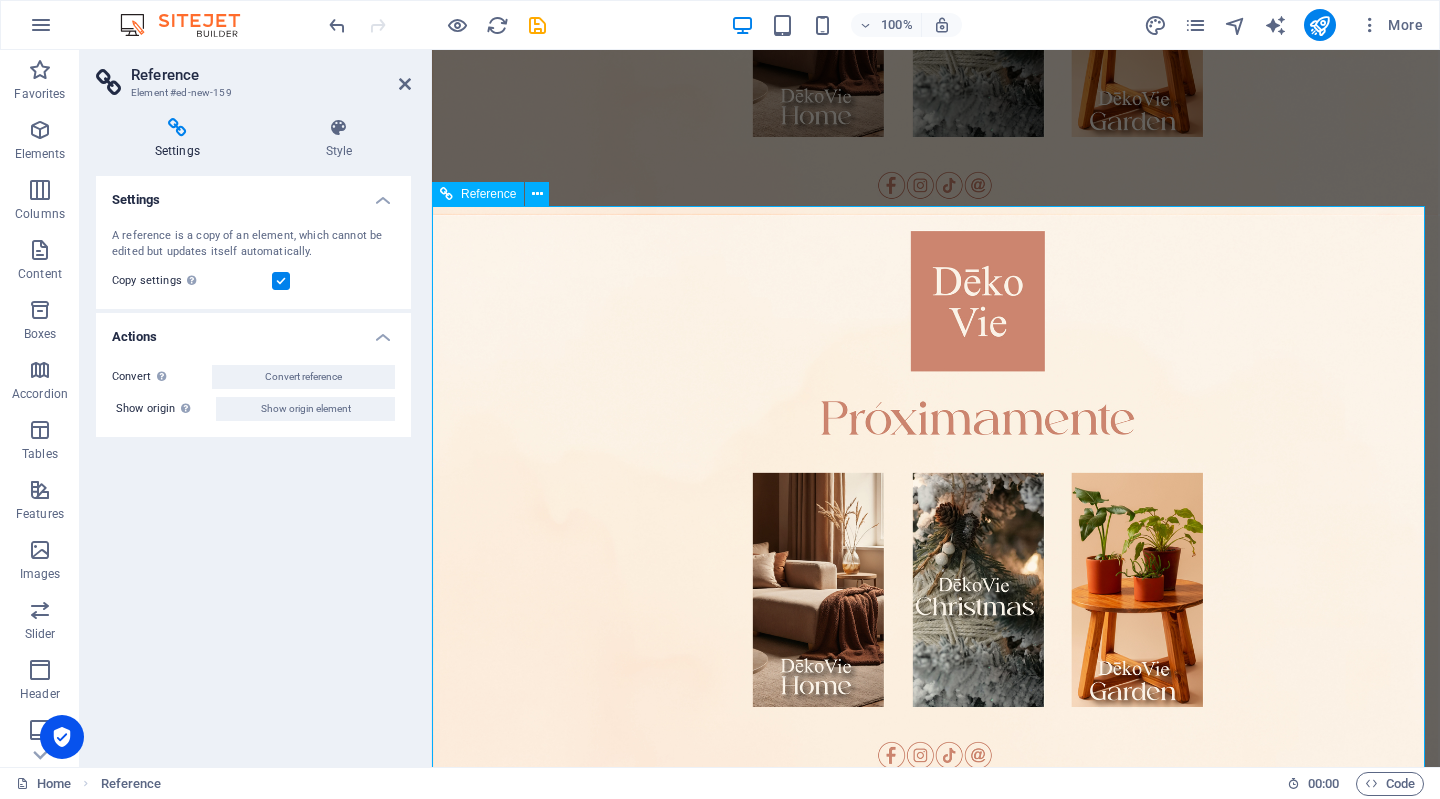 click at bounding box center (936, 500) 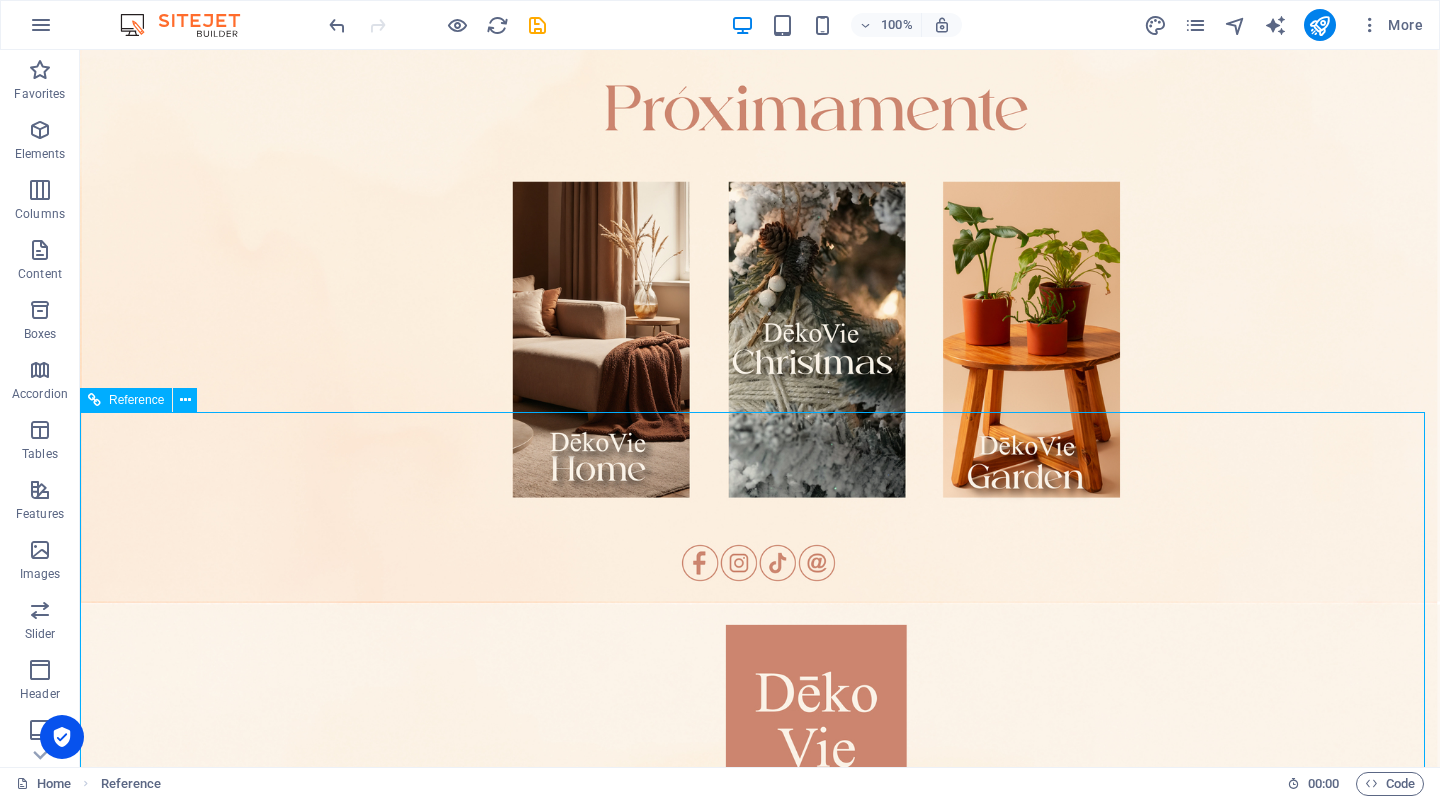 scroll, scrollTop: 163, scrollLeft: 0, axis: vertical 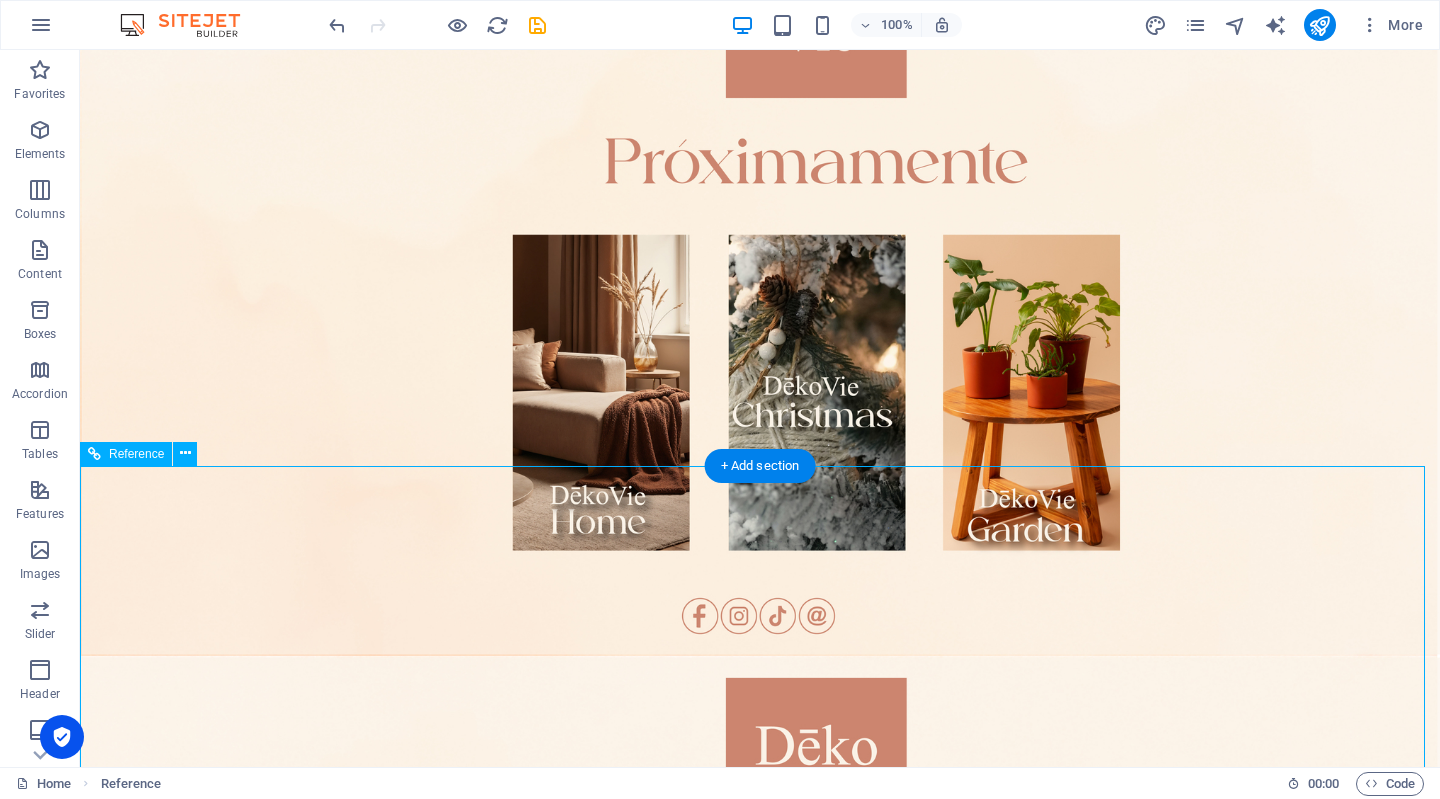 click at bounding box center (760, 1040) 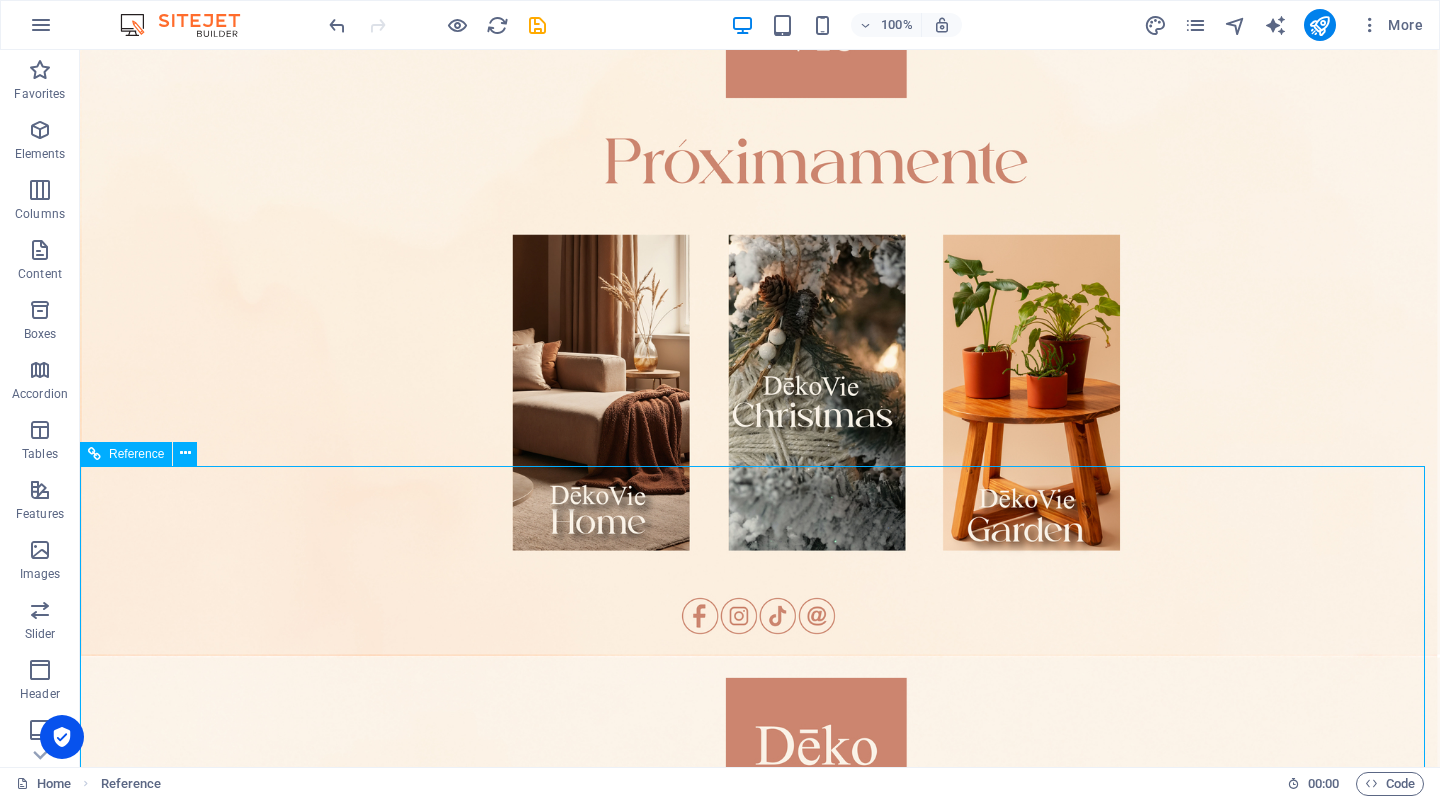 click at bounding box center [94, 454] 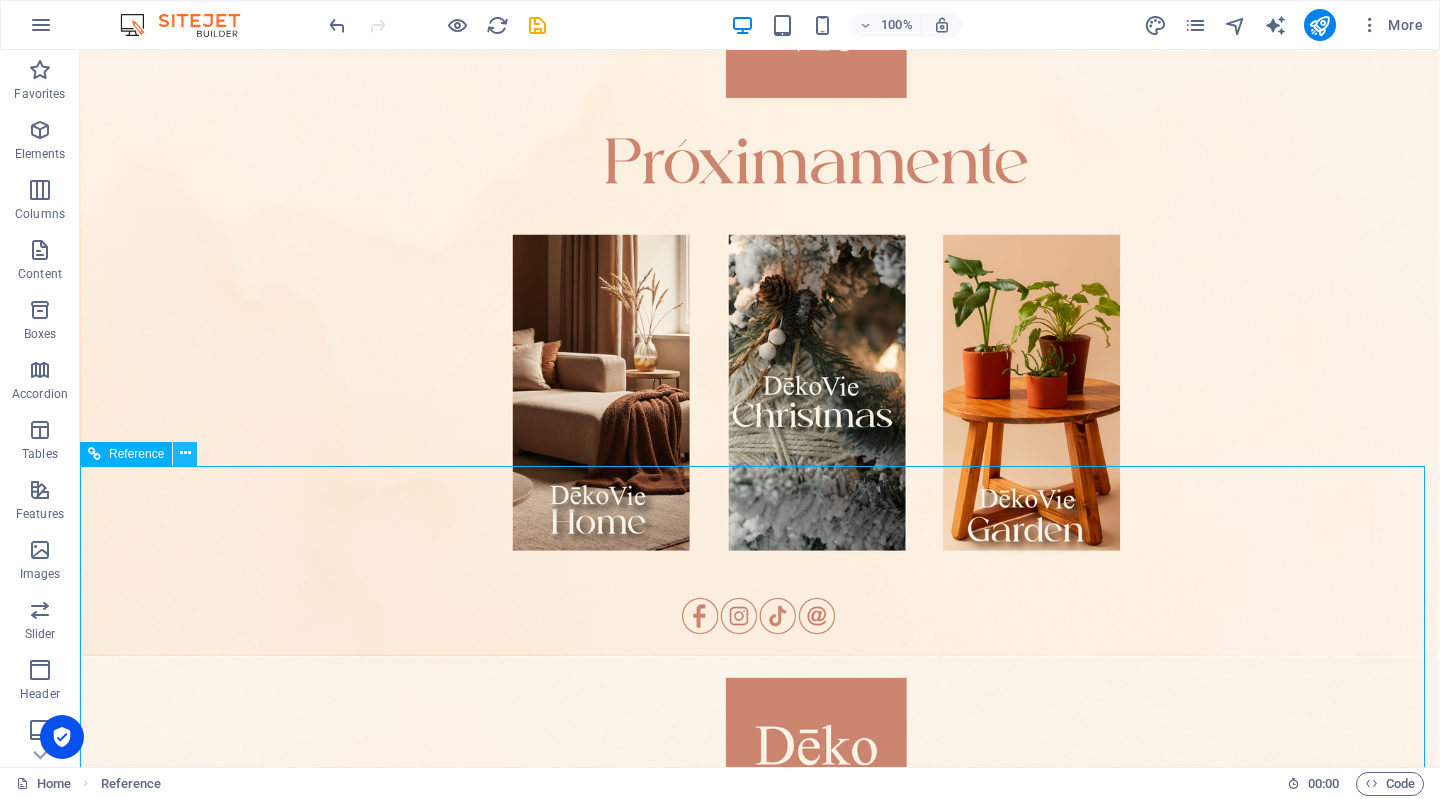 click at bounding box center (185, 453) 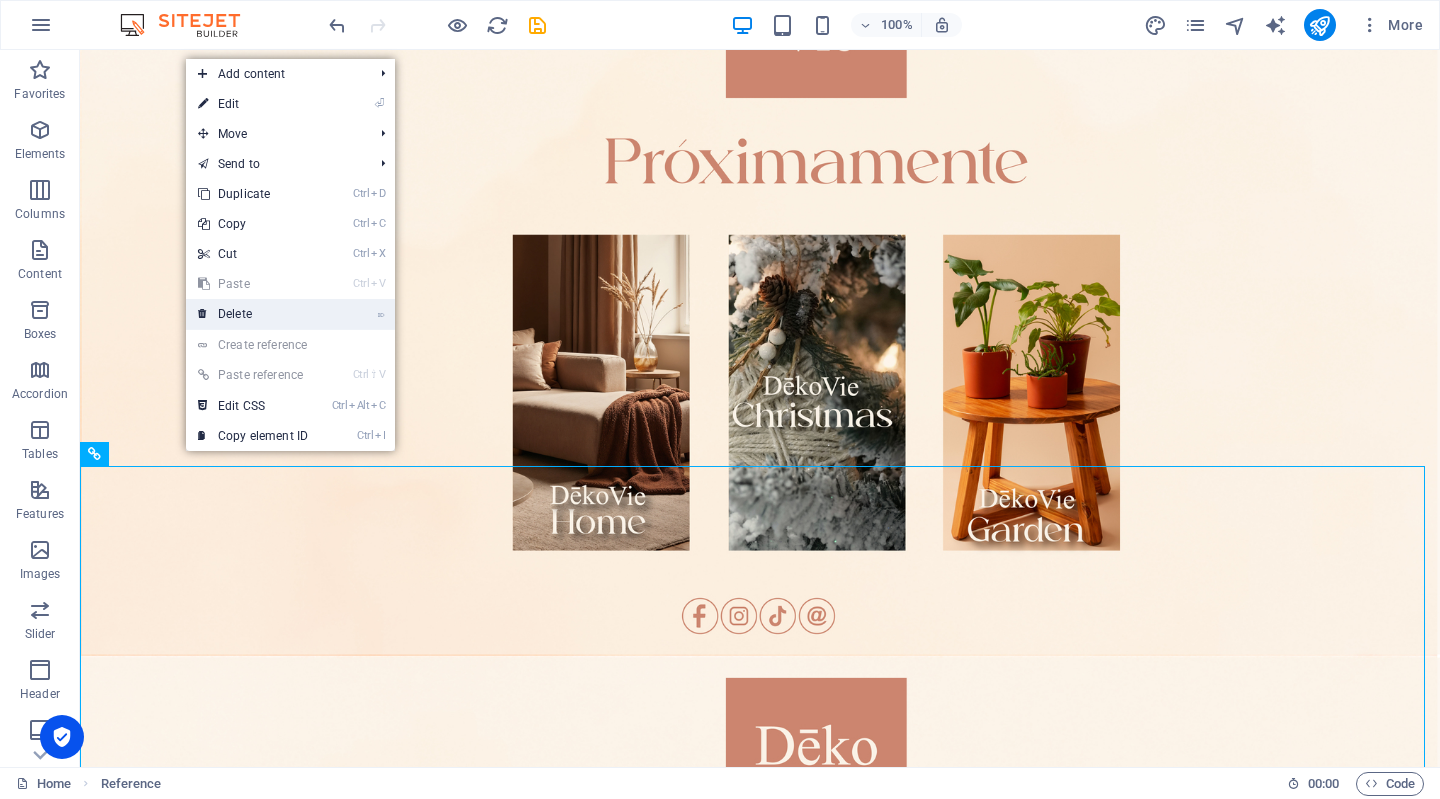 click on "⌦  Delete" at bounding box center (253, 314) 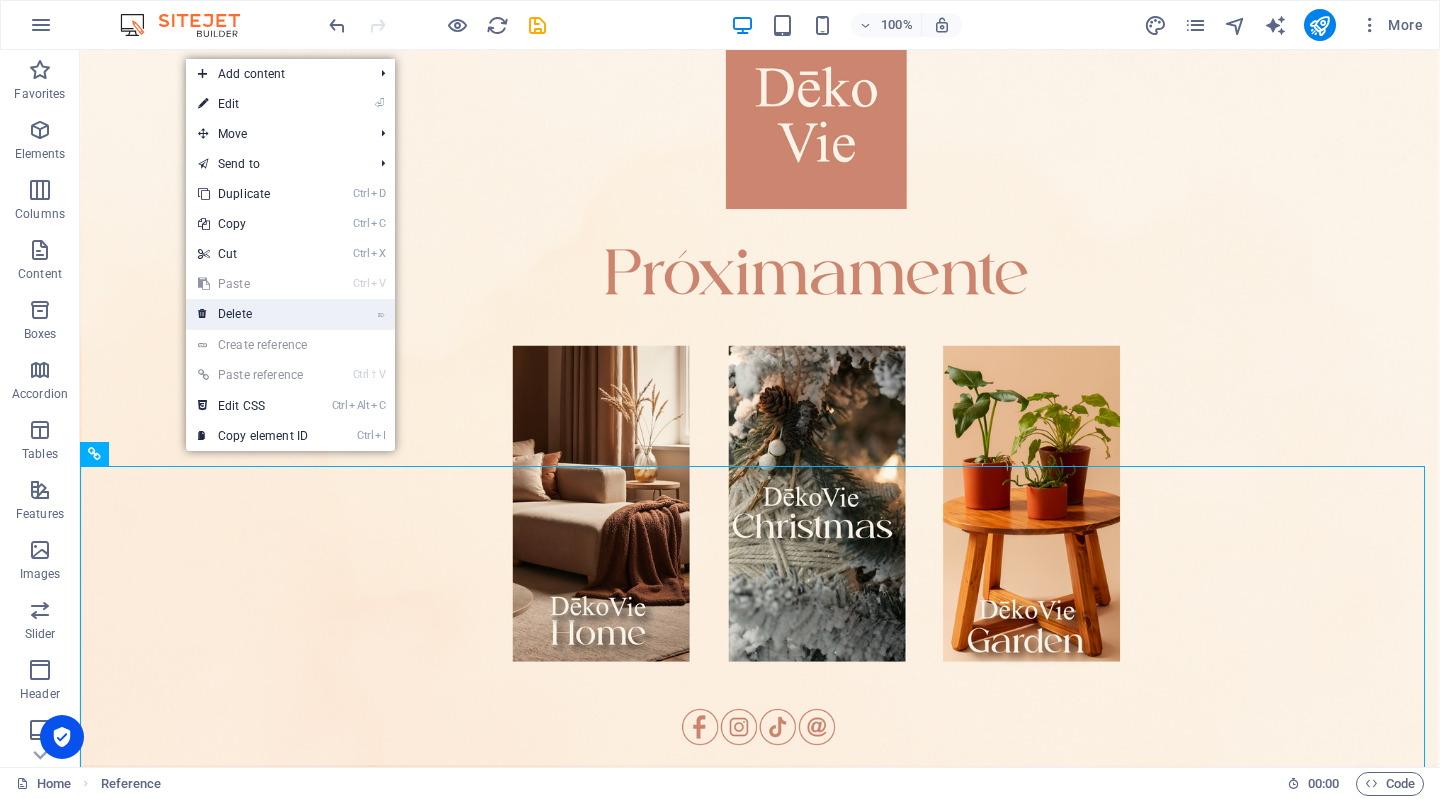 scroll, scrollTop: 0, scrollLeft: 0, axis: both 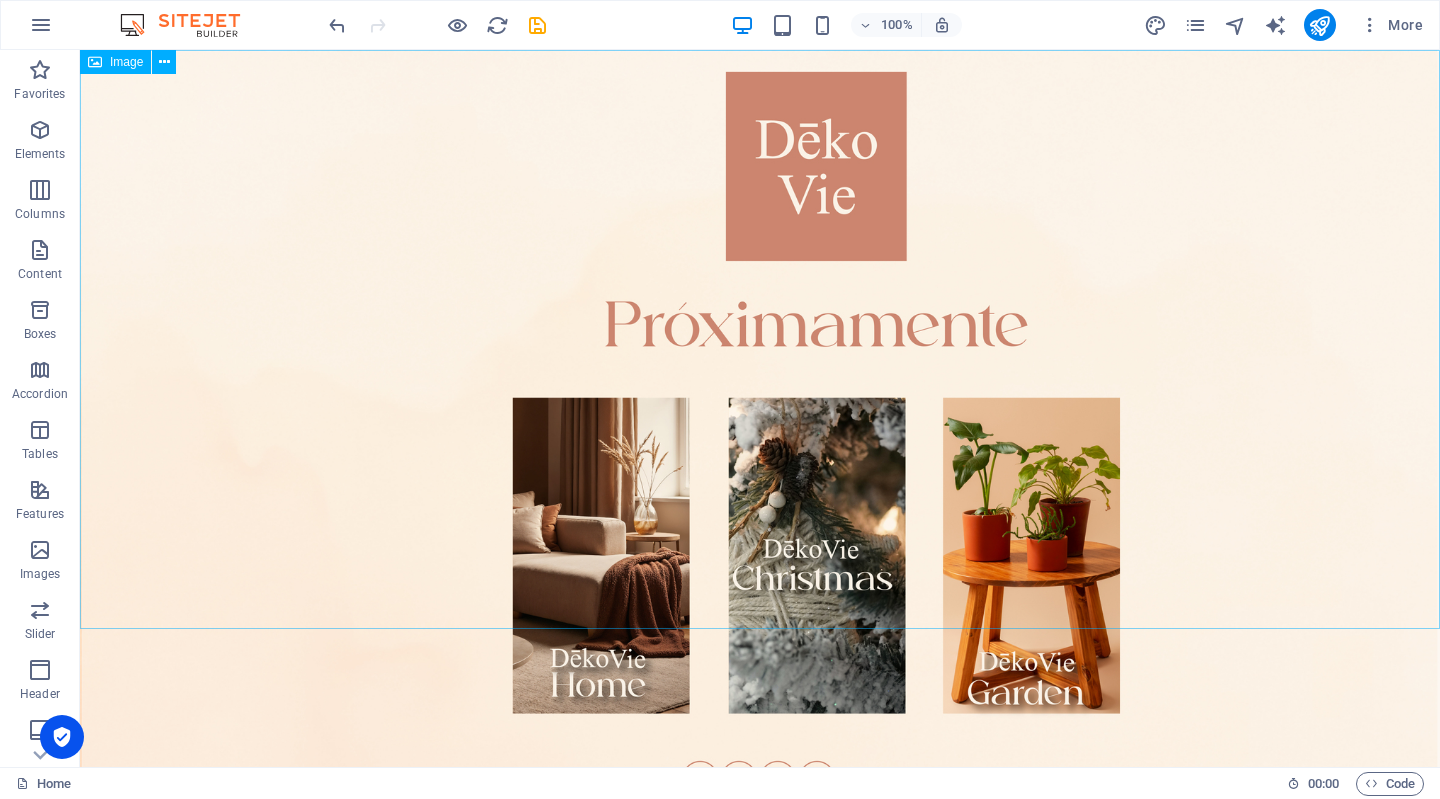 click on "Image" at bounding box center [126, 62] 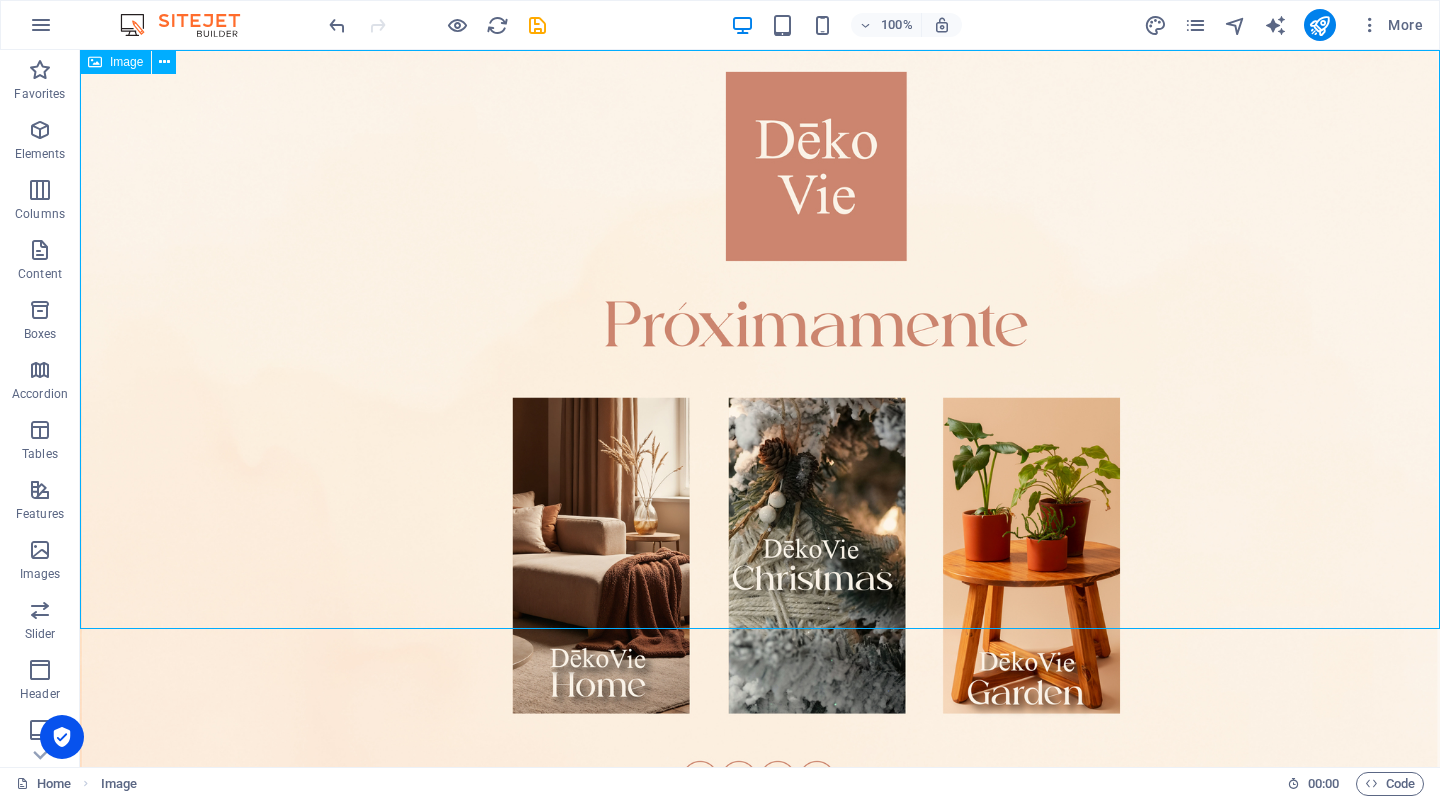 click on "Image" at bounding box center [126, 62] 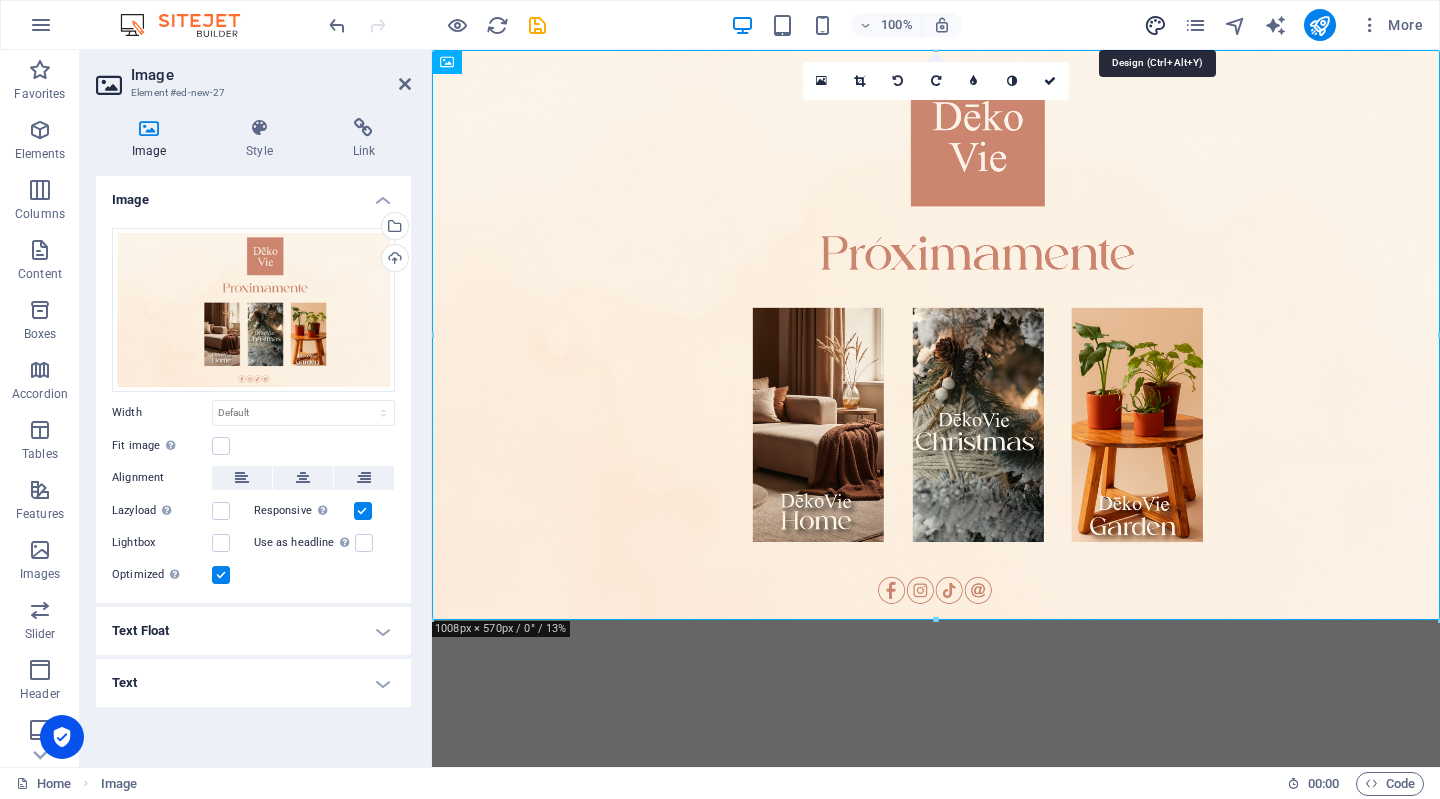 click at bounding box center (1155, 25) 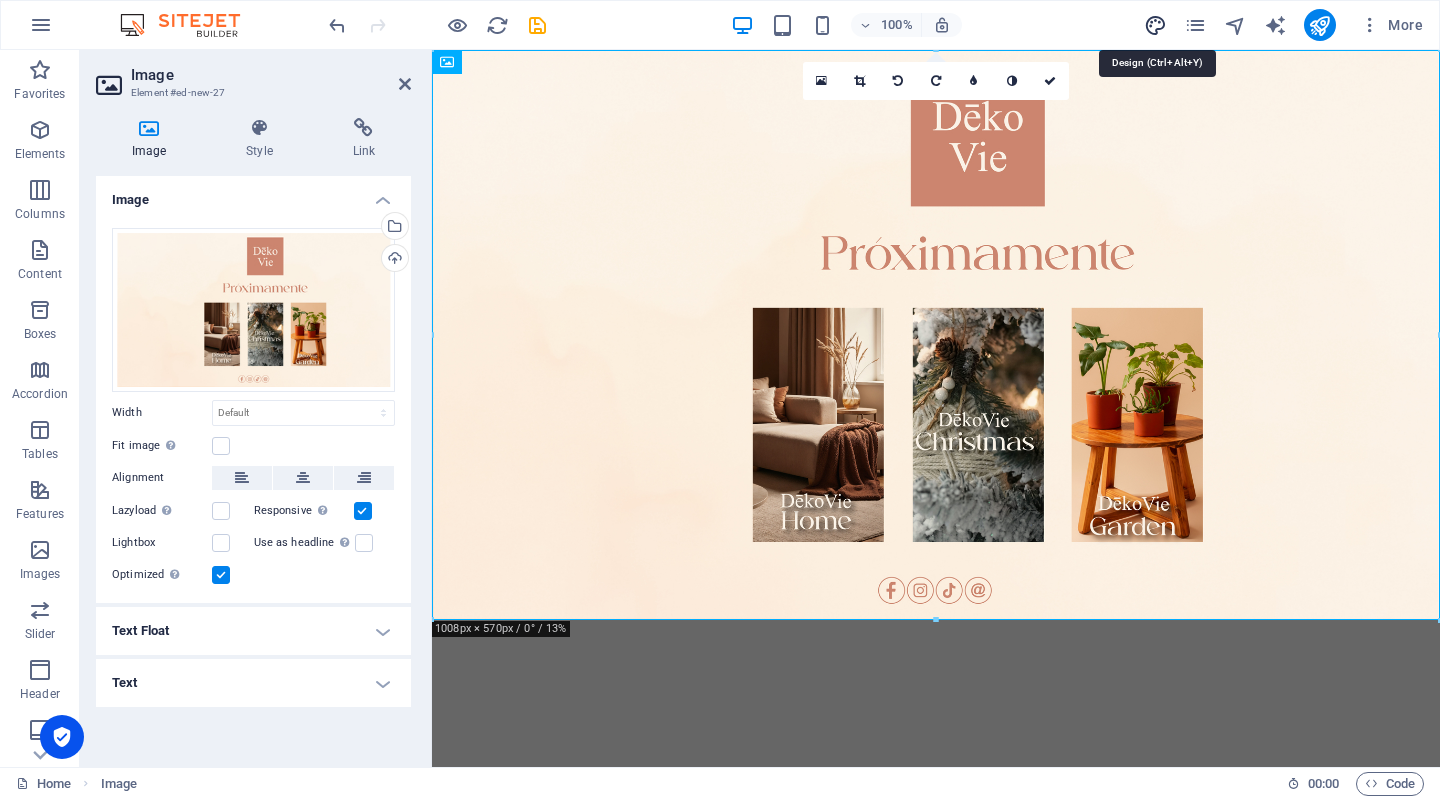 select on "px" 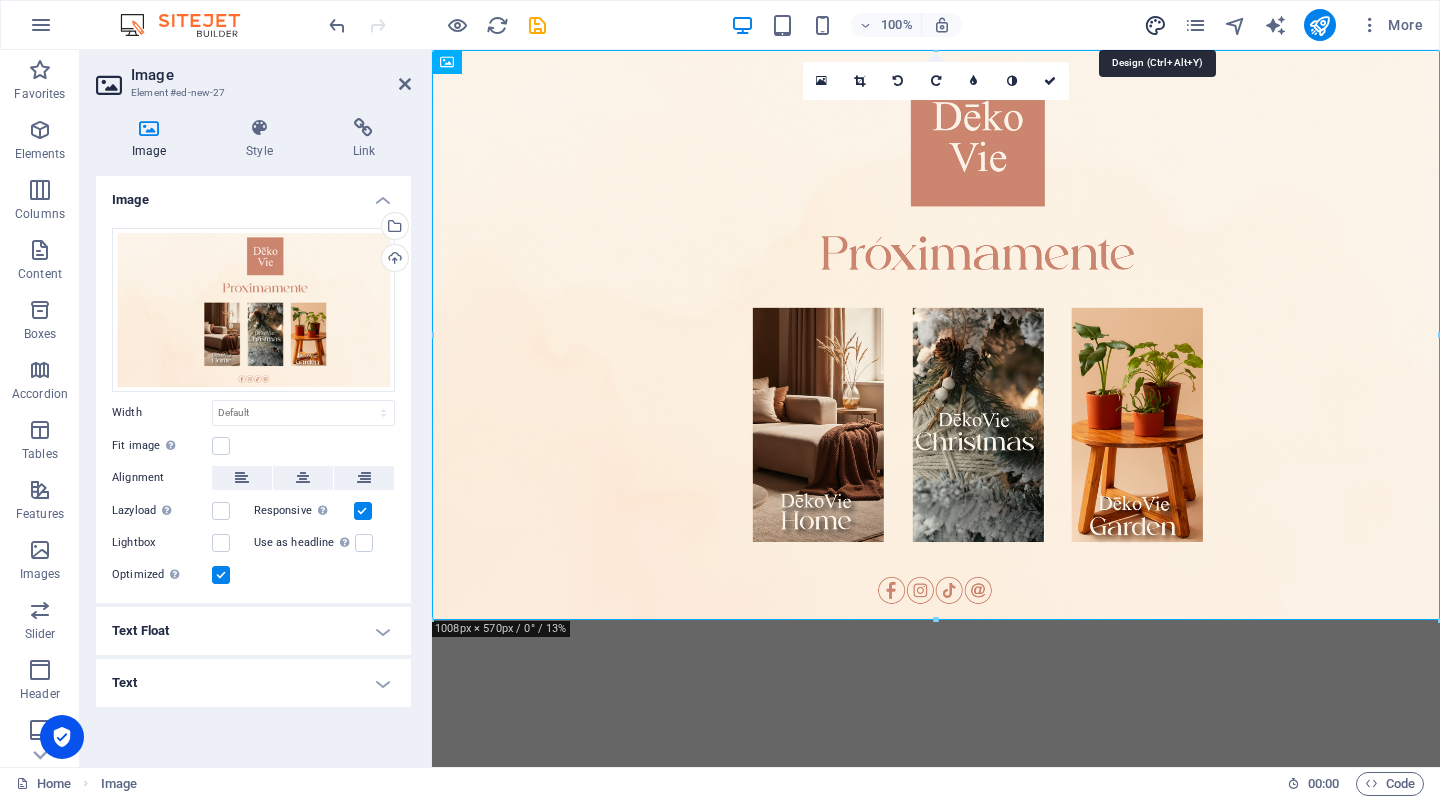 select on "400" 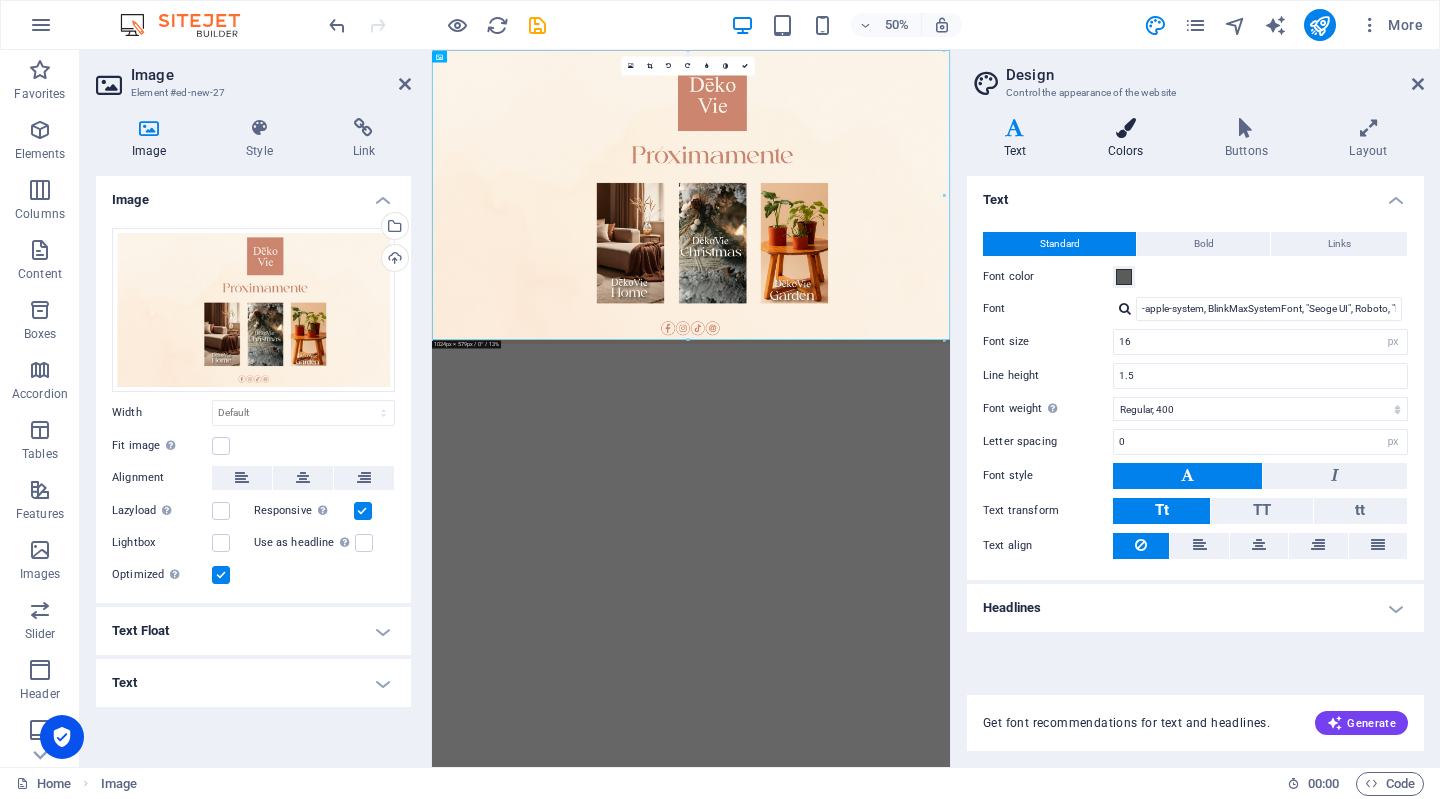 click on "Colors" at bounding box center (1129, 139) 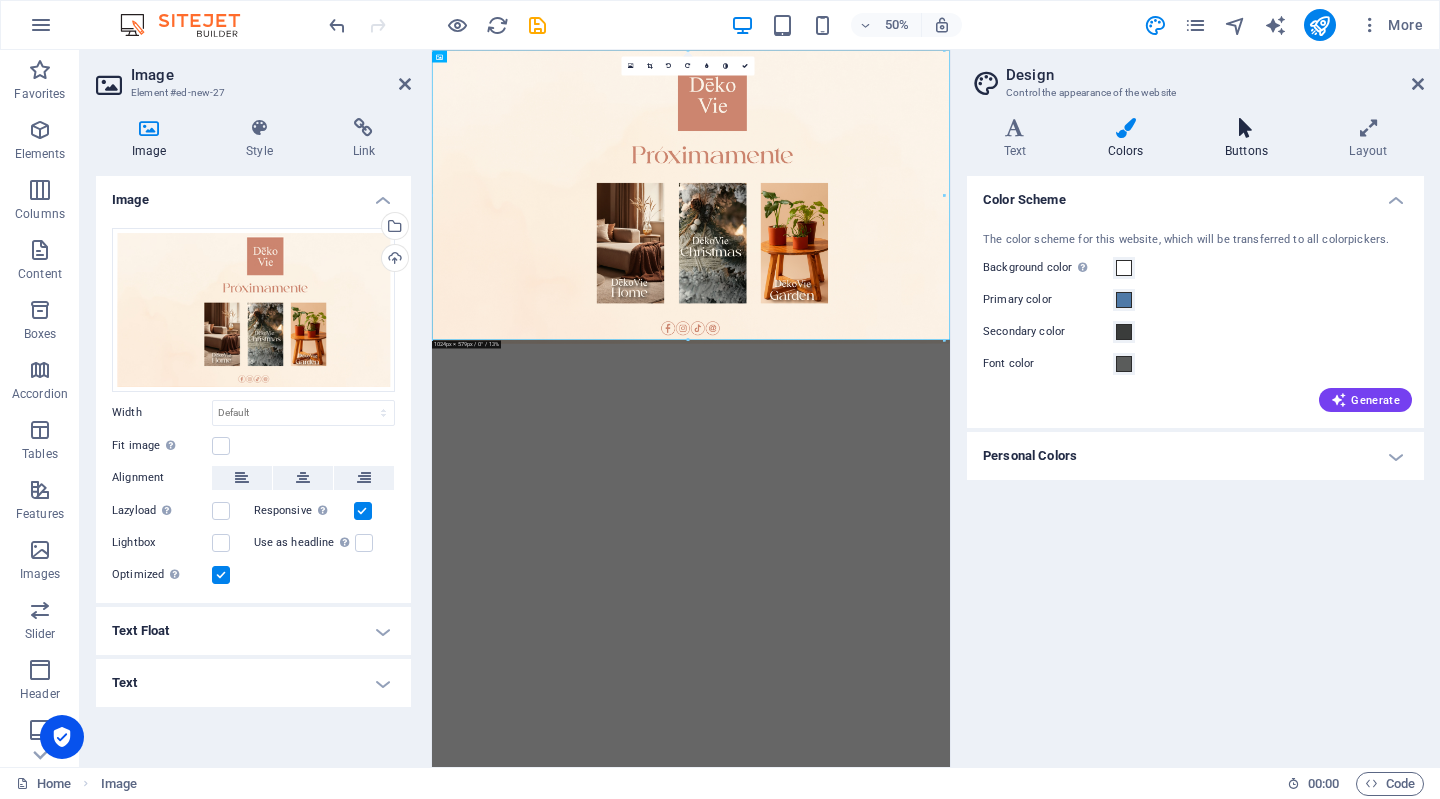 click at bounding box center (1246, 128) 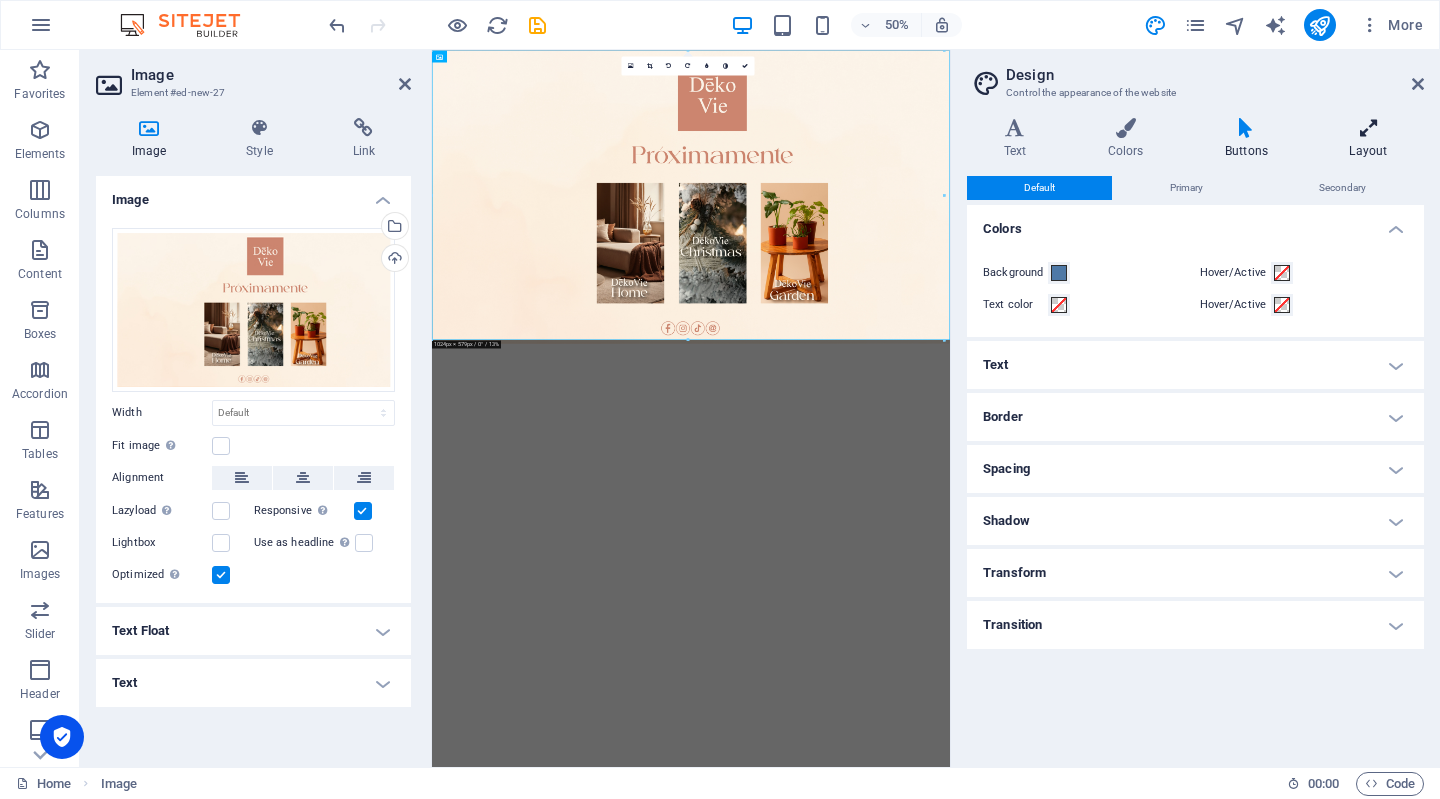 click on "Layout" at bounding box center (1368, 139) 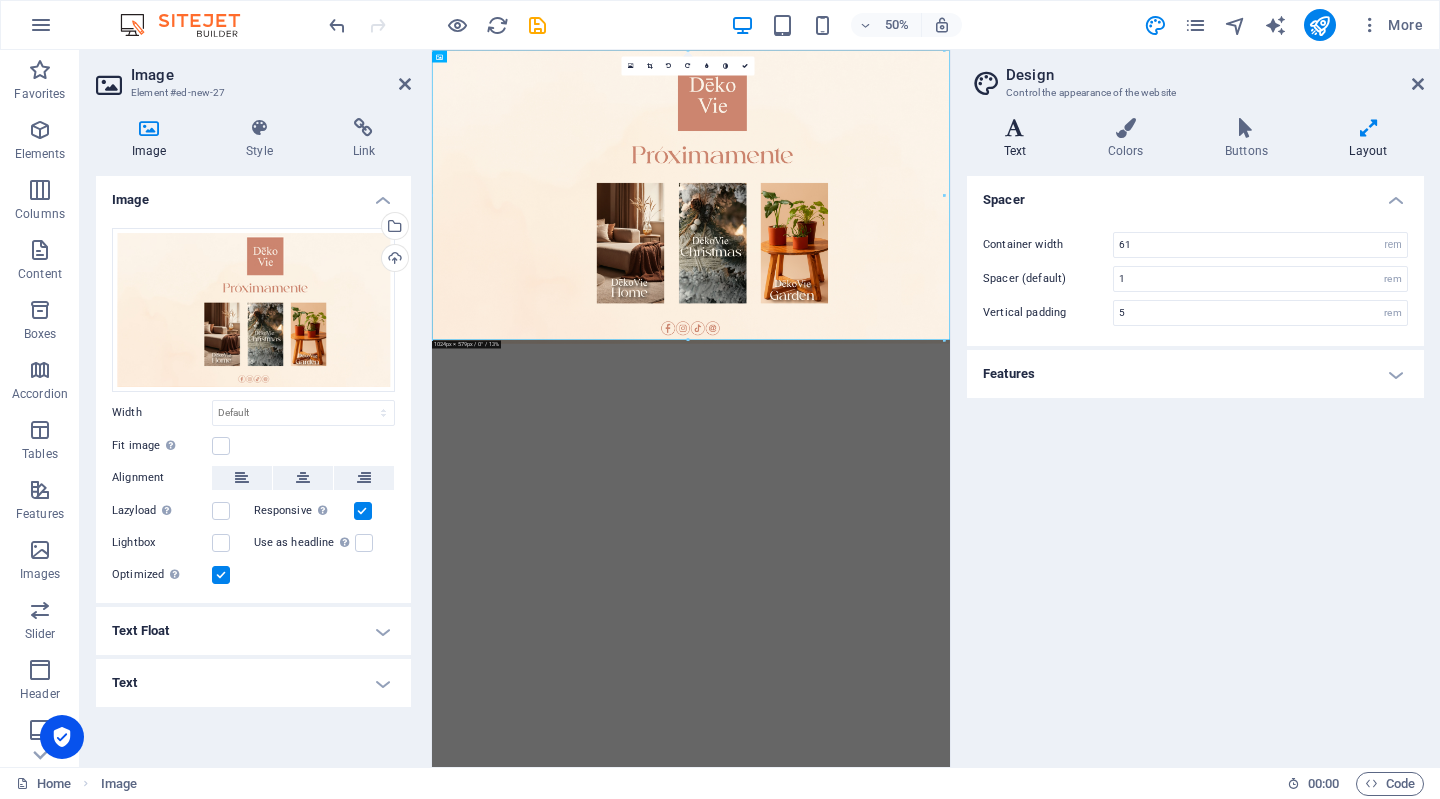 click on "Text" at bounding box center (1019, 139) 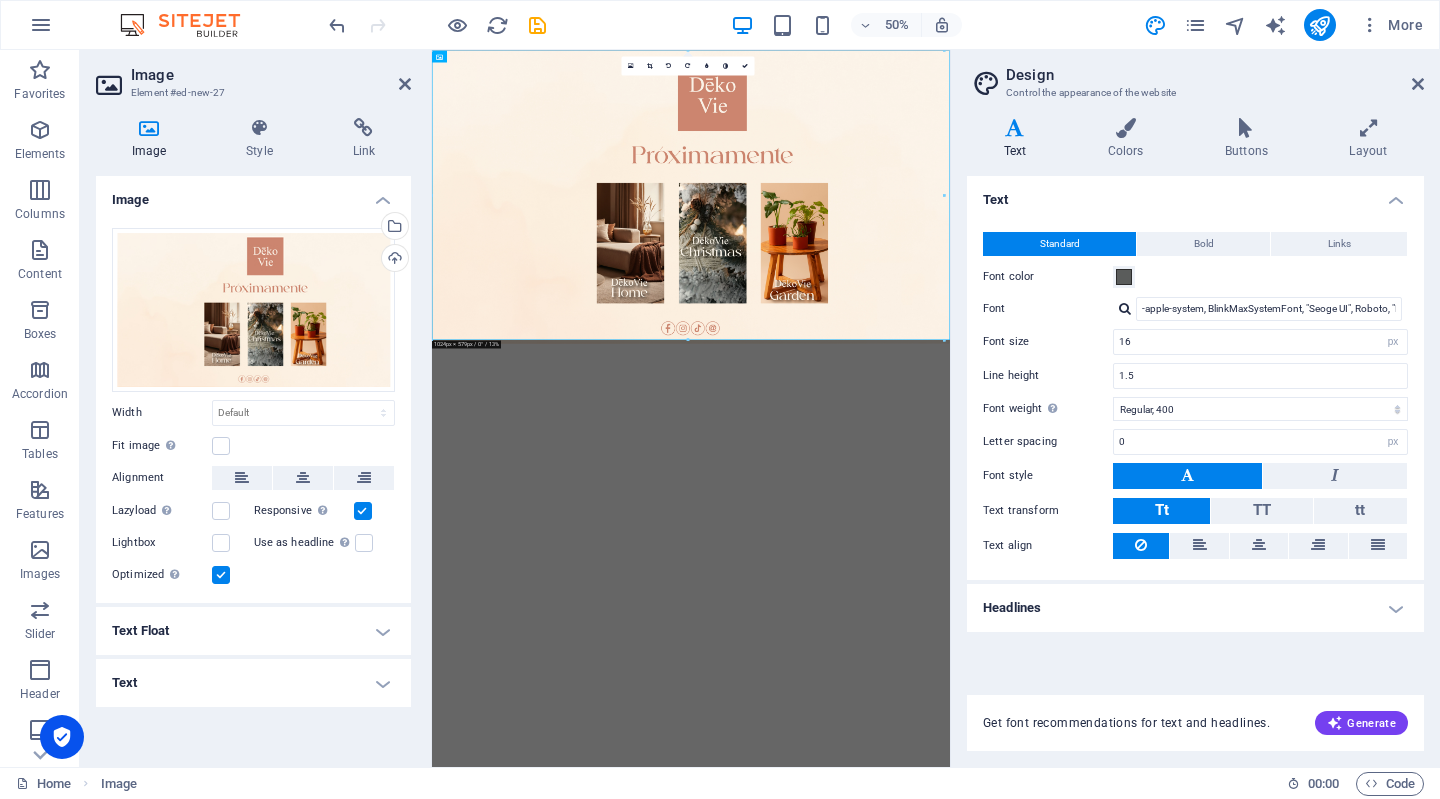 click on "Text" at bounding box center [1019, 139] 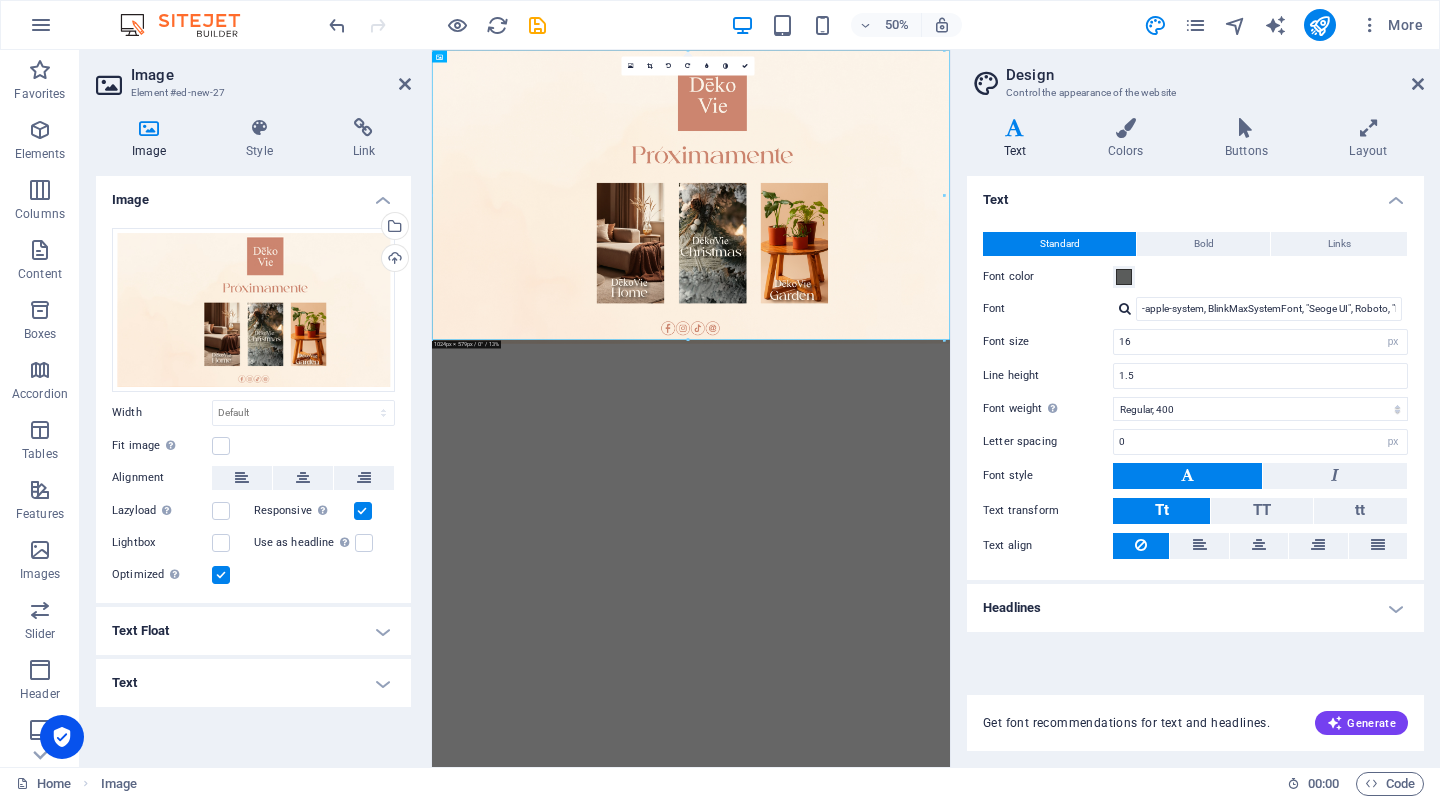 click on "Text" at bounding box center (1019, 139) 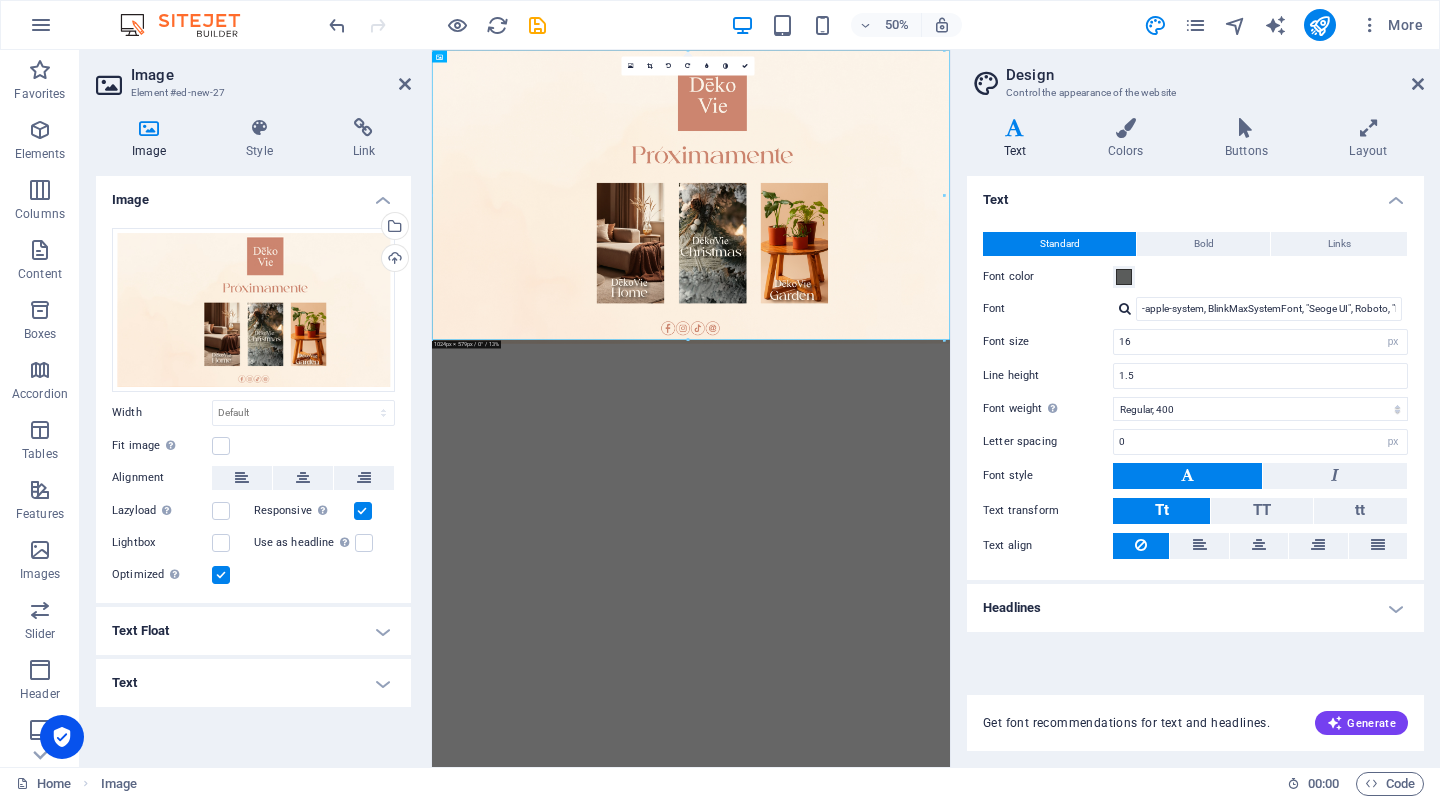 click on "Headlines" at bounding box center (1195, 608) 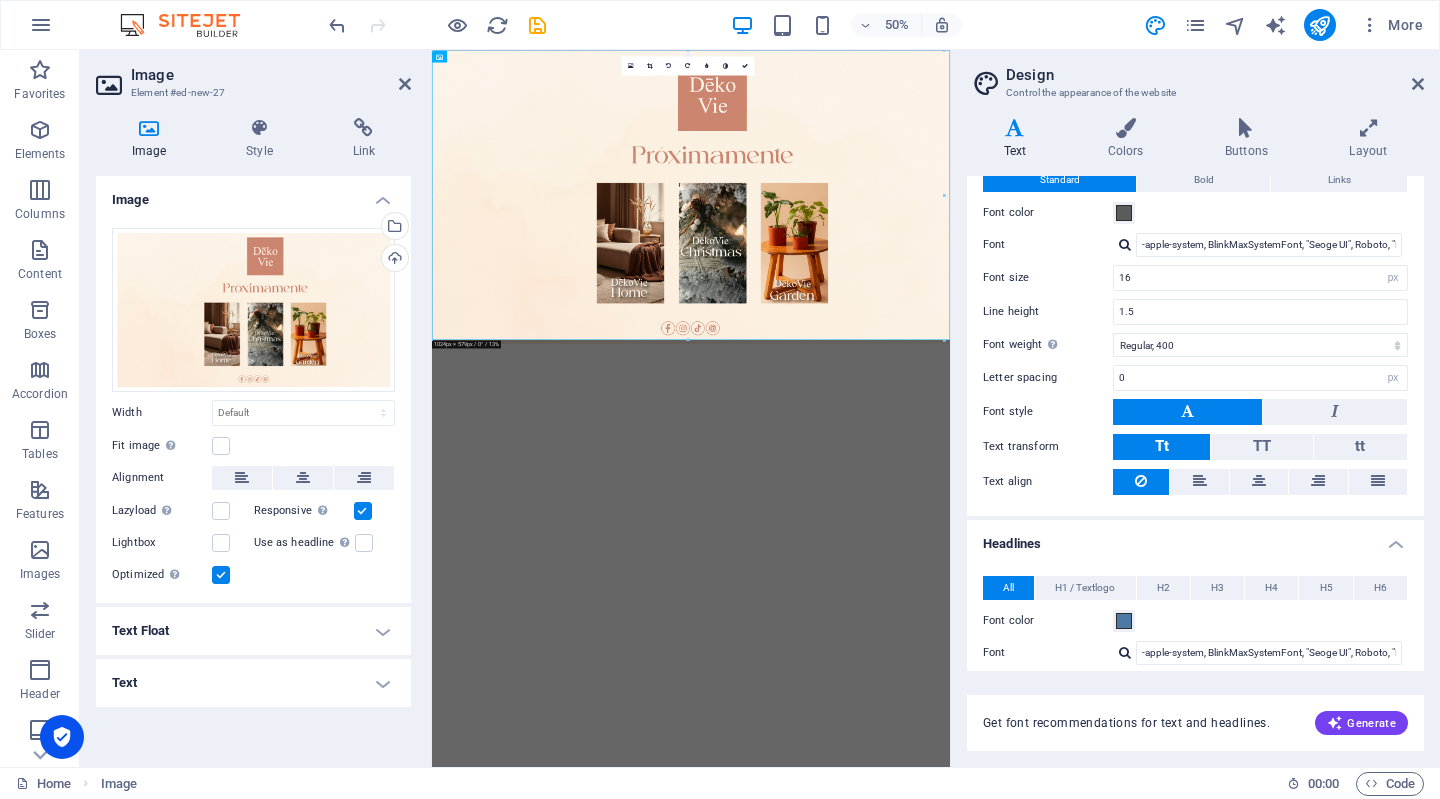 scroll, scrollTop: 0, scrollLeft: 0, axis: both 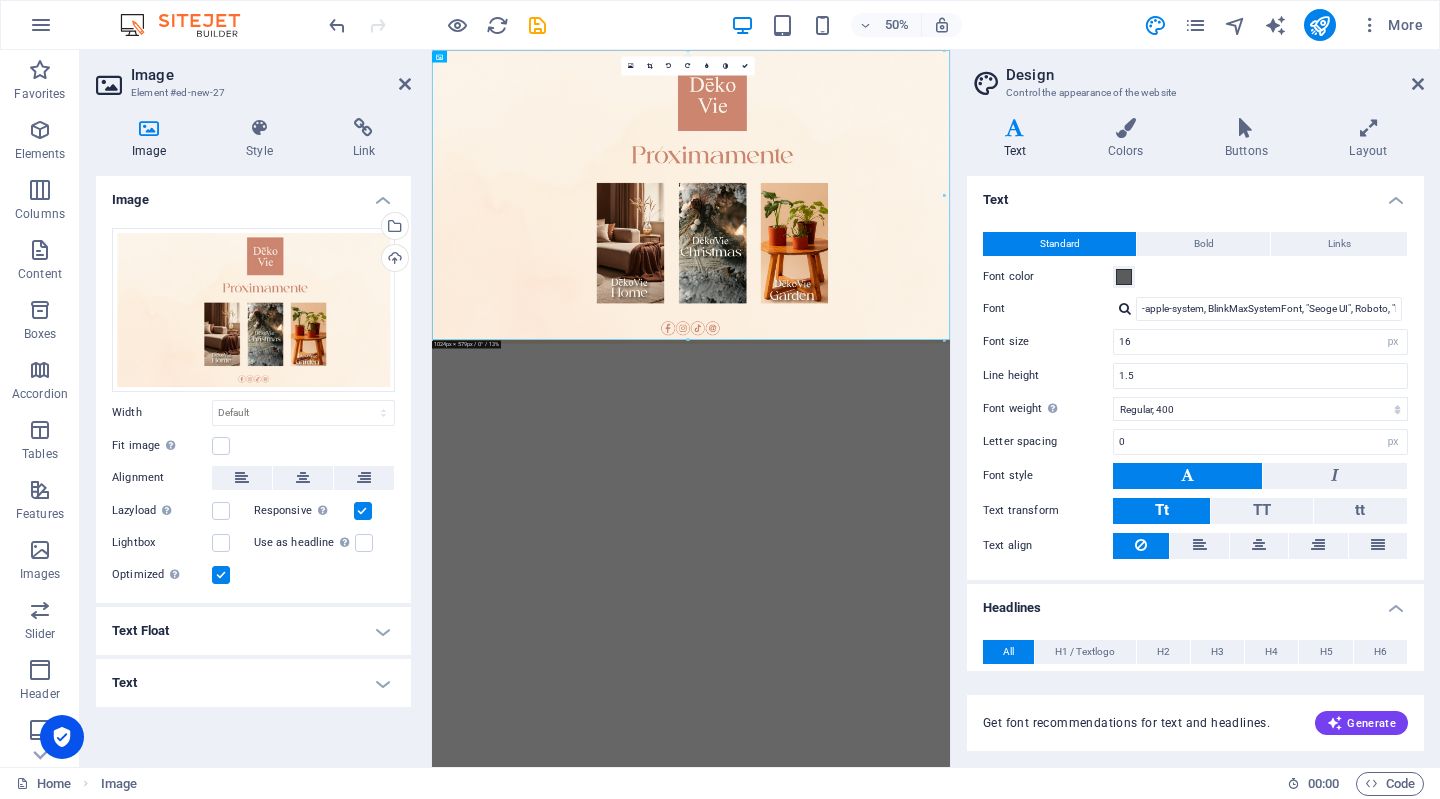 click on "Skip to main content" at bounding box center (950, 343) 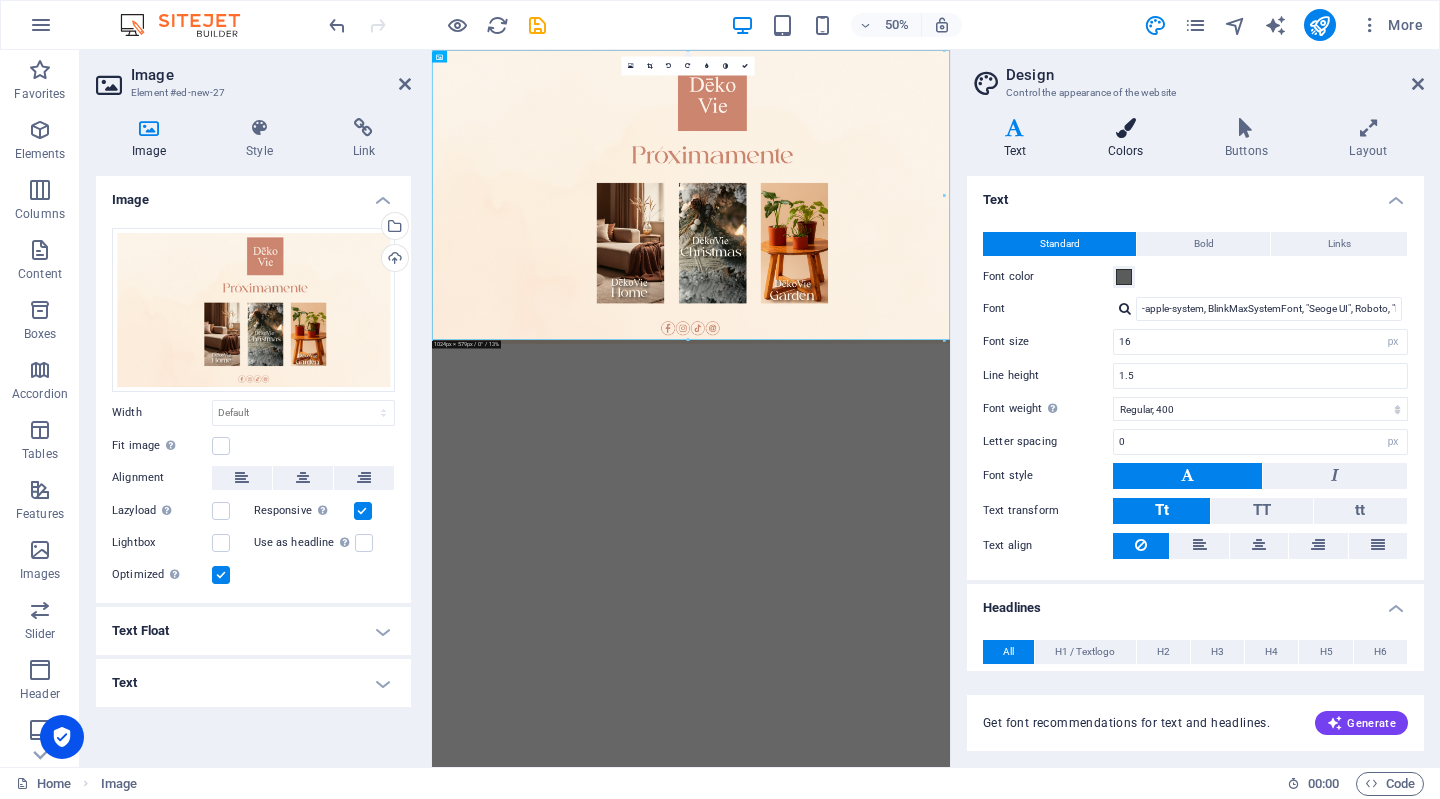 click at bounding box center (1125, 128) 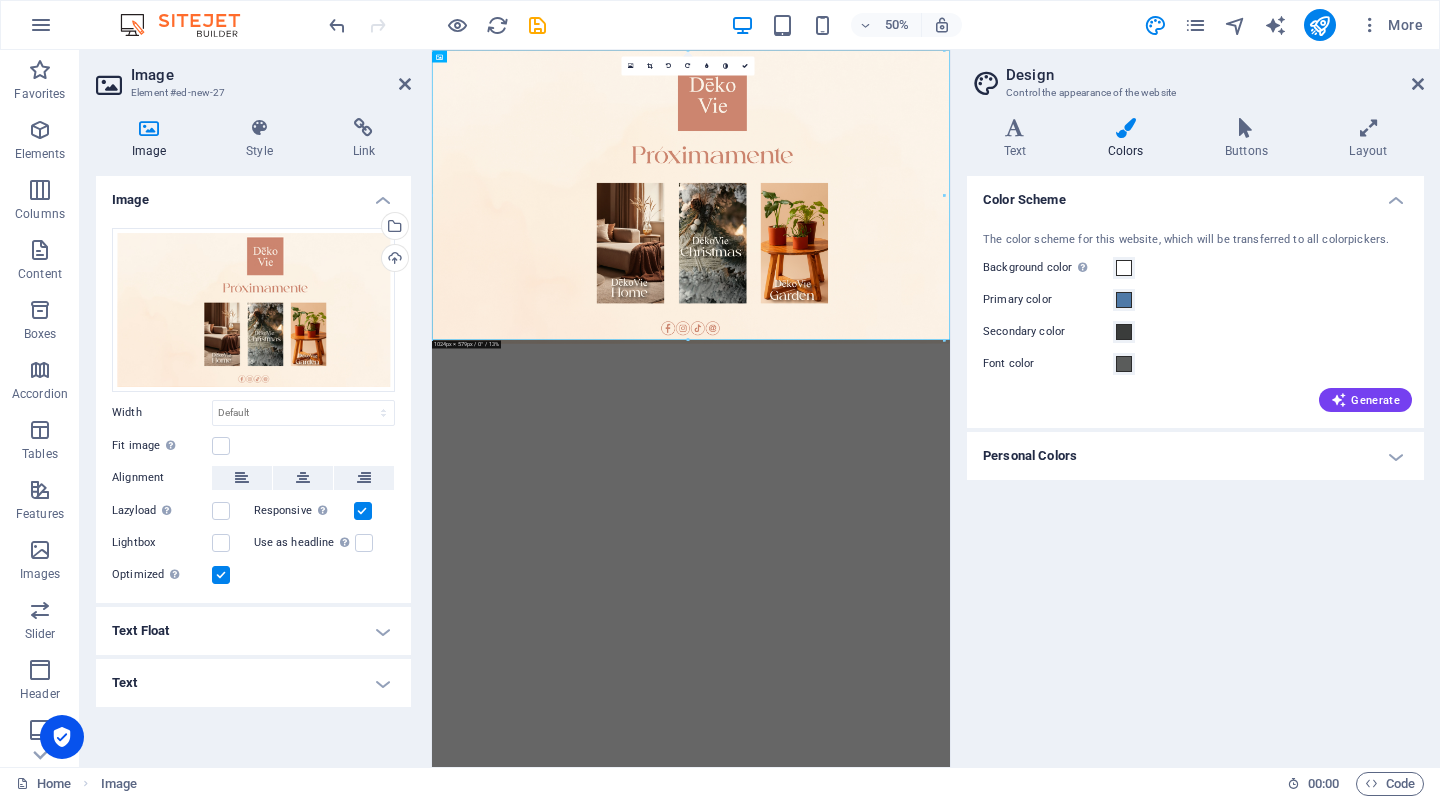 click on "Design Control the appearance of the website Variants  Text  Colors  Buttons  Layout Text Standard Bold Links Font color Font -apple-system, BlinkMaxSystemFont, "Seoge UI", Roboto, "Helvetica Neue", Arial, sans-serif Font size 16 rem px Line height 1.5 Font weight To display the font weight correctly, it may need to be enabled.  Manage Fonts Thin, 100 Extra-light, 200 Light, 300 Regular, 400 Medium, 500 Semi-bold, 600 Bold, 700 Extra-bold, 800 Black, 900 Letter spacing 0 rem px Font style Text transform Tt TT tt Text align Font weight To display the font weight correctly, it may need to be enabled.  Manage Fonts Thin, 100 Extra-light, 200 Light, 300 Regular, 400 Medium, 500 Semi-bold, 600 Bold, 700 Extra-bold, 800 Black, 900 Default Hover / Active Font color Font color Decoration Decoration Transition duration 0.3 s Transition function Ease Ease In Ease Out Ease In/Ease Out Linear Headlines All H1 / Textlogo H2 H3 H4 H5 H6 Font color Font Line height 1.5 Font weight Manage Fonts Thin, 100 Extra-light, 200 0 0" at bounding box center [1195, 408] 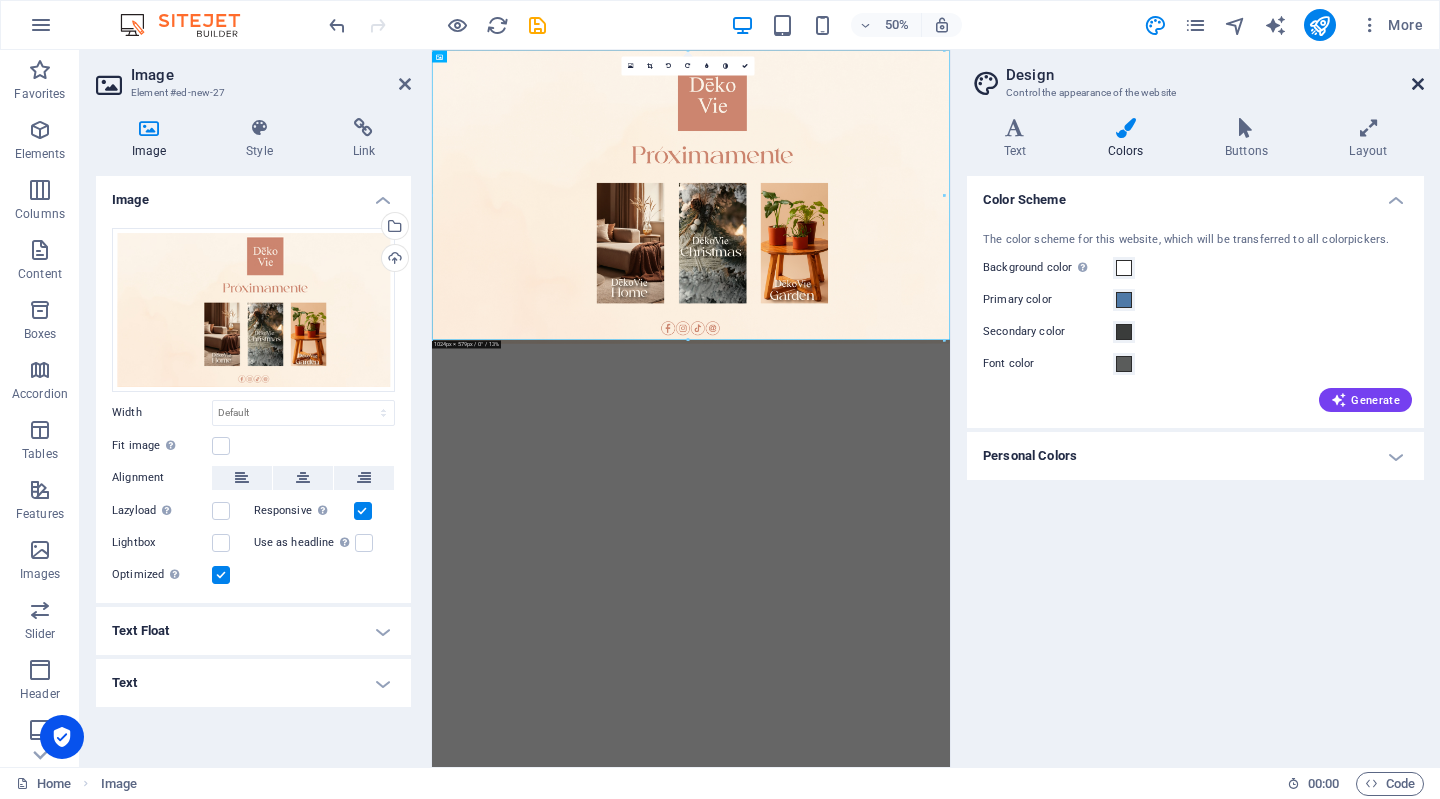 click at bounding box center (1418, 84) 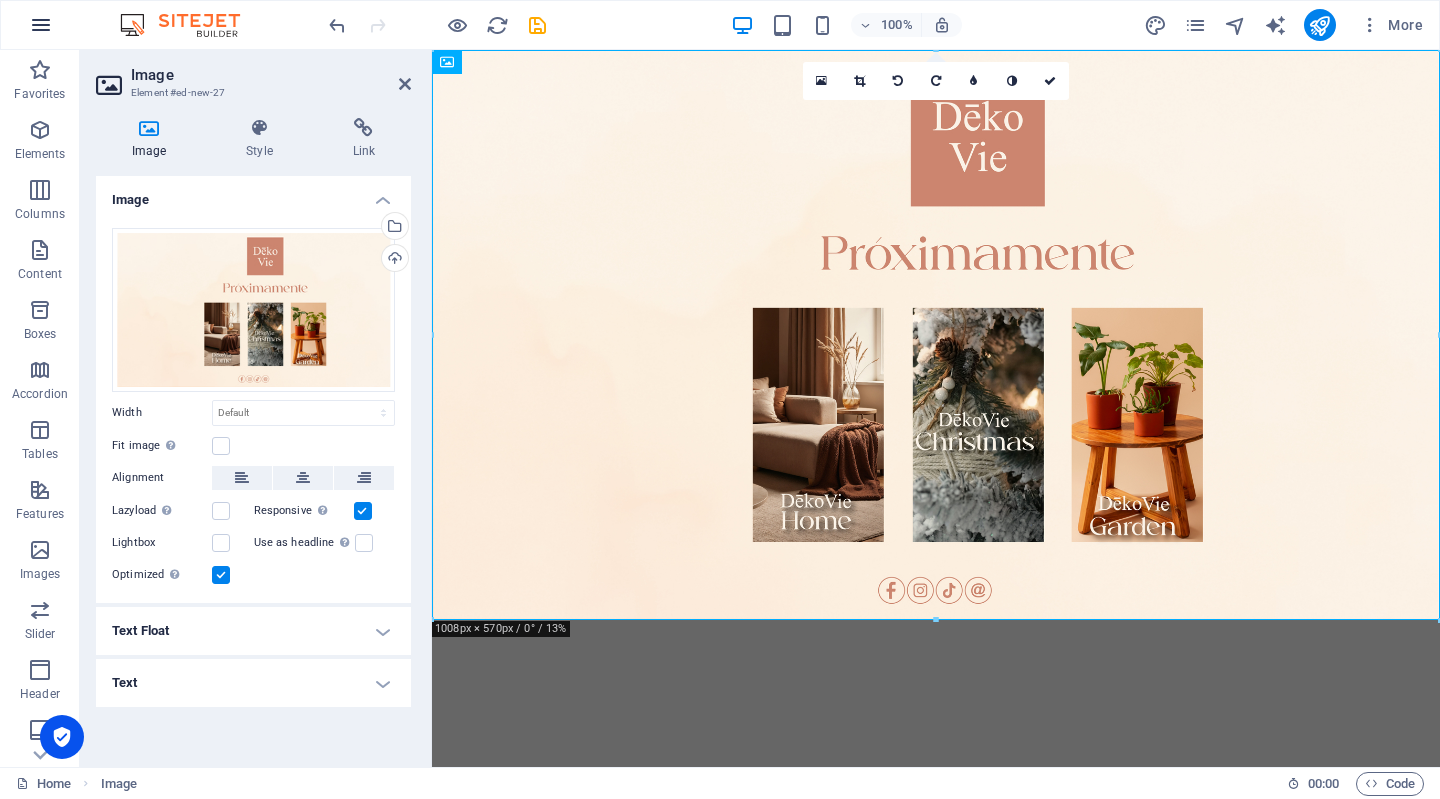 click at bounding box center (41, 25) 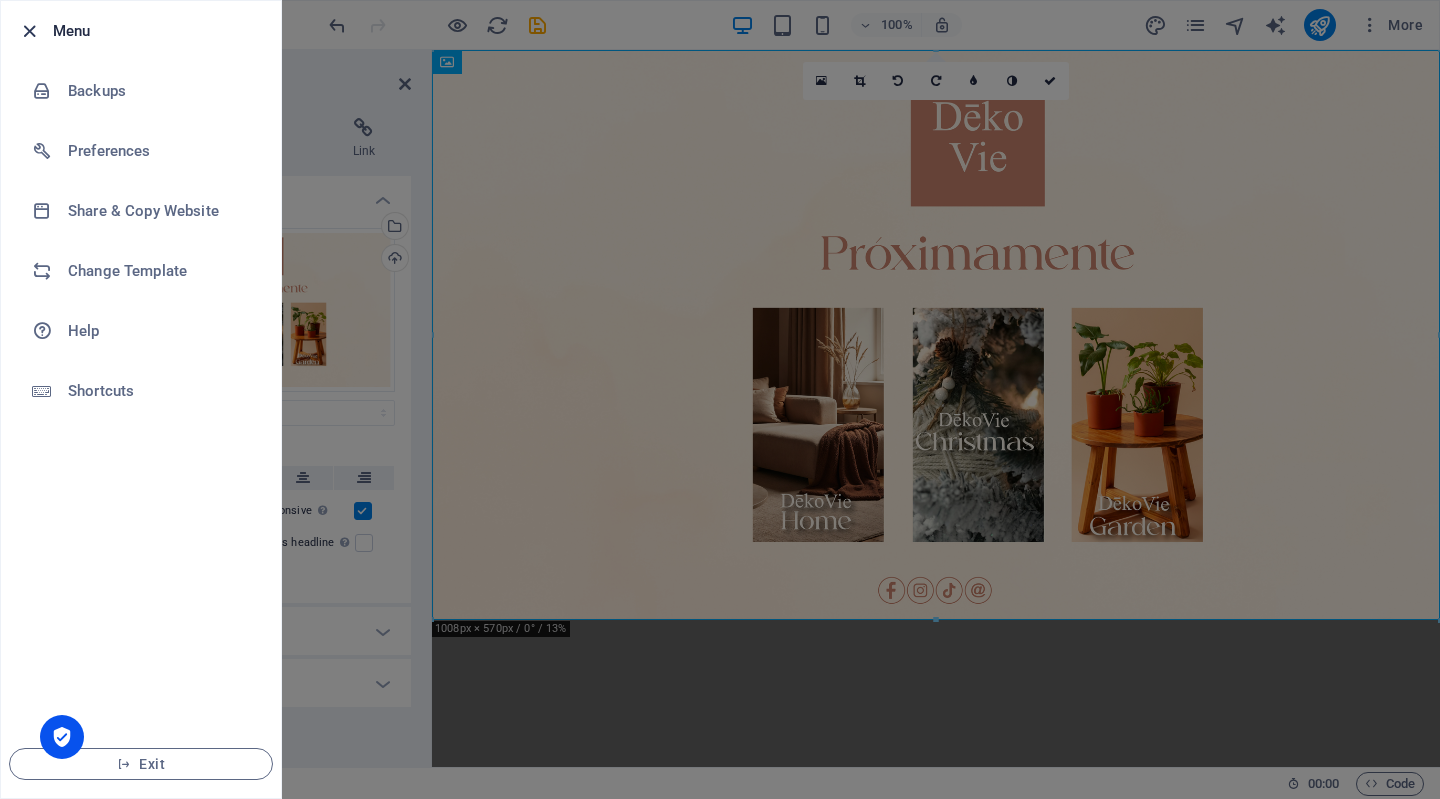 click at bounding box center [29, 31] 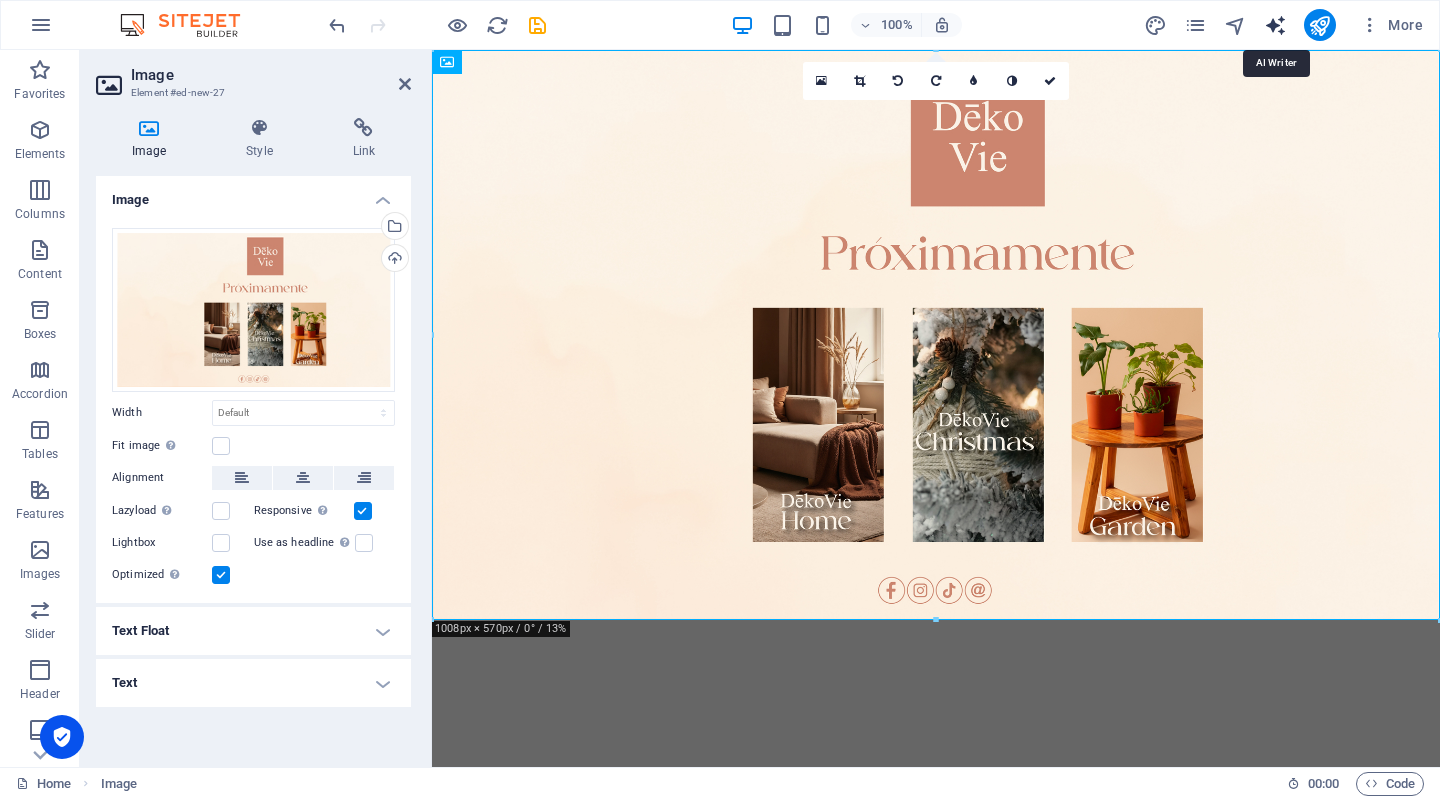 click at bounding box center (1275, 25) 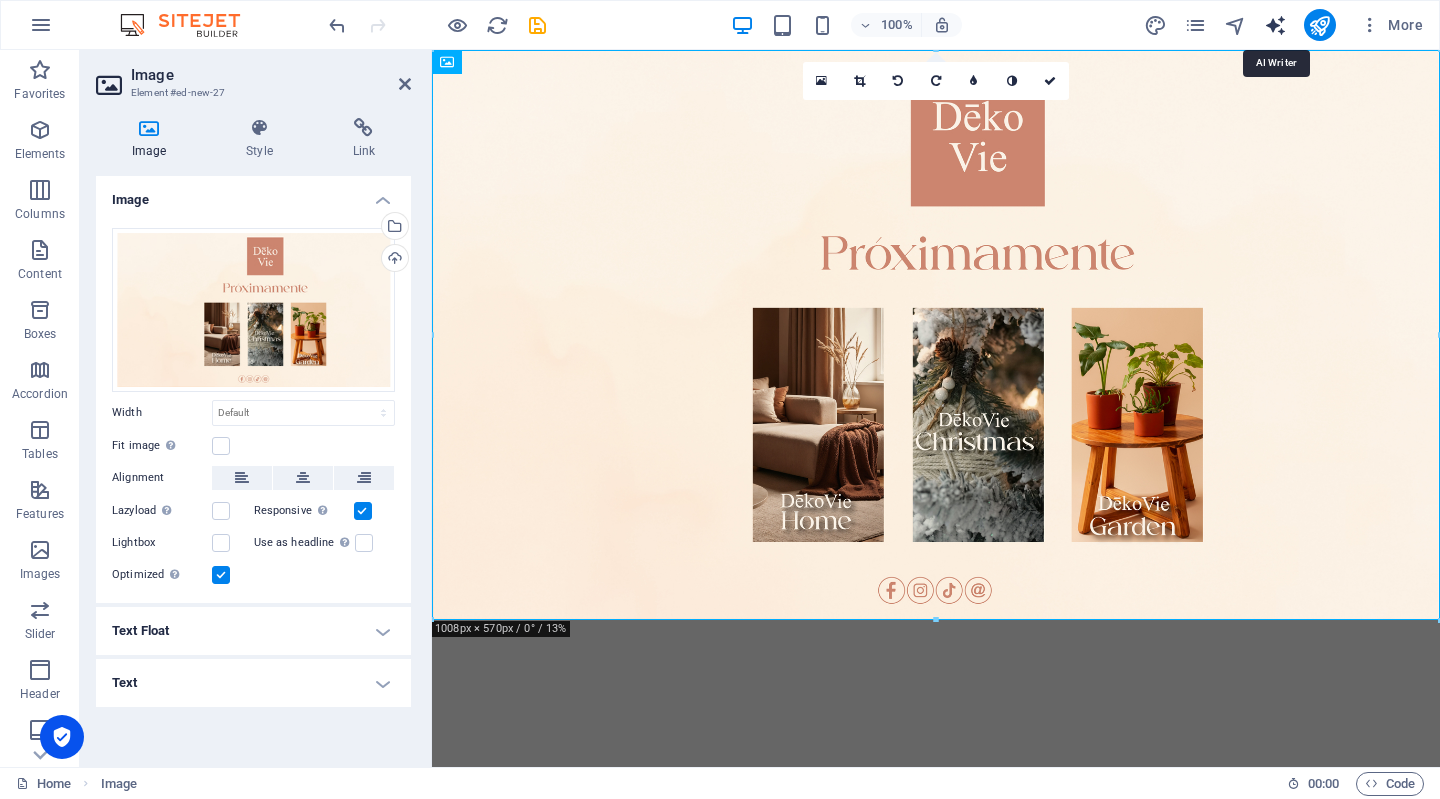 select on "English" 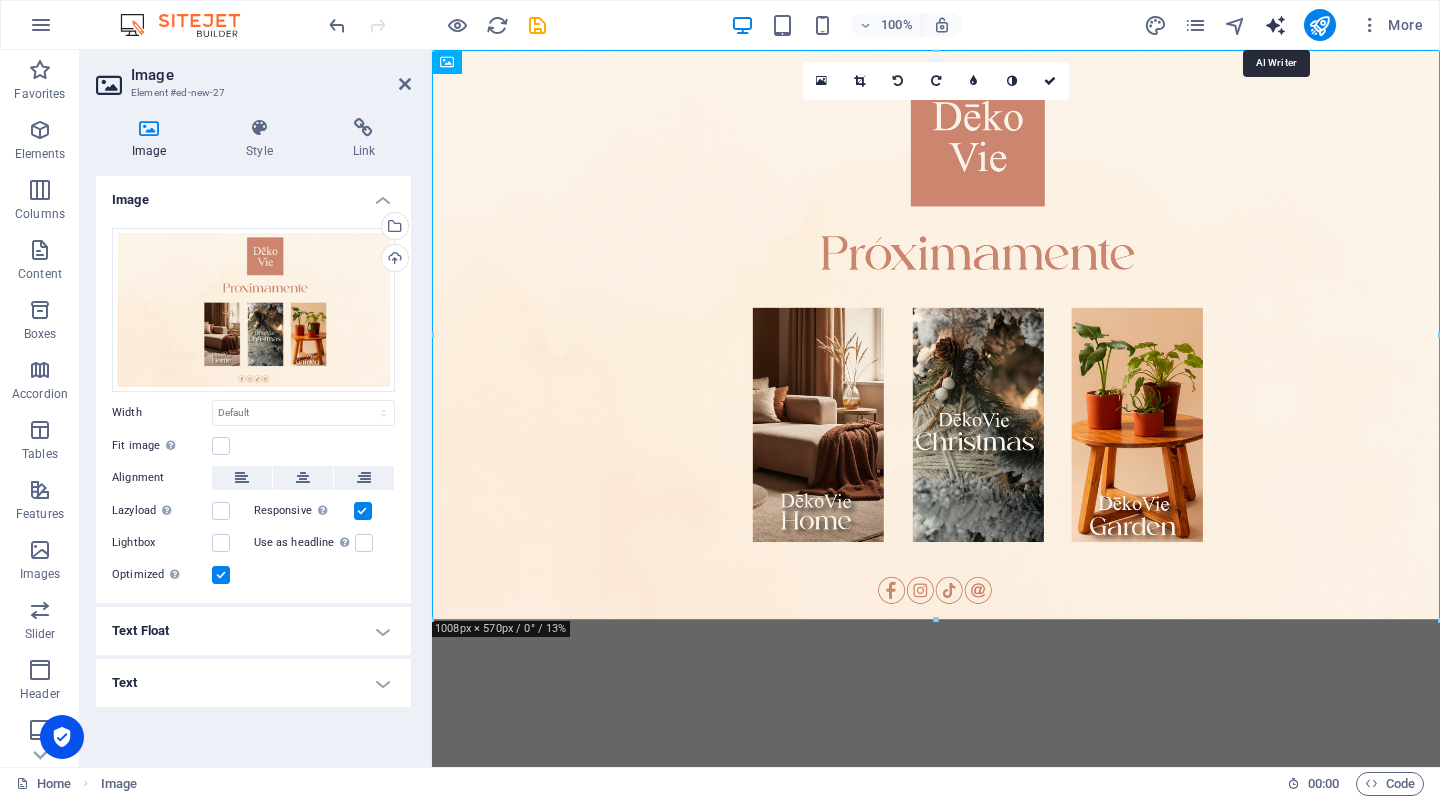 select on "English" 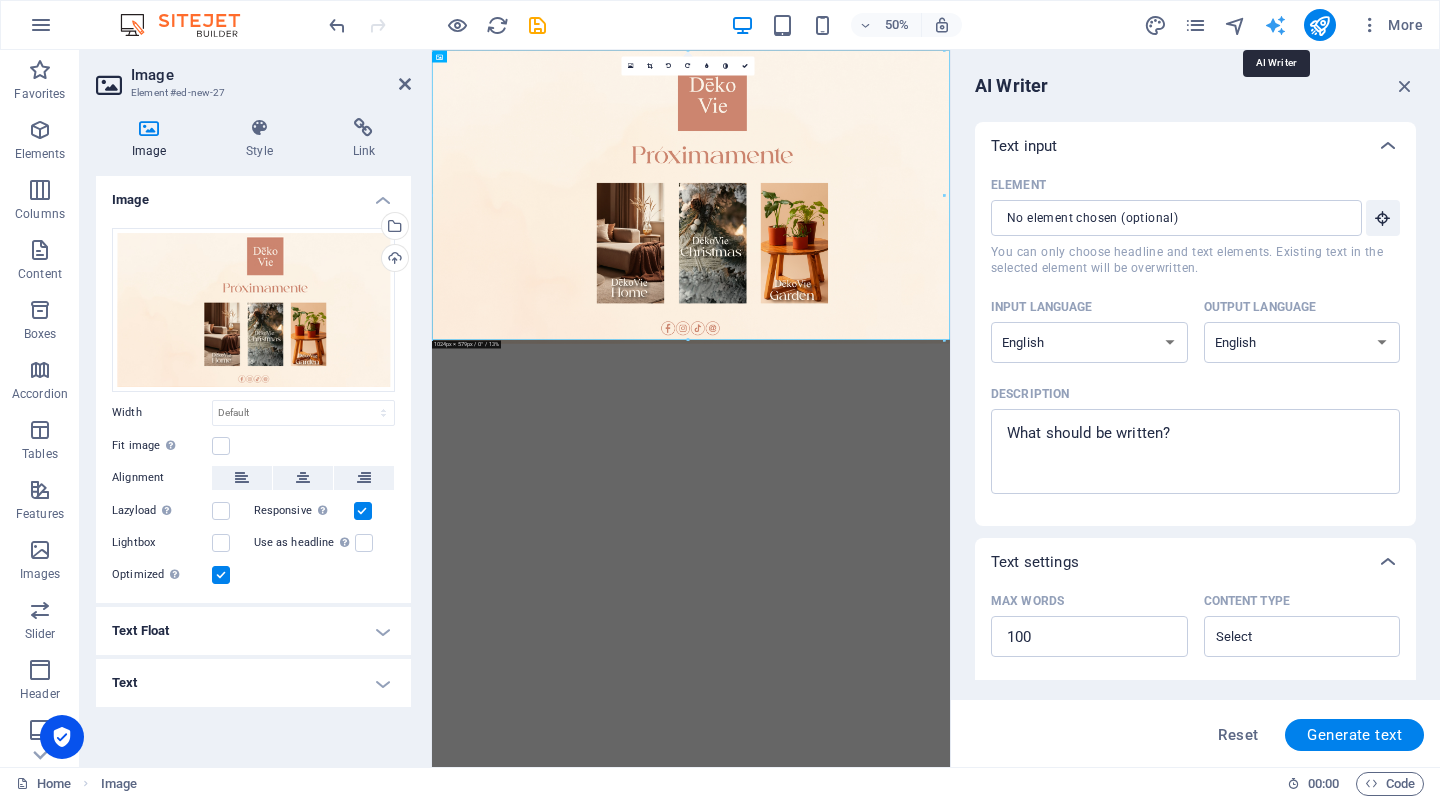 scroll, scrollTop: 0, scrollLeft: 0, axis: both 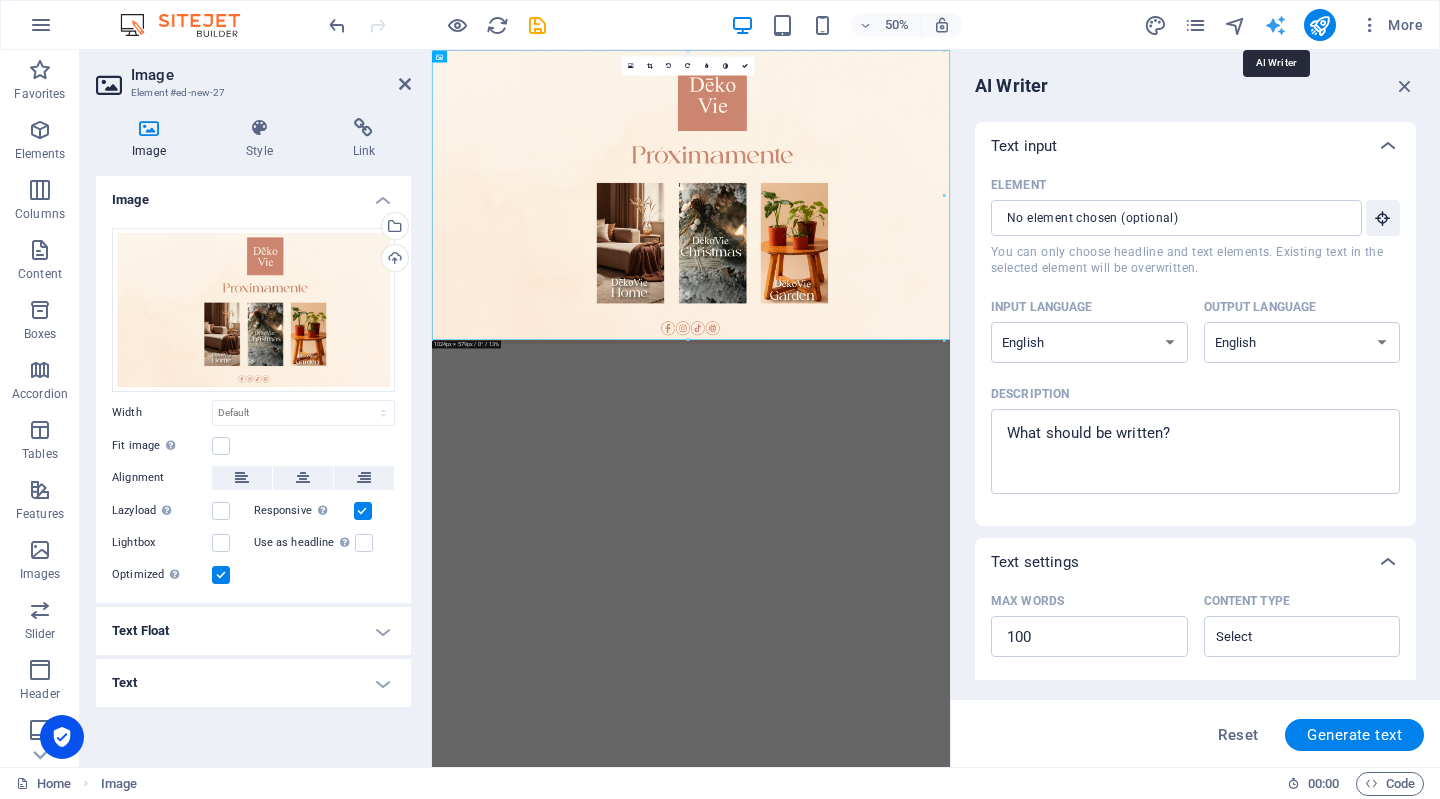 click at bounding box center (1275, 25) 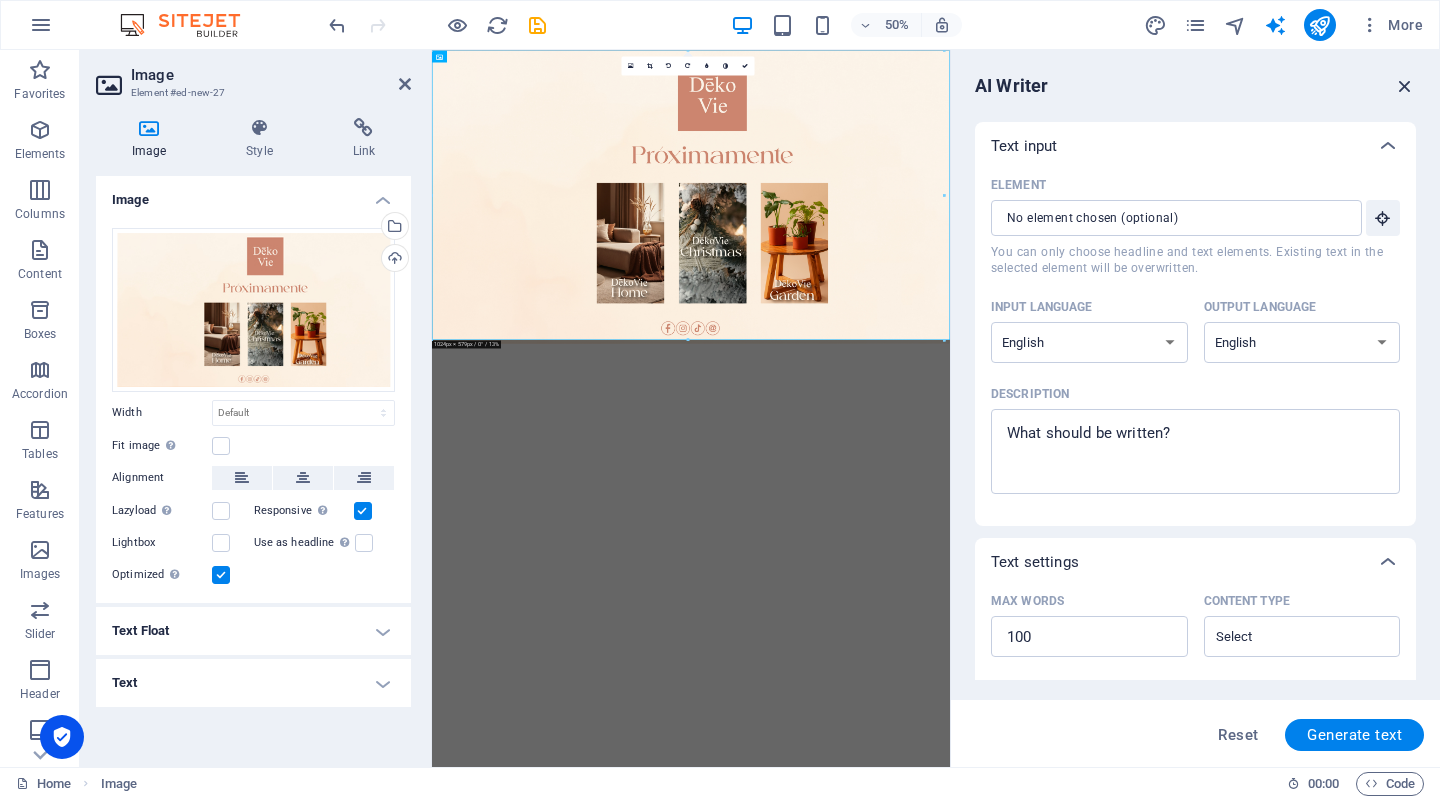 click at bounding box center [1405, 86] 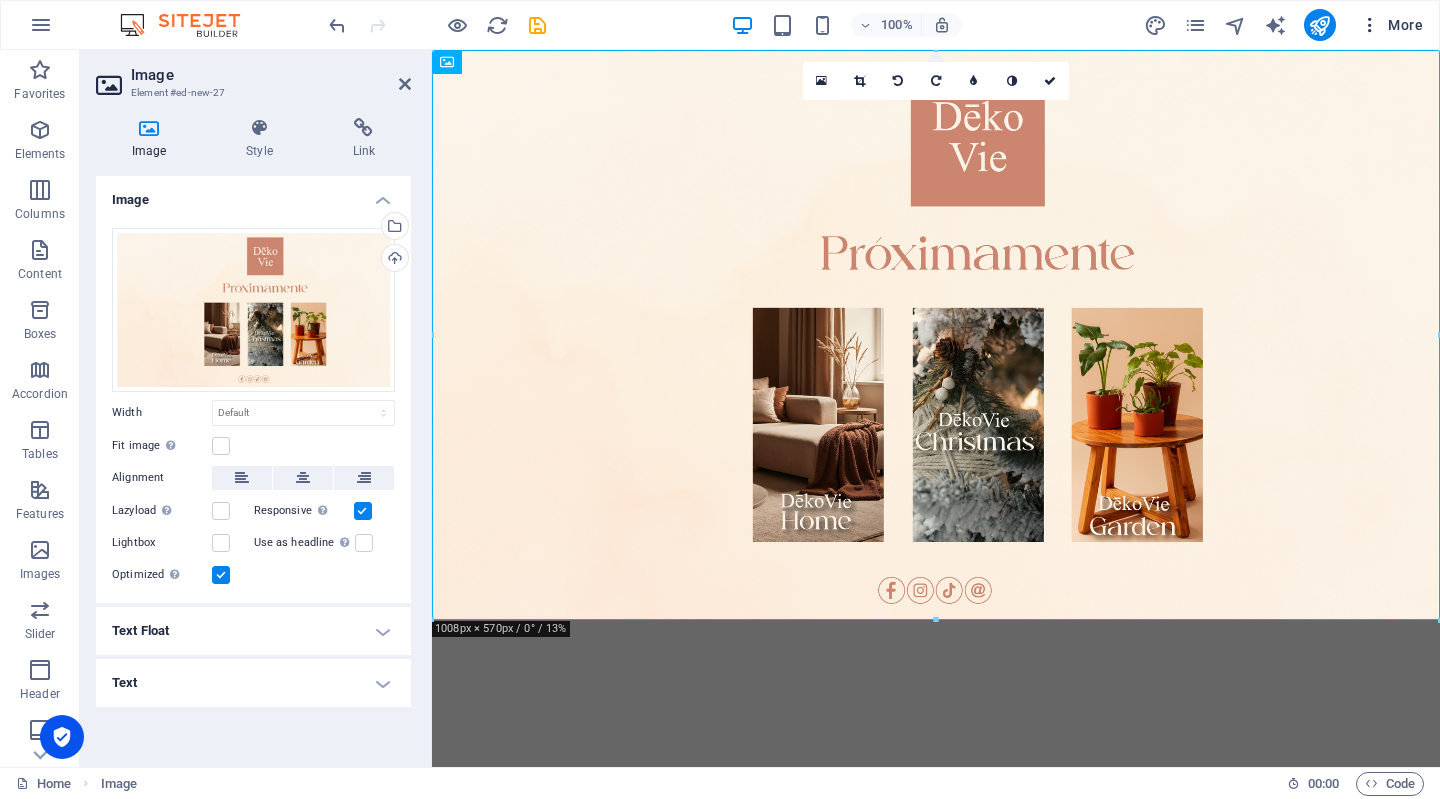 click on "More" at bounding box center (1391, 25) 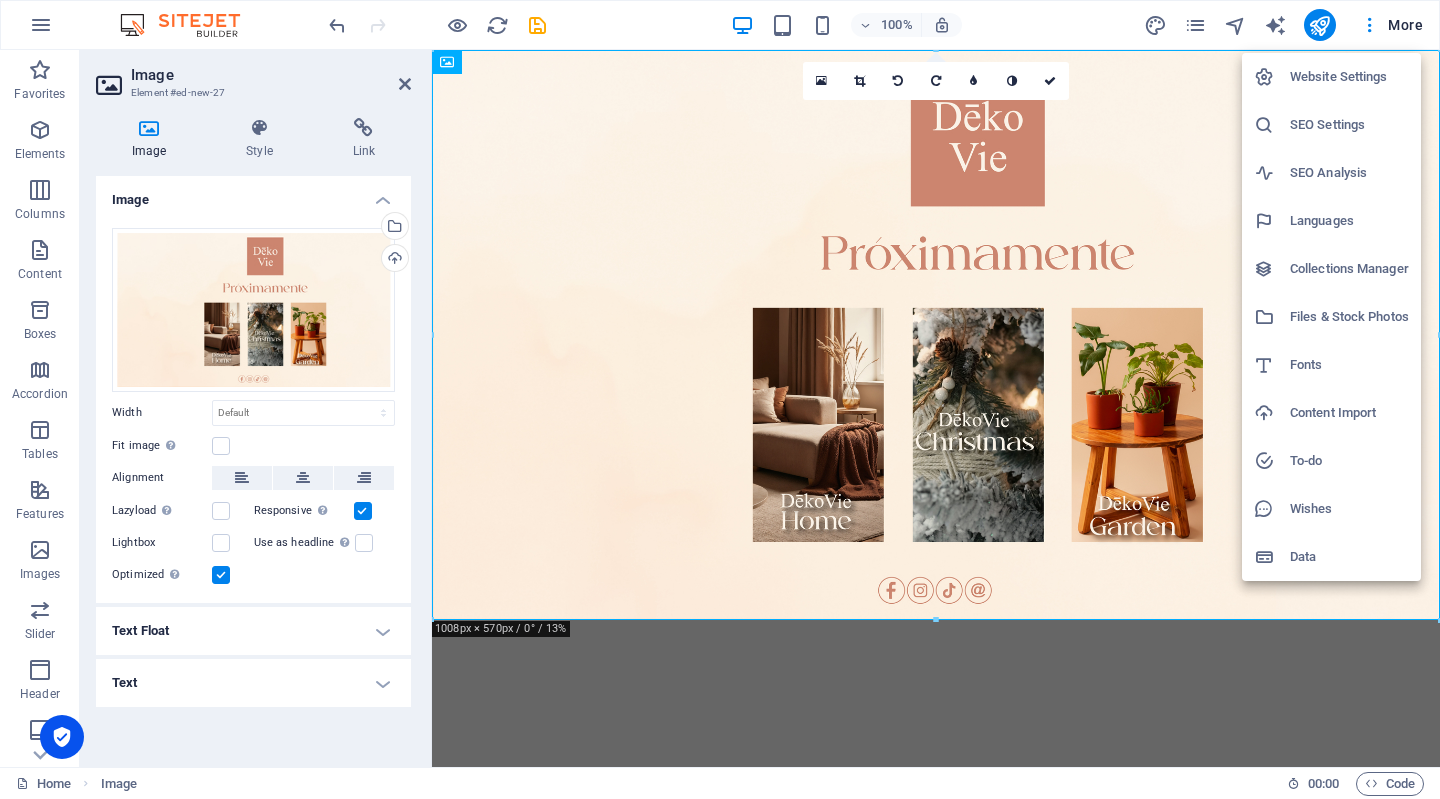 click on "Website Settings" at bounding box center (1349, 77) 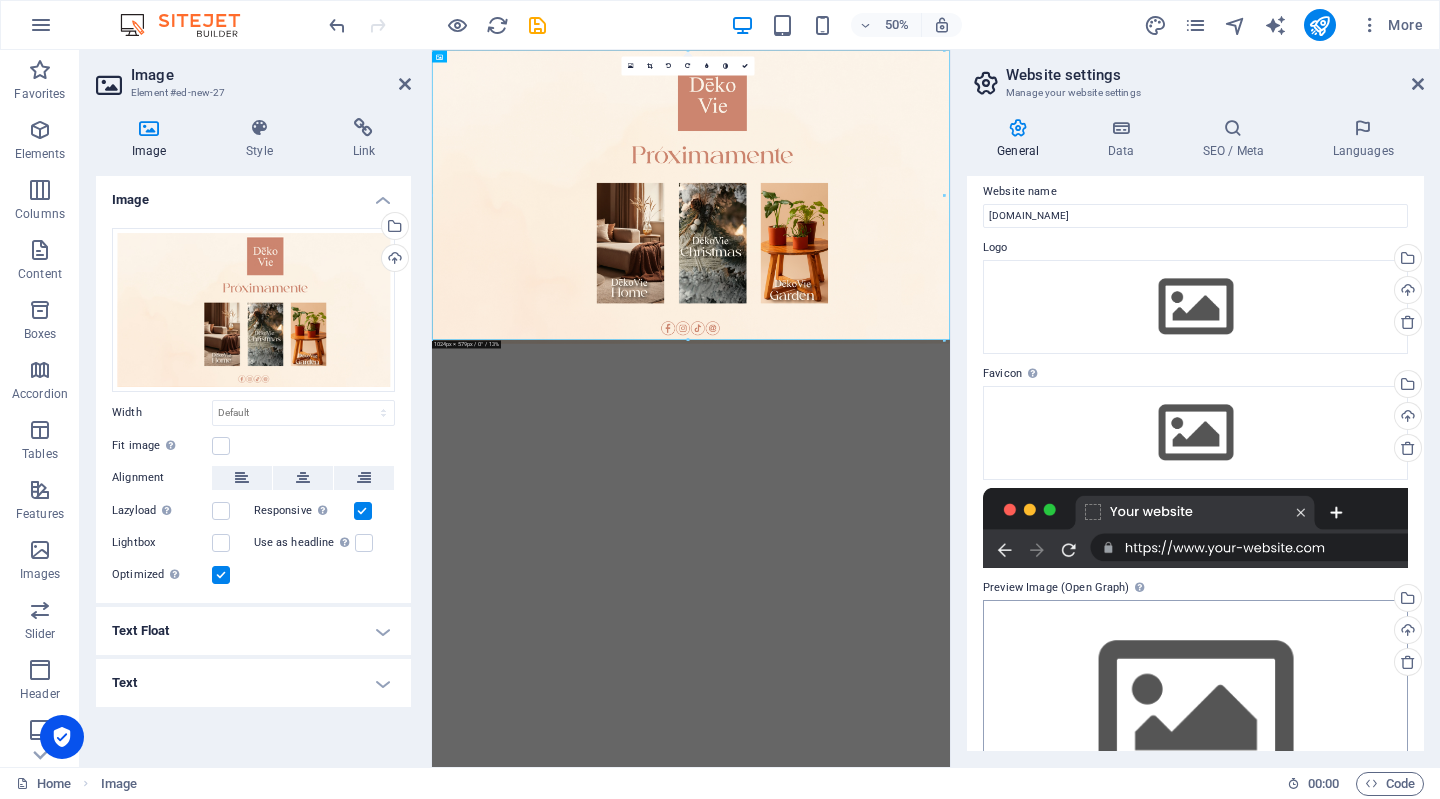 scroll, scrollTop: 0, scrollLeft: 0, axis: both 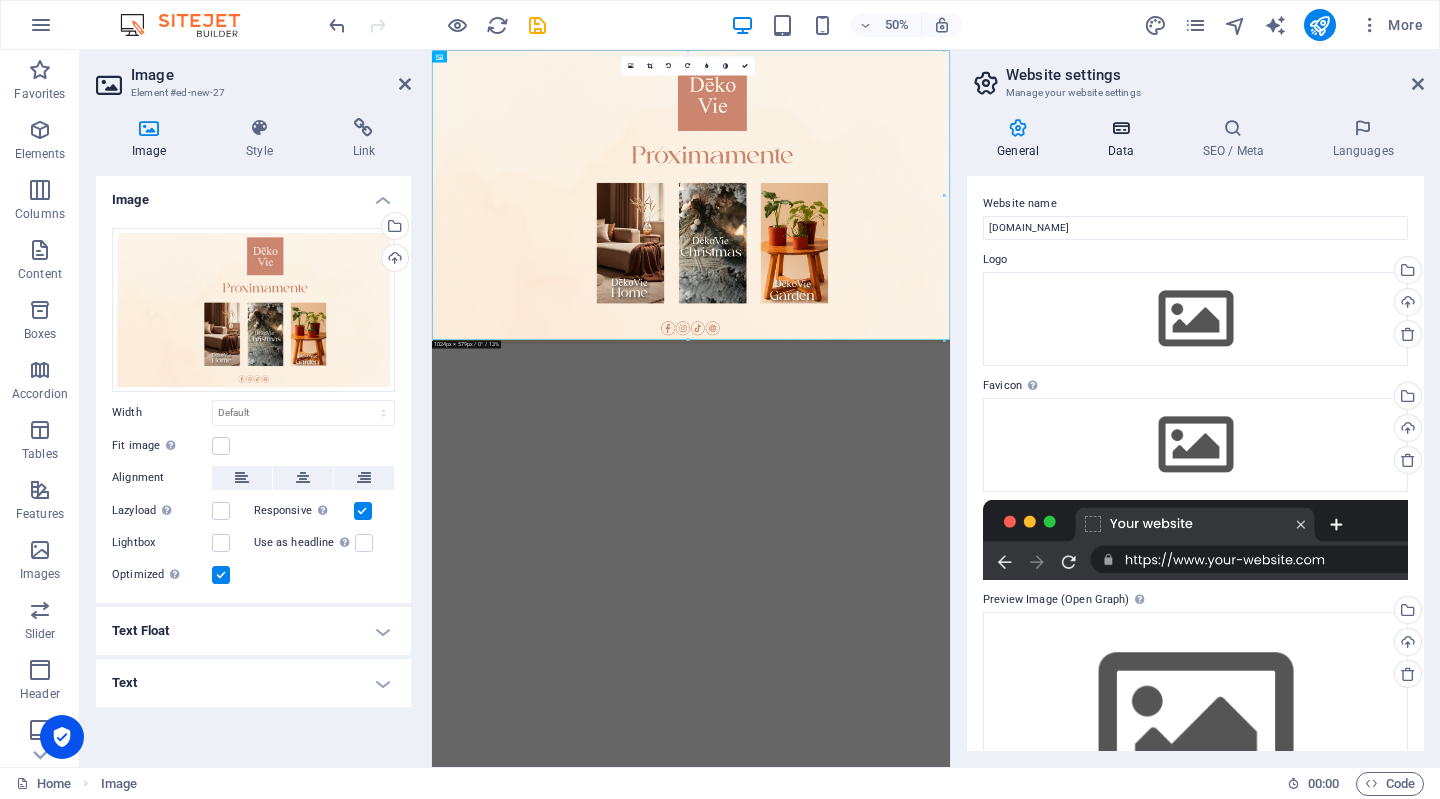 click on "Data" at bounding box center [1124, 139] 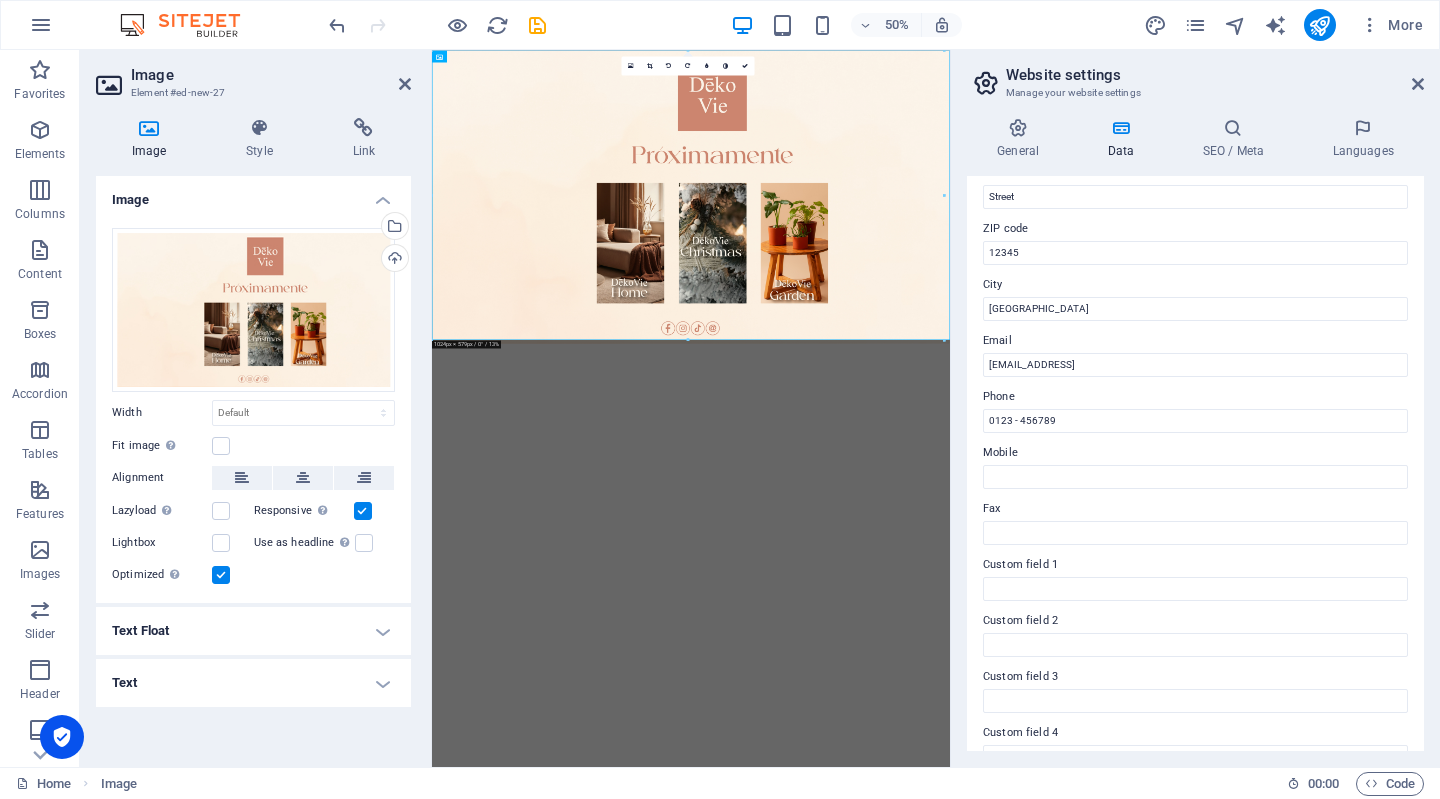 scroll, scrollTop: 241, scrollLeft: 0, axis: vertical 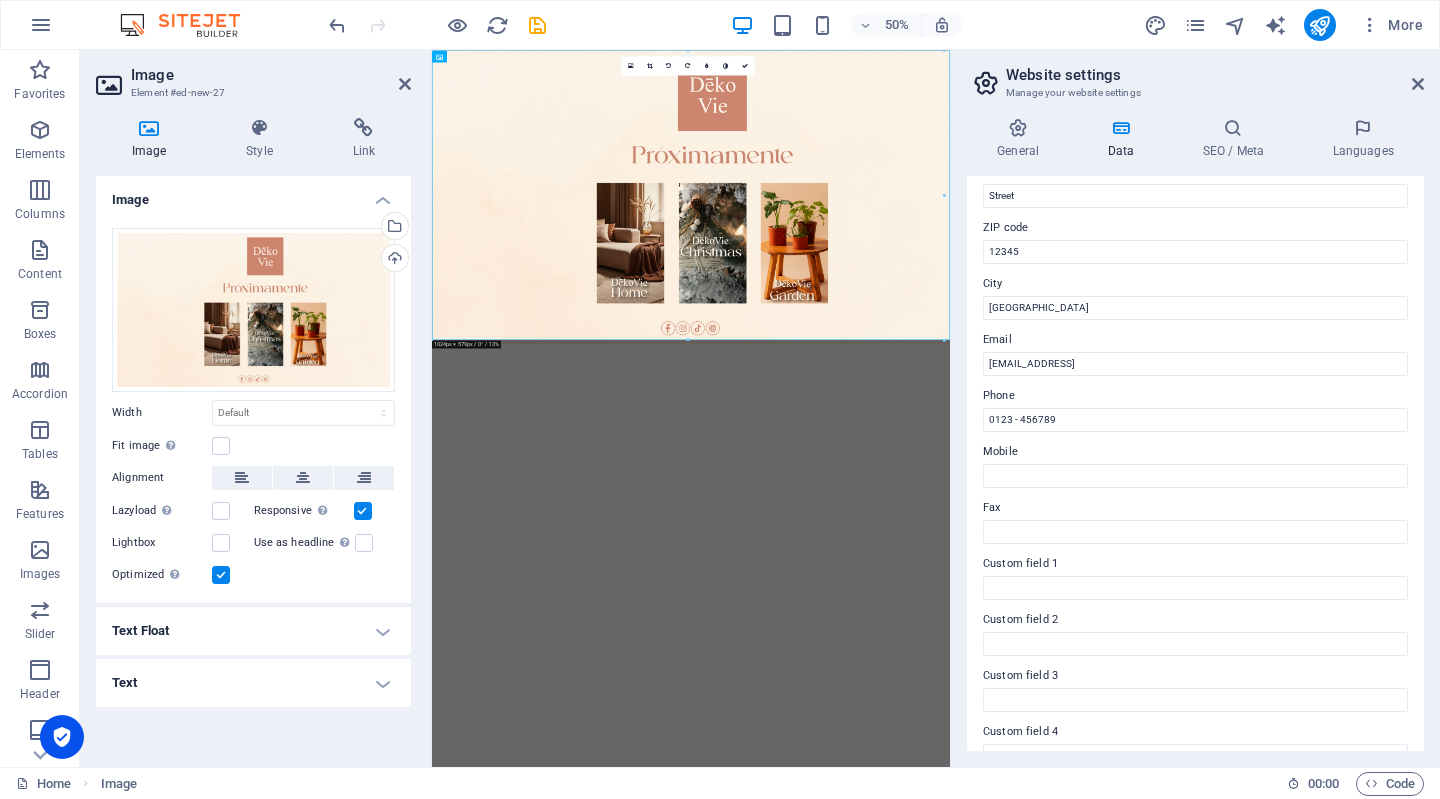 click on "General  Data  SEO / Meta  Languages Website name [DOMAIN_NAME] Logo Drag files here, click to choose files or select files from Files or our free stock photos & videos Select files from the file manager, stock photos, or upload file(s) Upload Favicon Set the favicon of your website here. A favicon is a small icon shown in the browser tab next to your website title. It helps visitors identify your website. Drag files here, click to choose files or select files from Files or our free stock photos & videos Select files from the file manager, stock photos, or upload file(s) Upload Preview Image (Open Graph) This image will be shown when the website is shared on social networks Drag files here, click to choose files or select files from Files or our free stock photos & videos Select files from the file manager, stock photos, or upload file(s) Upload Contact data for this website. This can be used everywhere on the website and will update automatically. Company [DOMAIN_NAME] First name Last name [GEOGRAPHIC_DATA] 12345 1" at bounding box center (1195, 434) 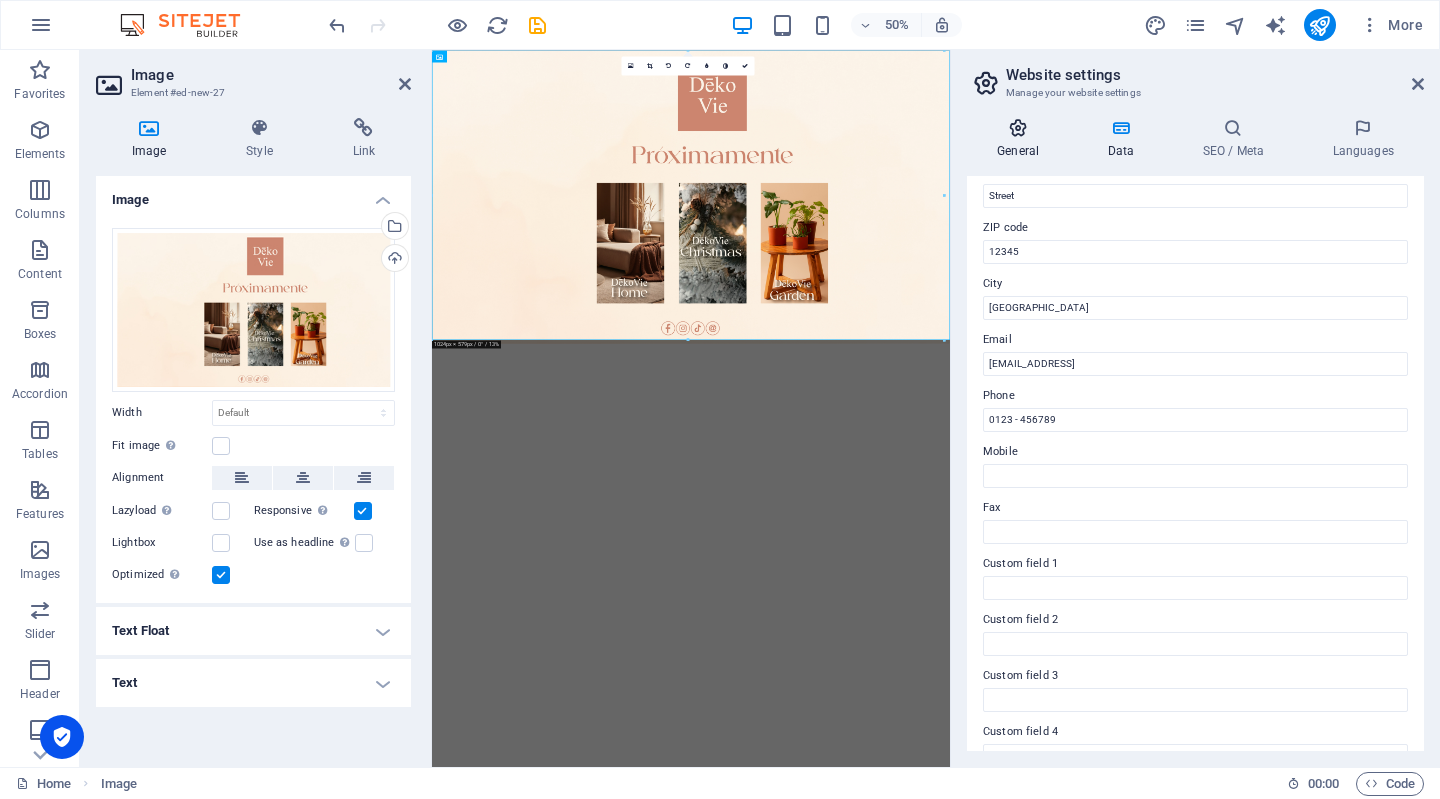 click at bounding box center [1018, 128] 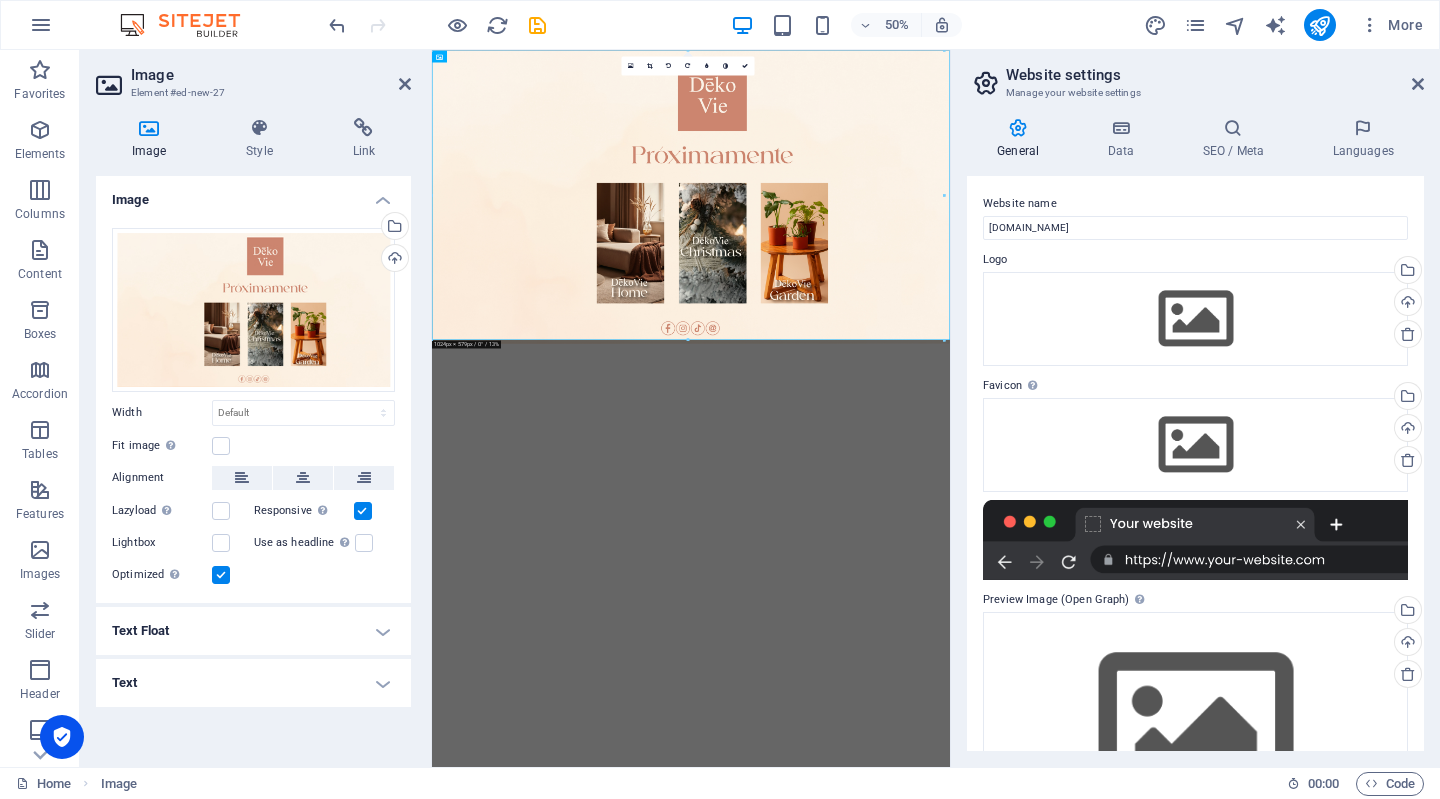 click on "Website settings" at bounding box center (1215, 75) 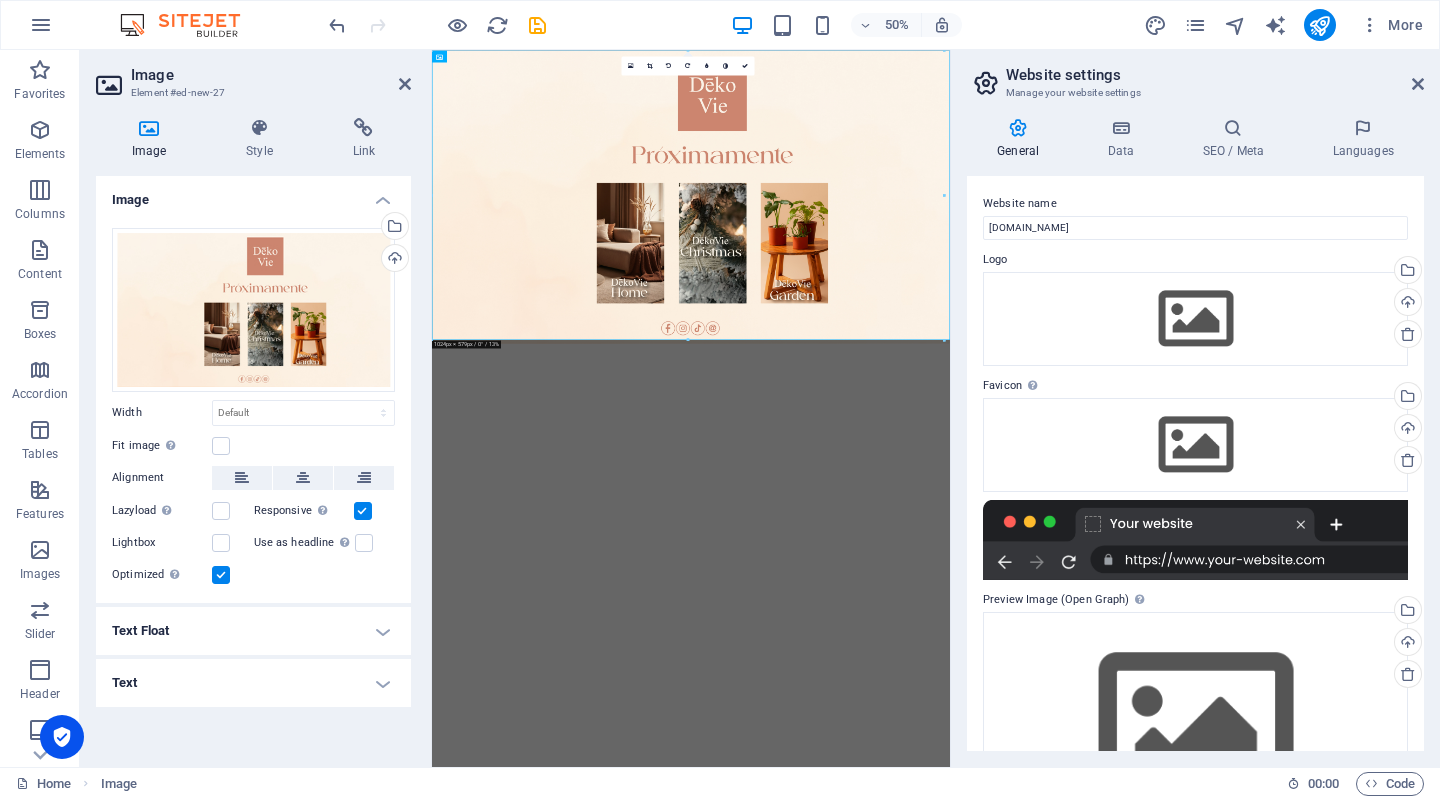 click on "Website settings" at bounding box center (1215, 75) 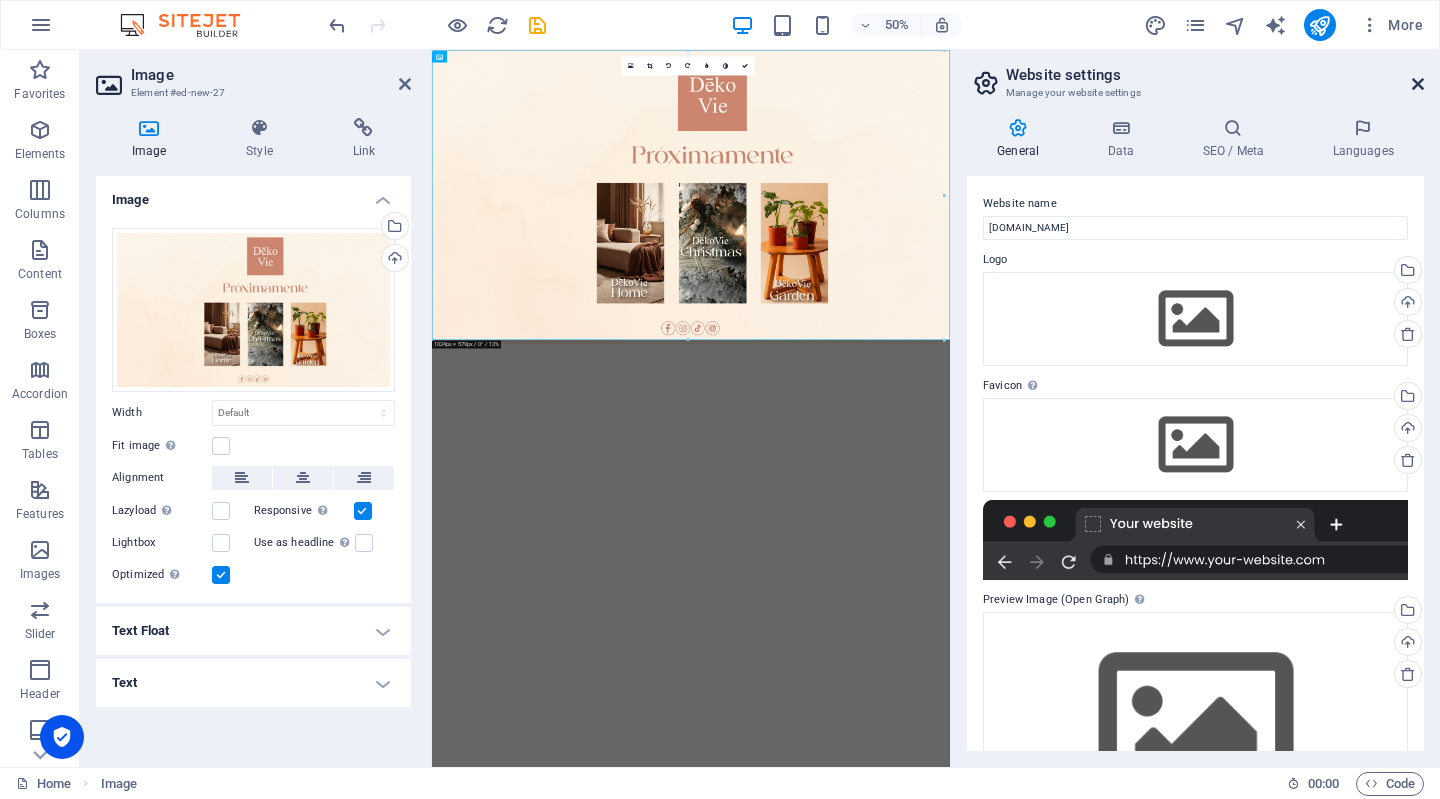 drag, startPoint x: 1408, startPoint y: 80, endPoint x: 1416, endPoint y: 90, distance: 12.806249 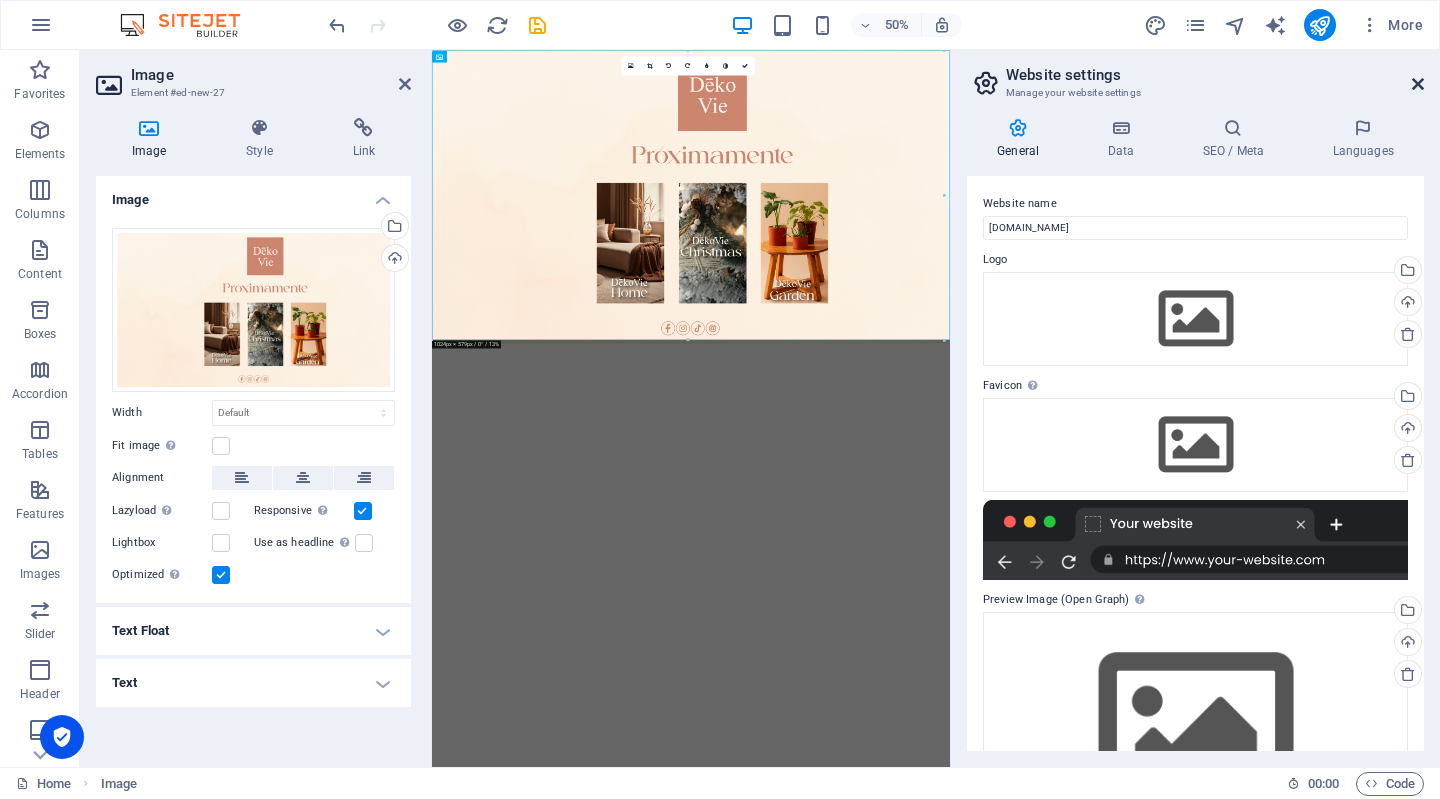 click at bounding box center (1418, 84) 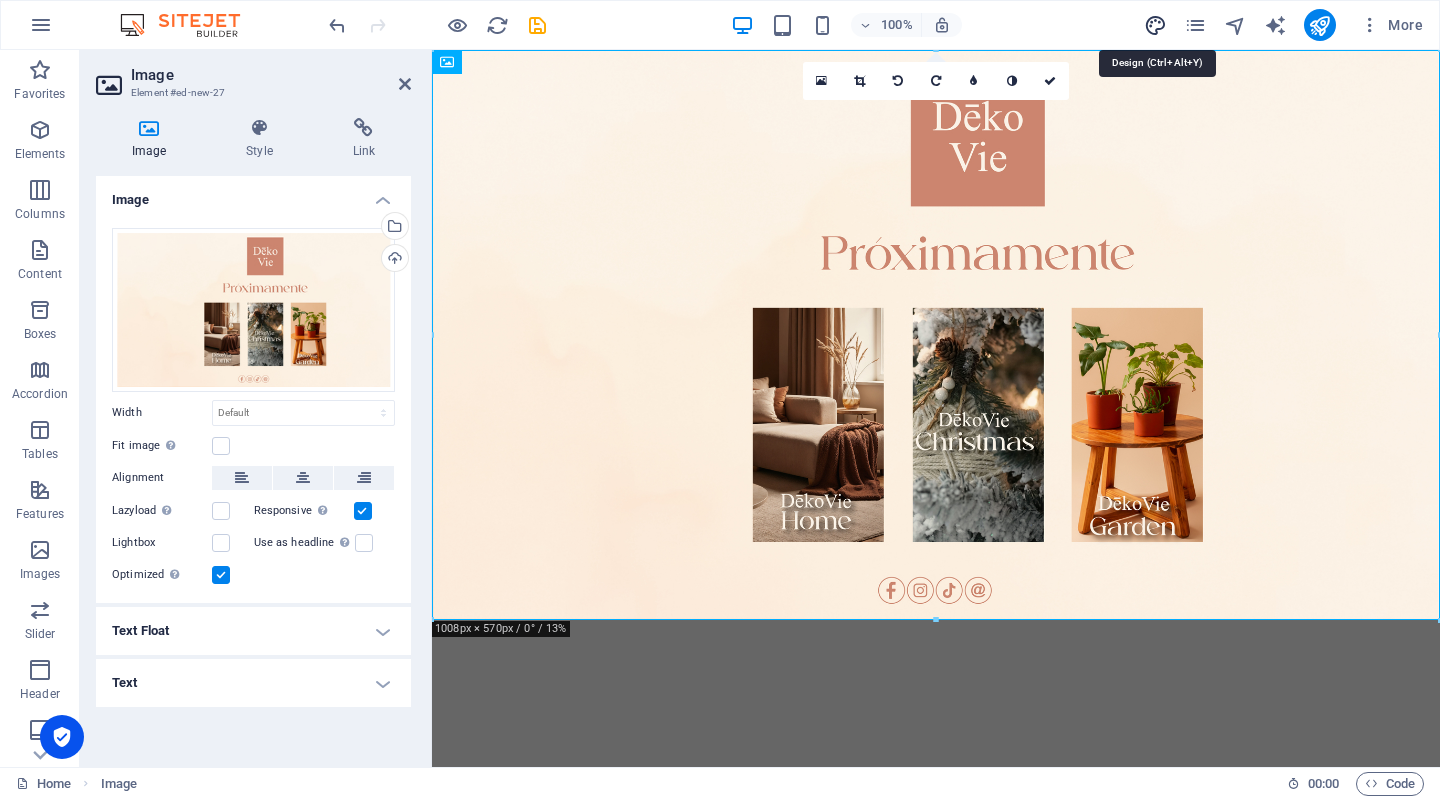click at bounding box center (1155, 25) 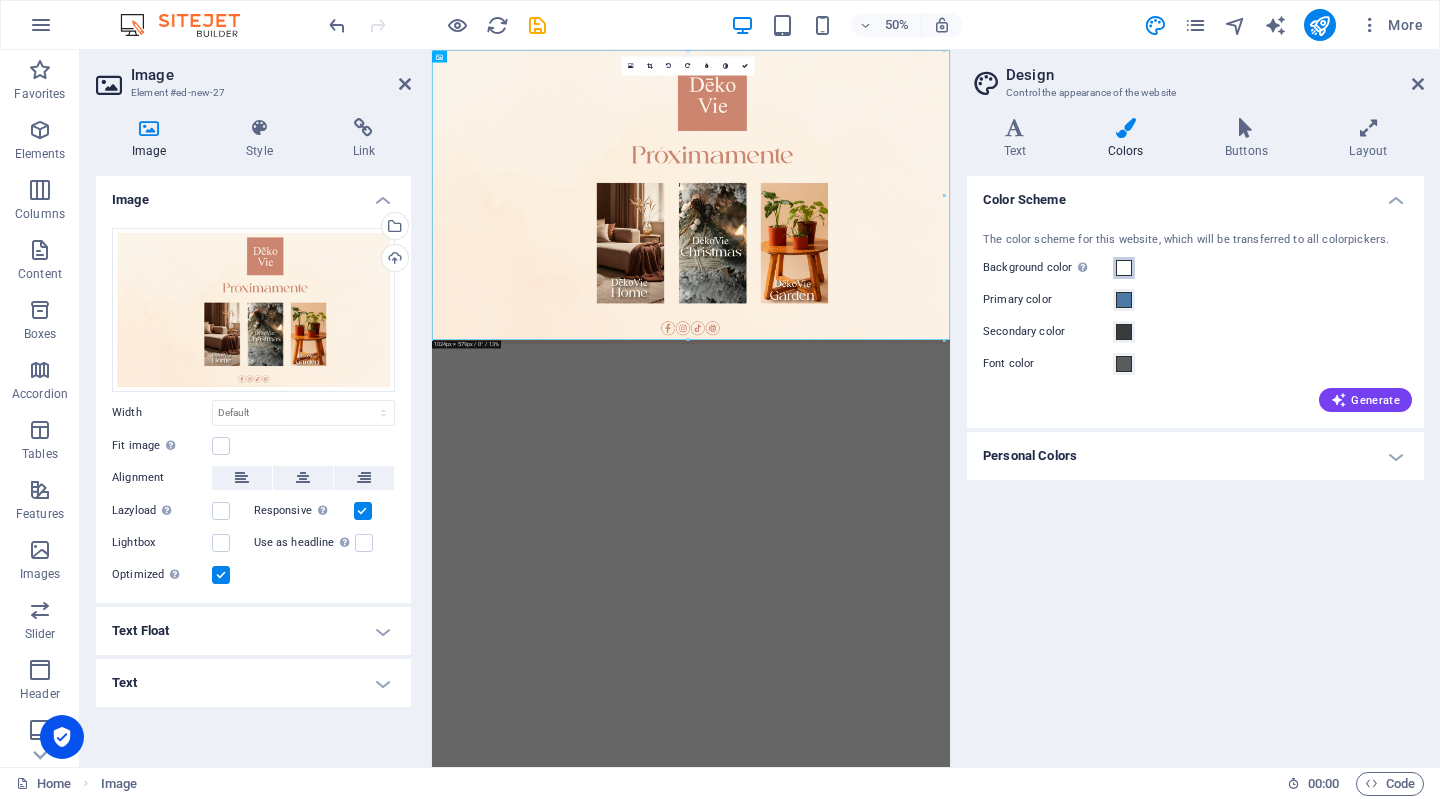 click at bounding box center (1124, 268) 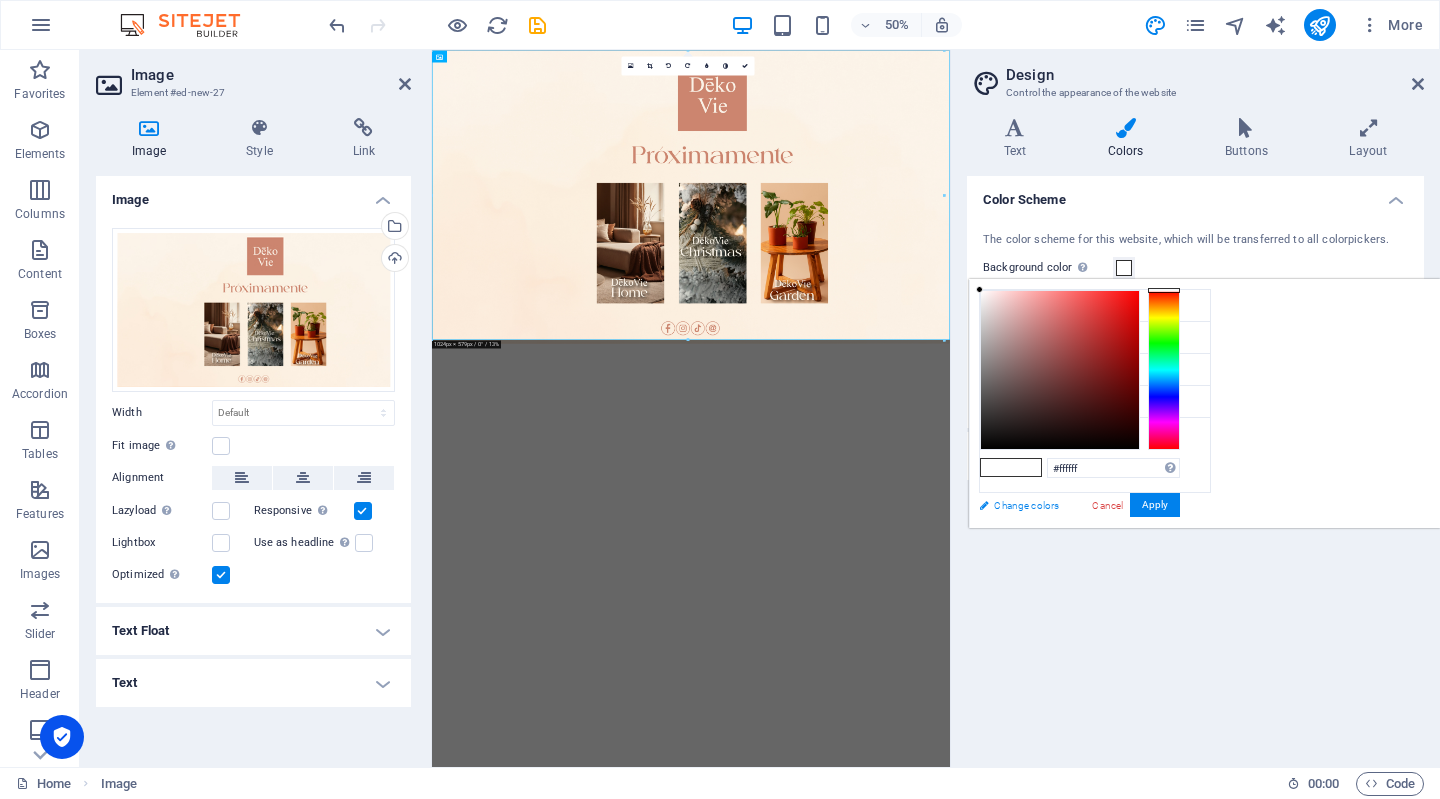 click on "Change colors" at bounding box center [1085, 505] 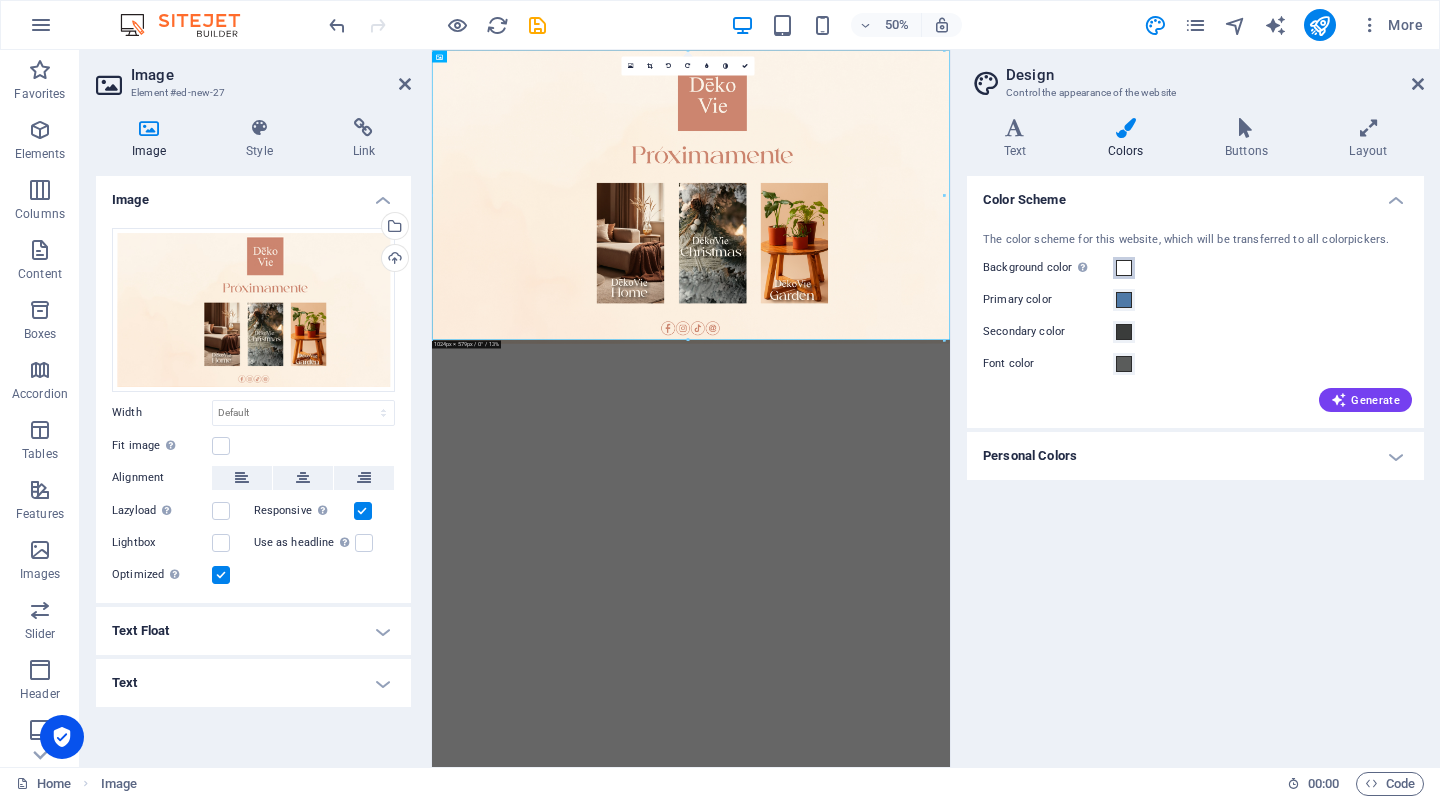 click at bounding box center [1124, 268] 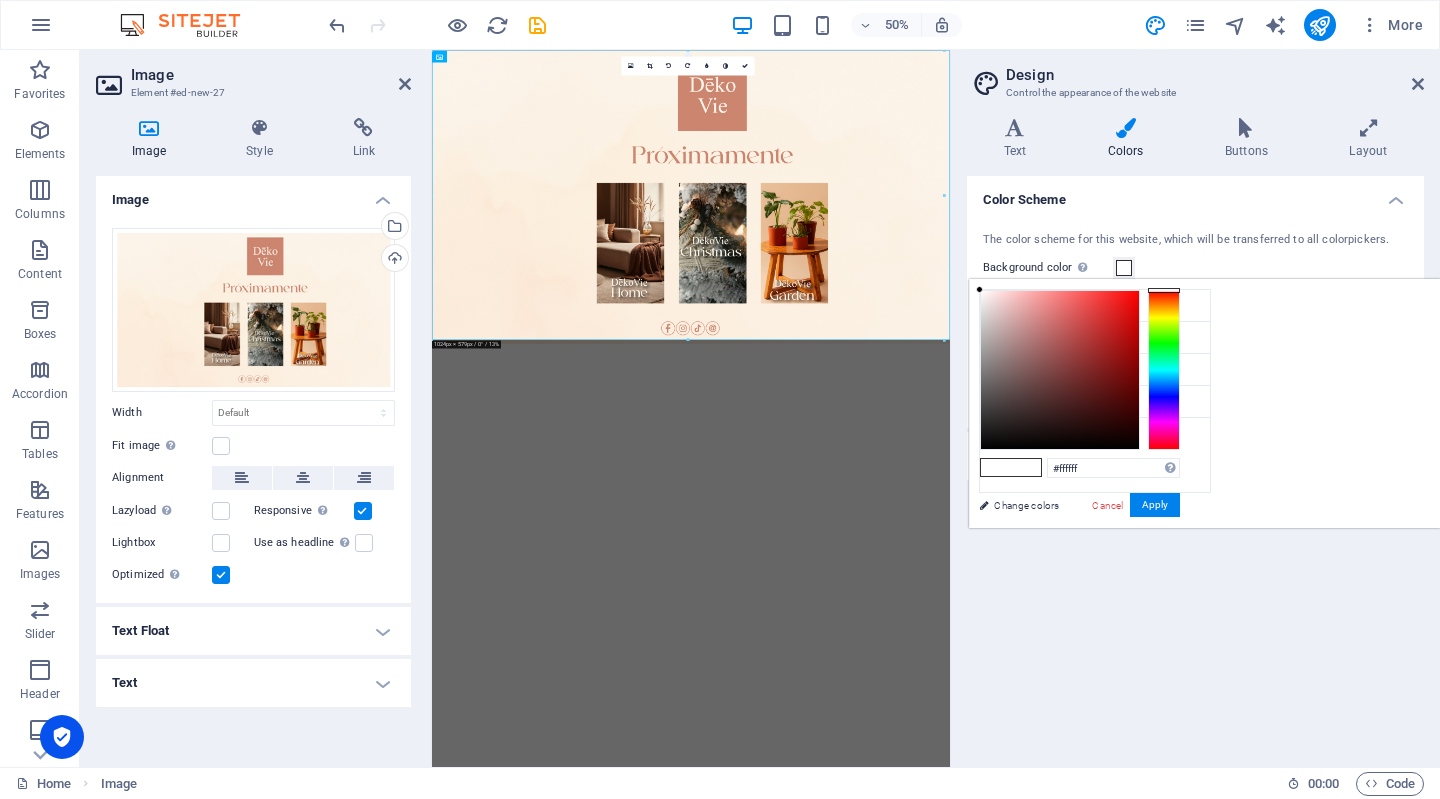 type 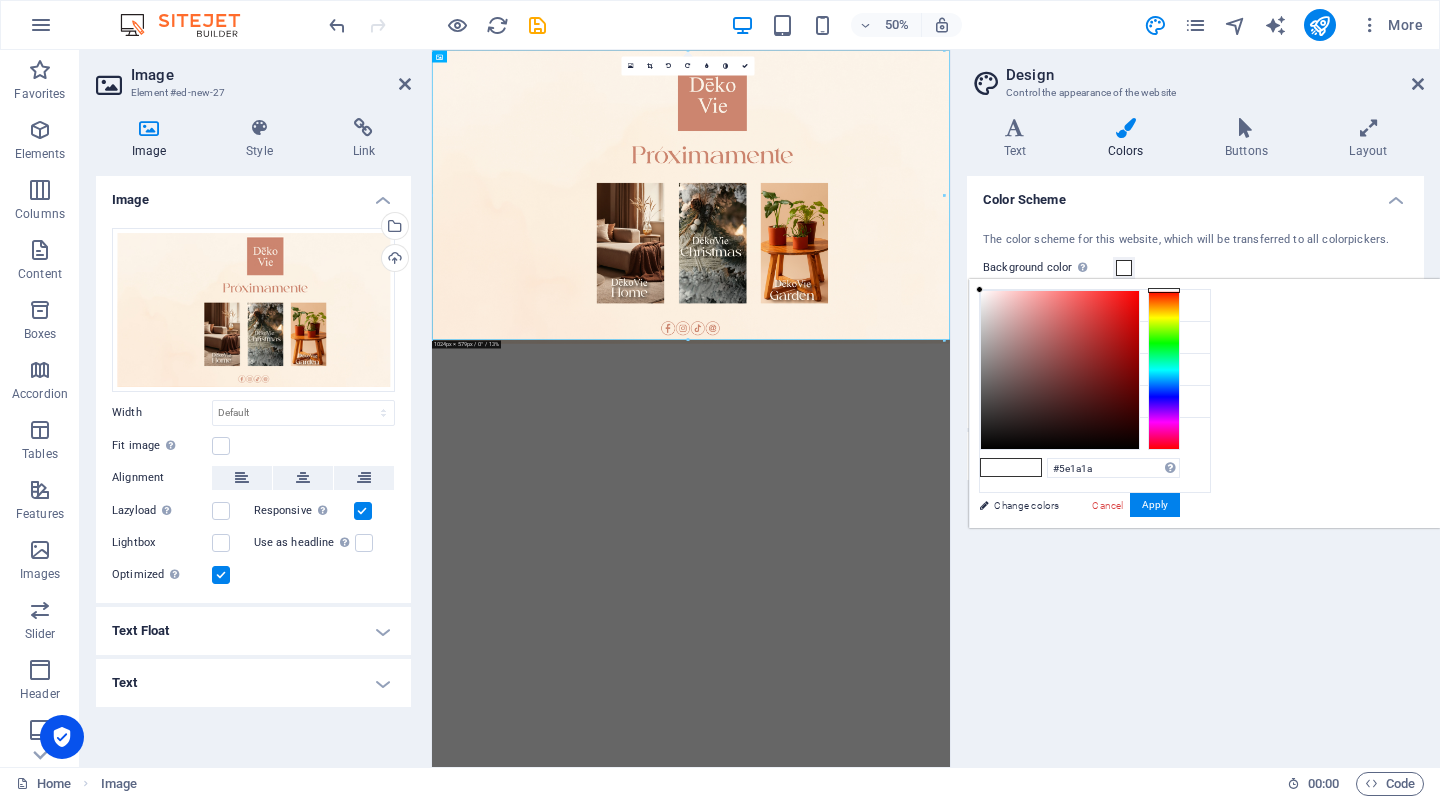 click at bounding box center (1060, 370) 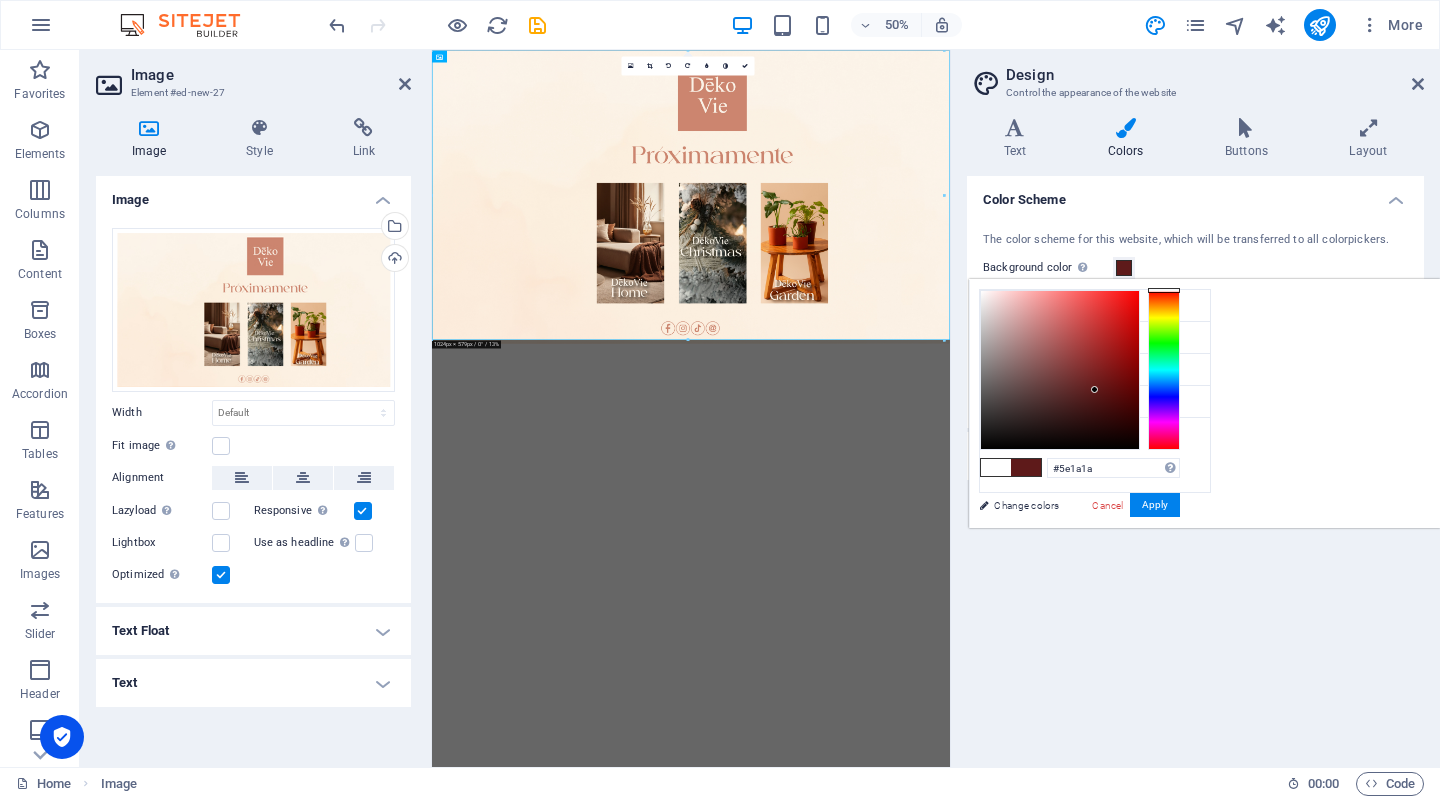 click at bounding box center (1094, 389) 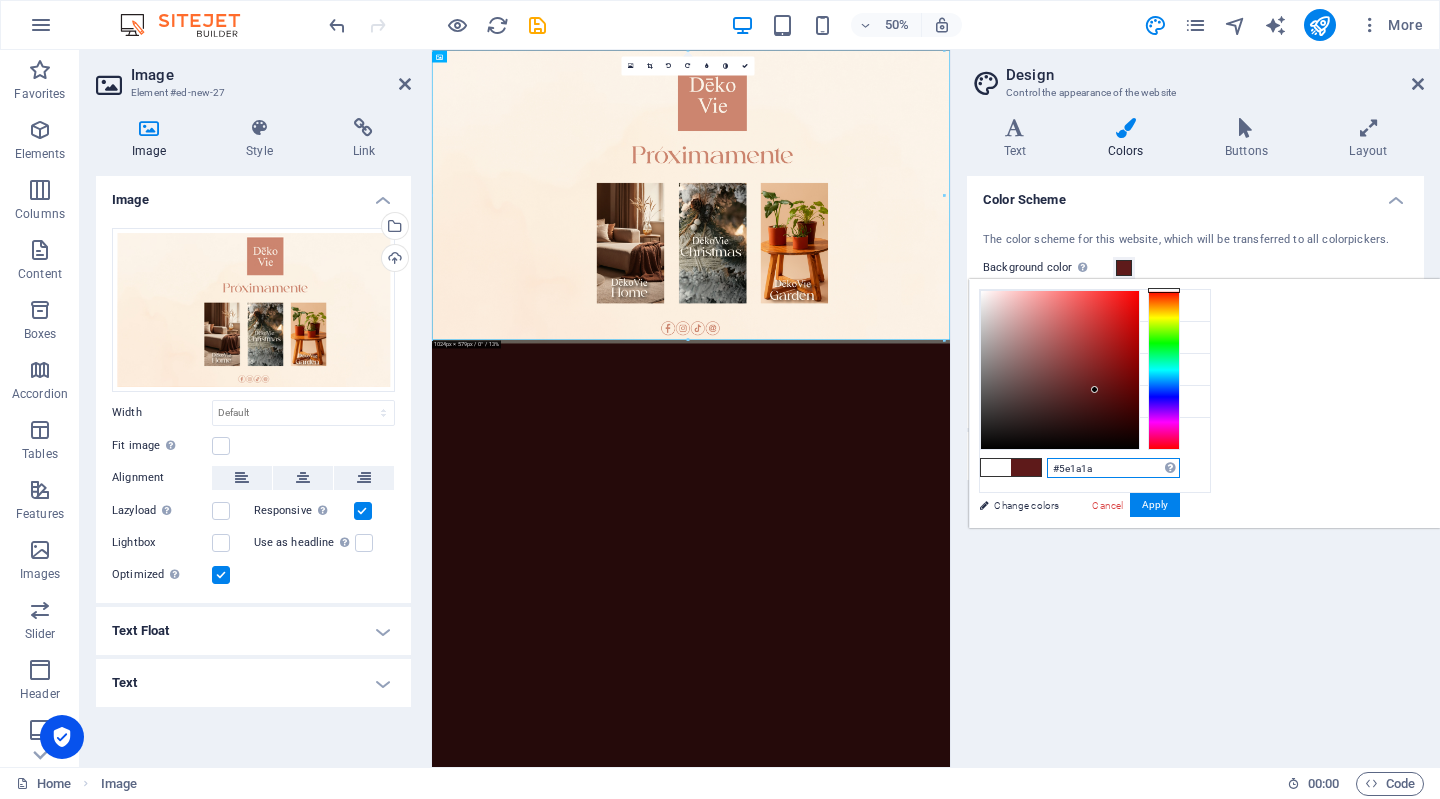 click on "#5e1a1a" at bounding box center (1113, 468) 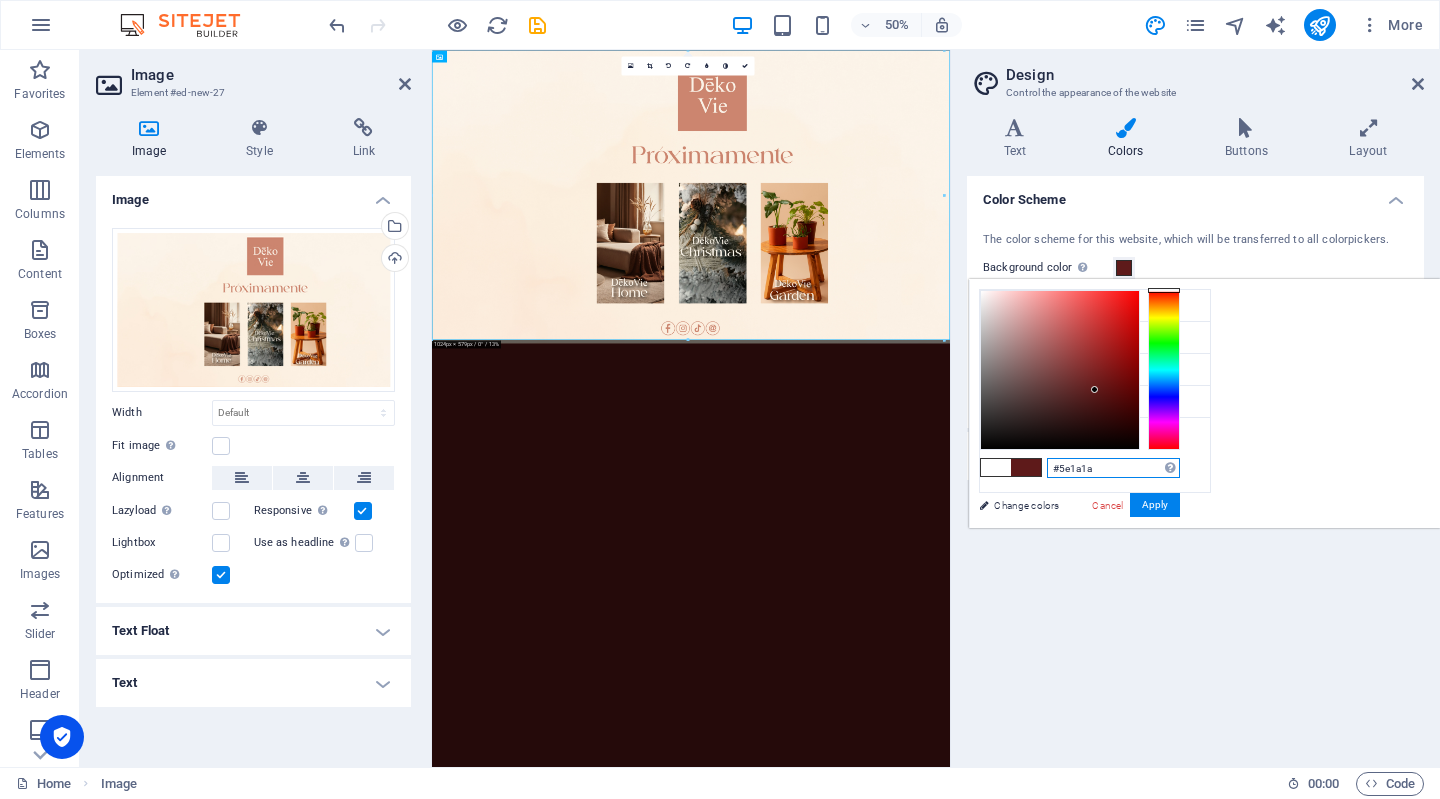 click on "#5e1a1a" at bounding box center (1113, 468) 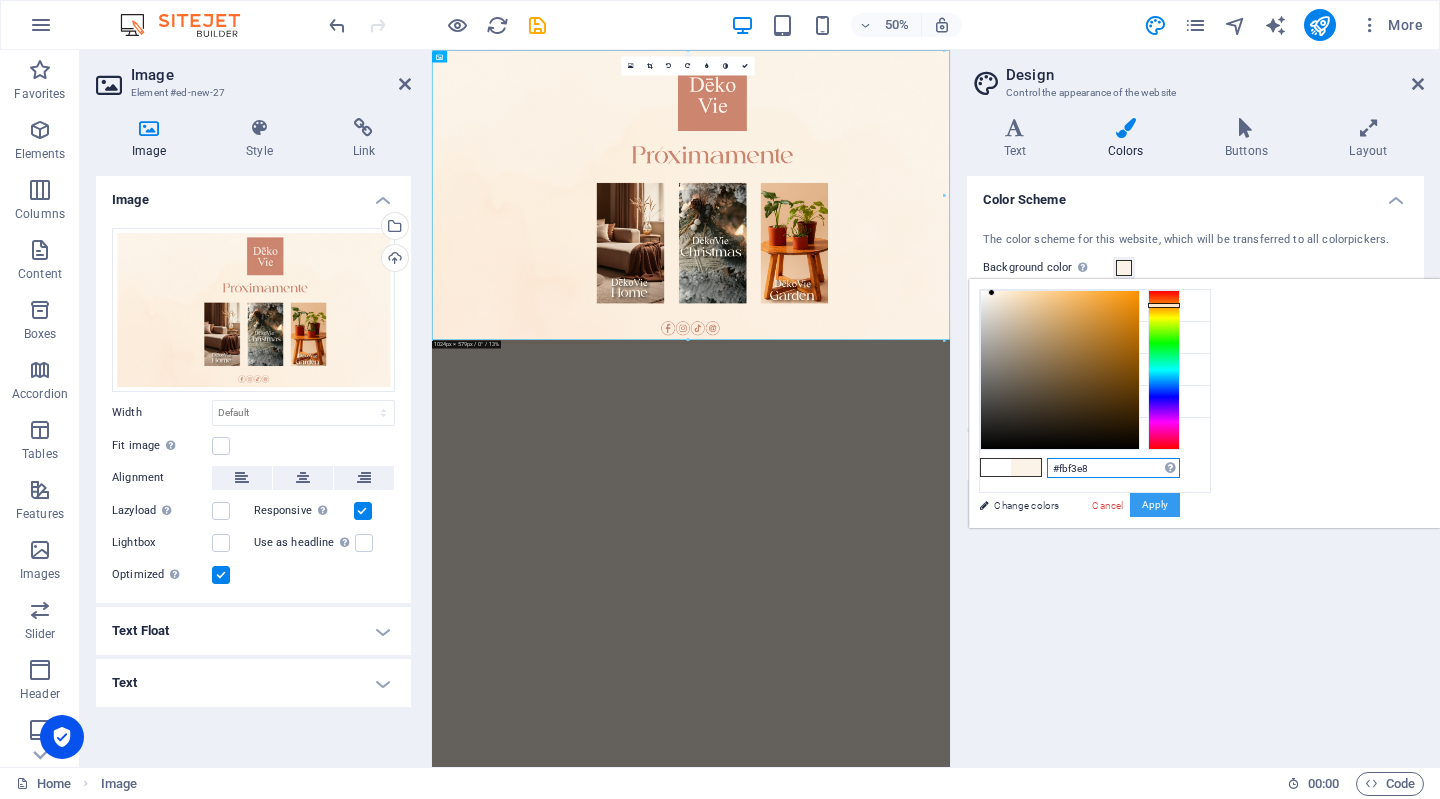 type on "#fbf3e8" 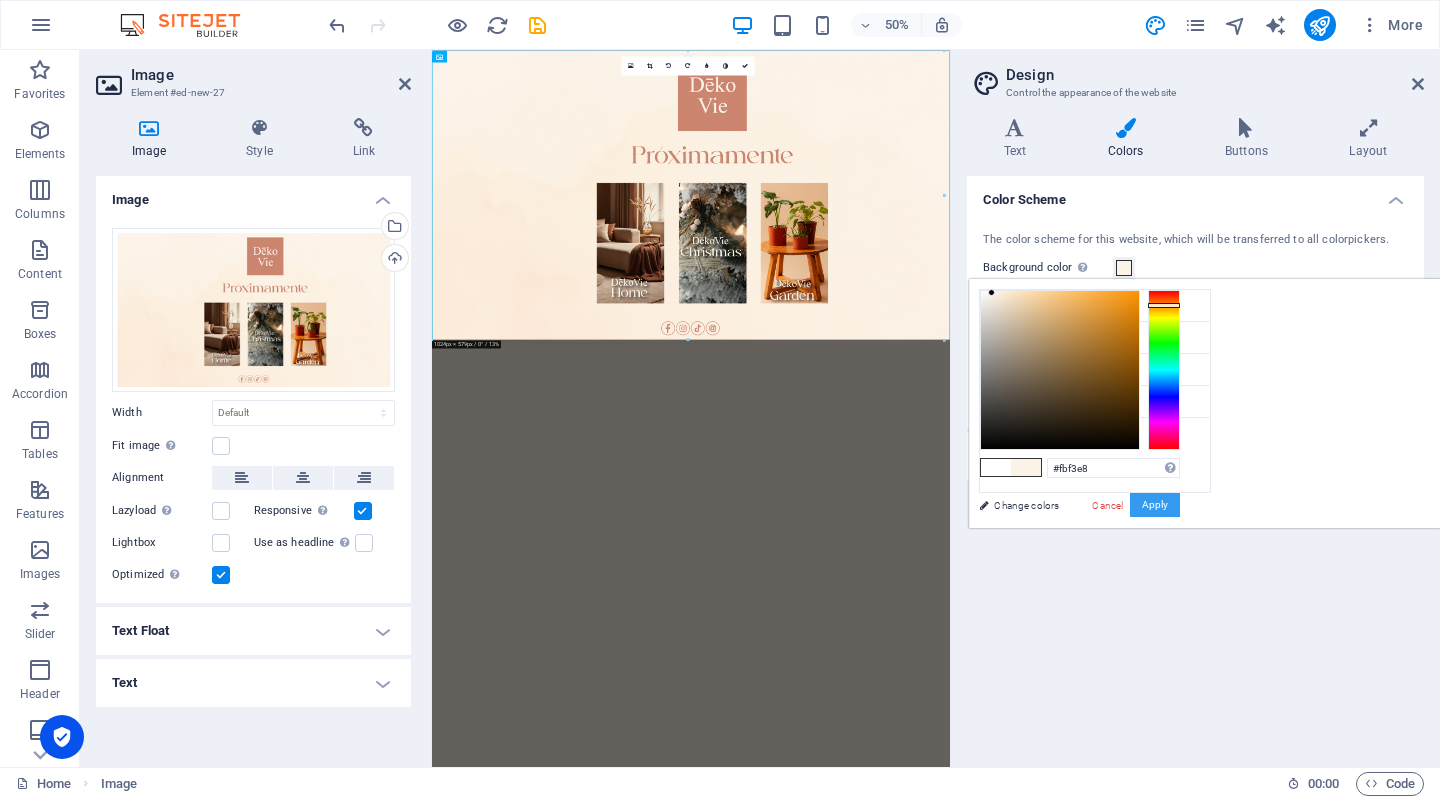 click on "Apply" at bounding box center [1155, 505] 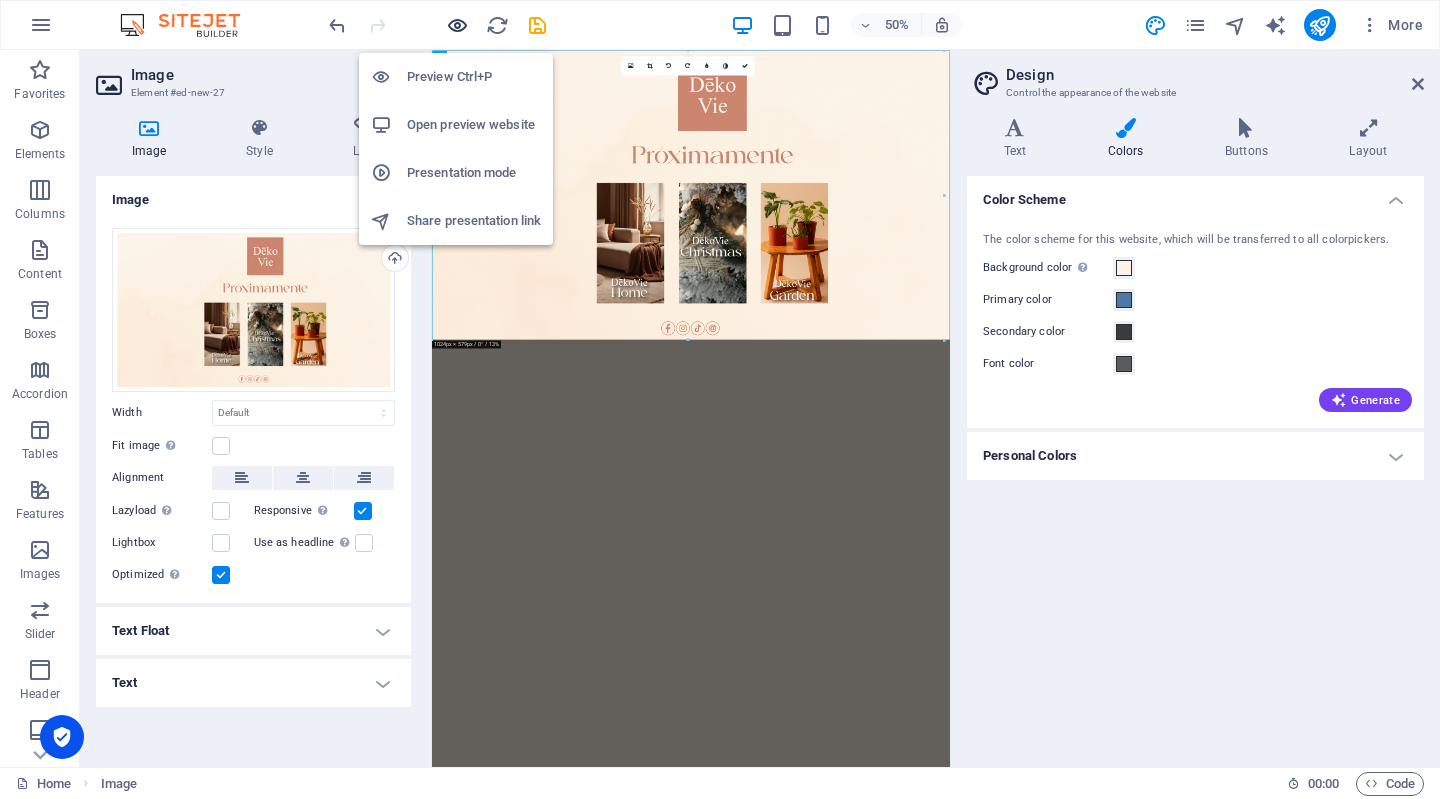 click at bounding box center (457, 25) 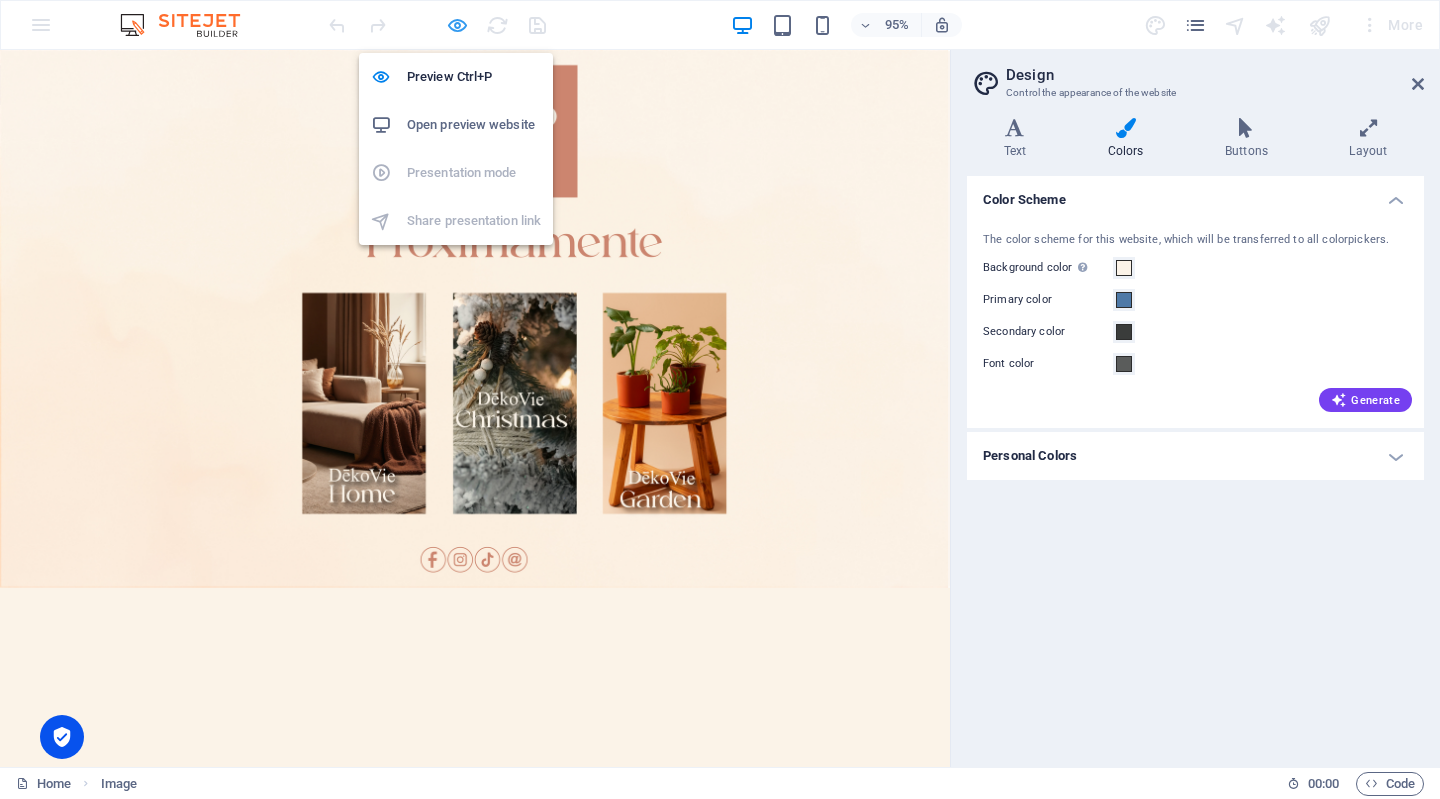 click at bounding box center (457, 25) 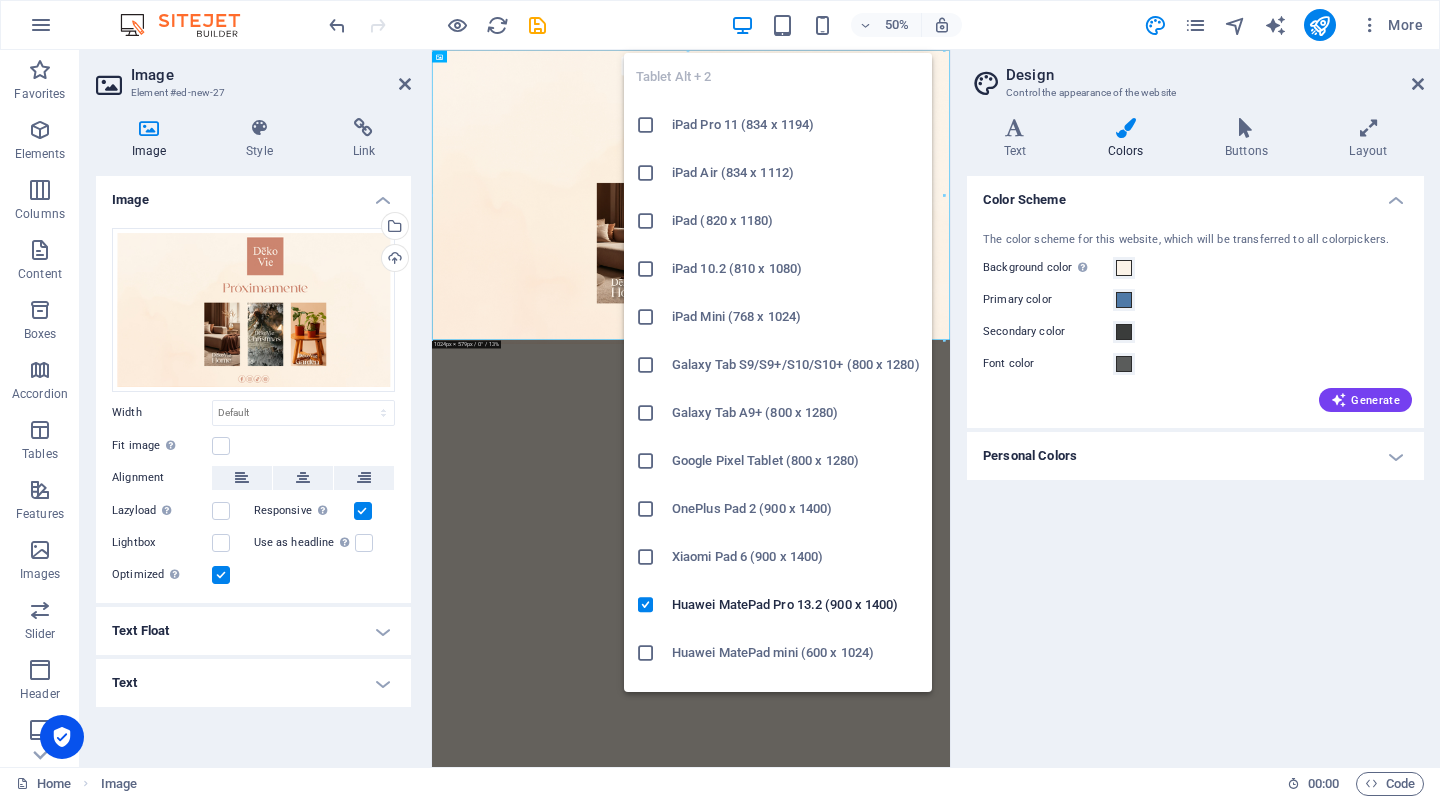 click on "iPad Pro 11 (834 x 1194)" at bounding box center [796, 125] 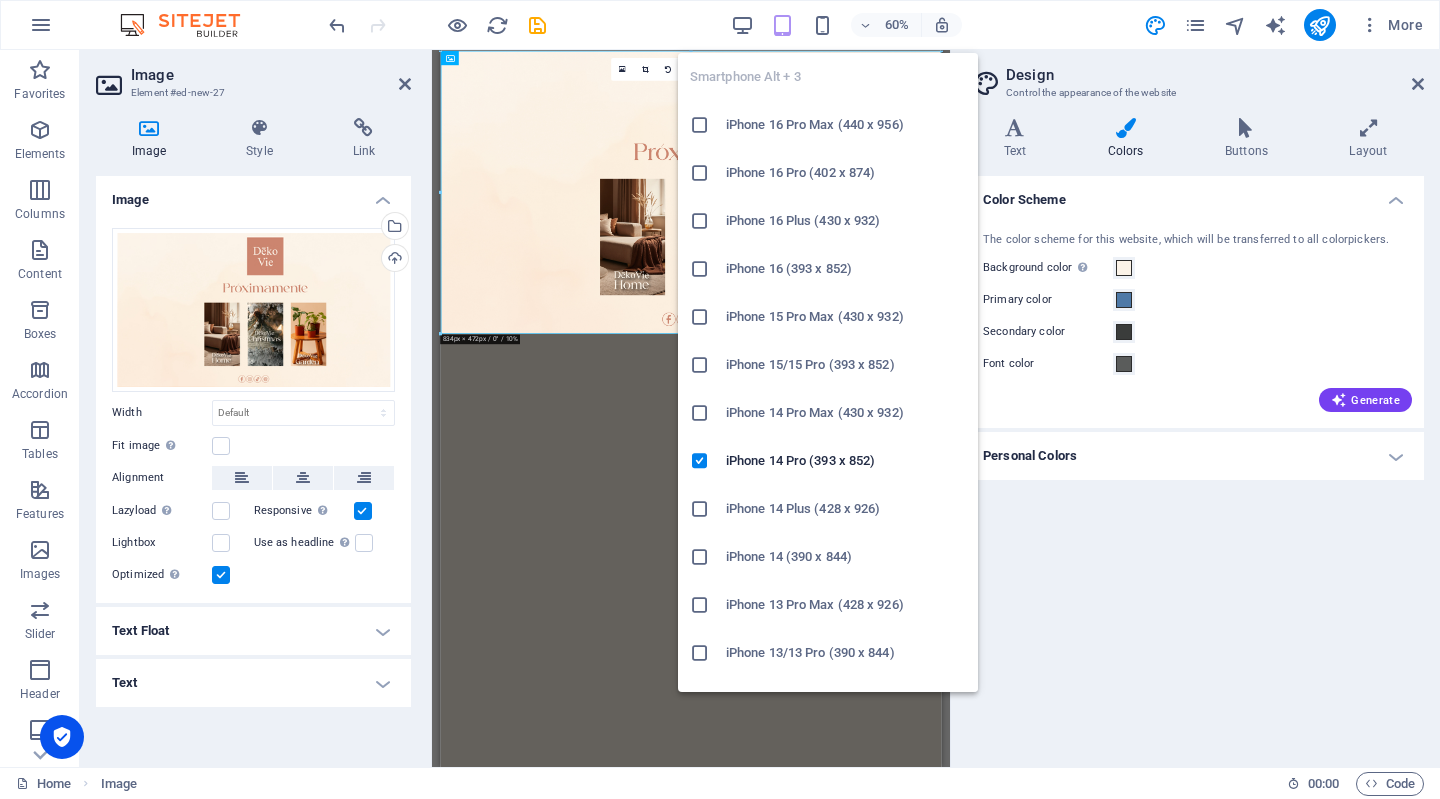 click on "iPhone 16 Pro Max (440 x 956)" at bounding box center [846, 125] 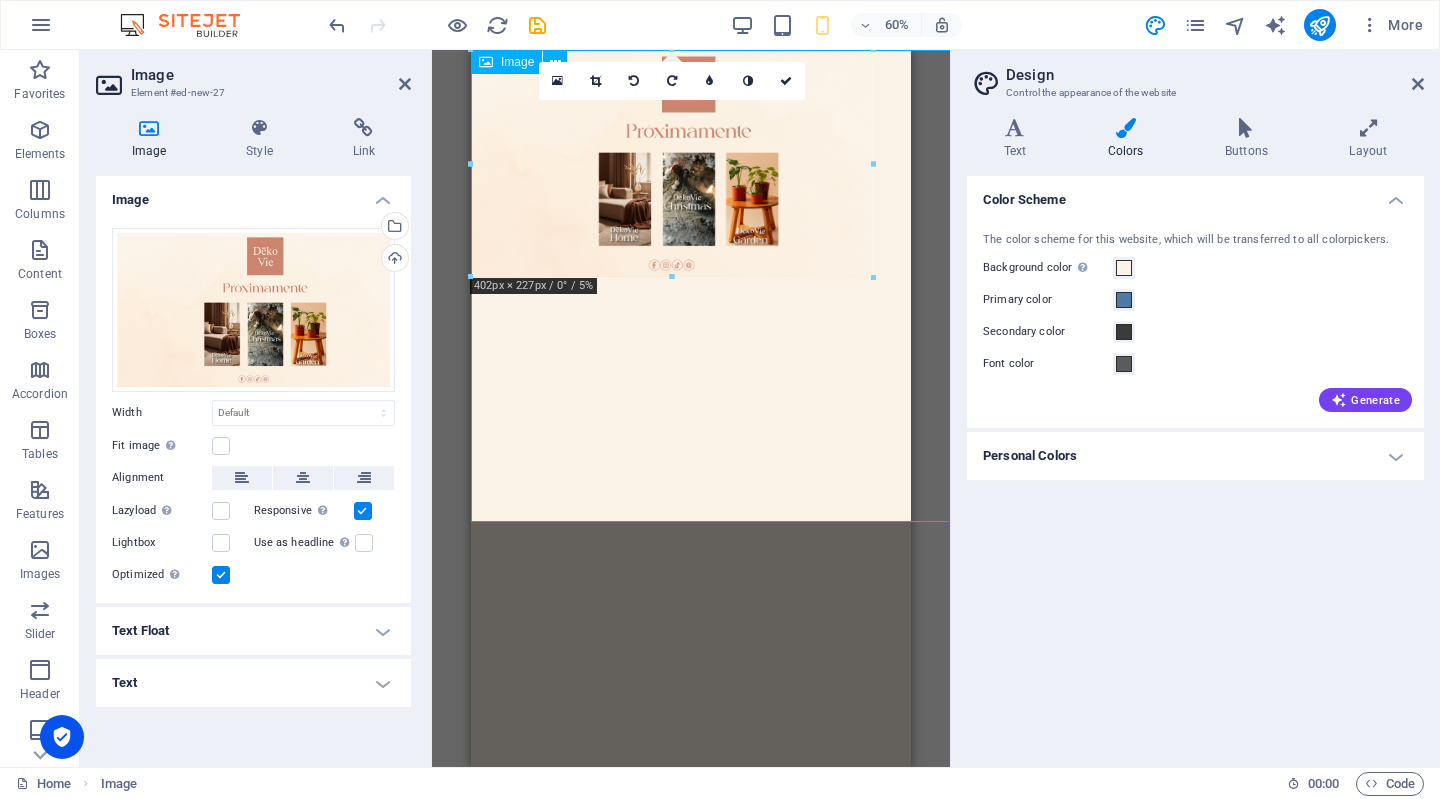 type on "402" 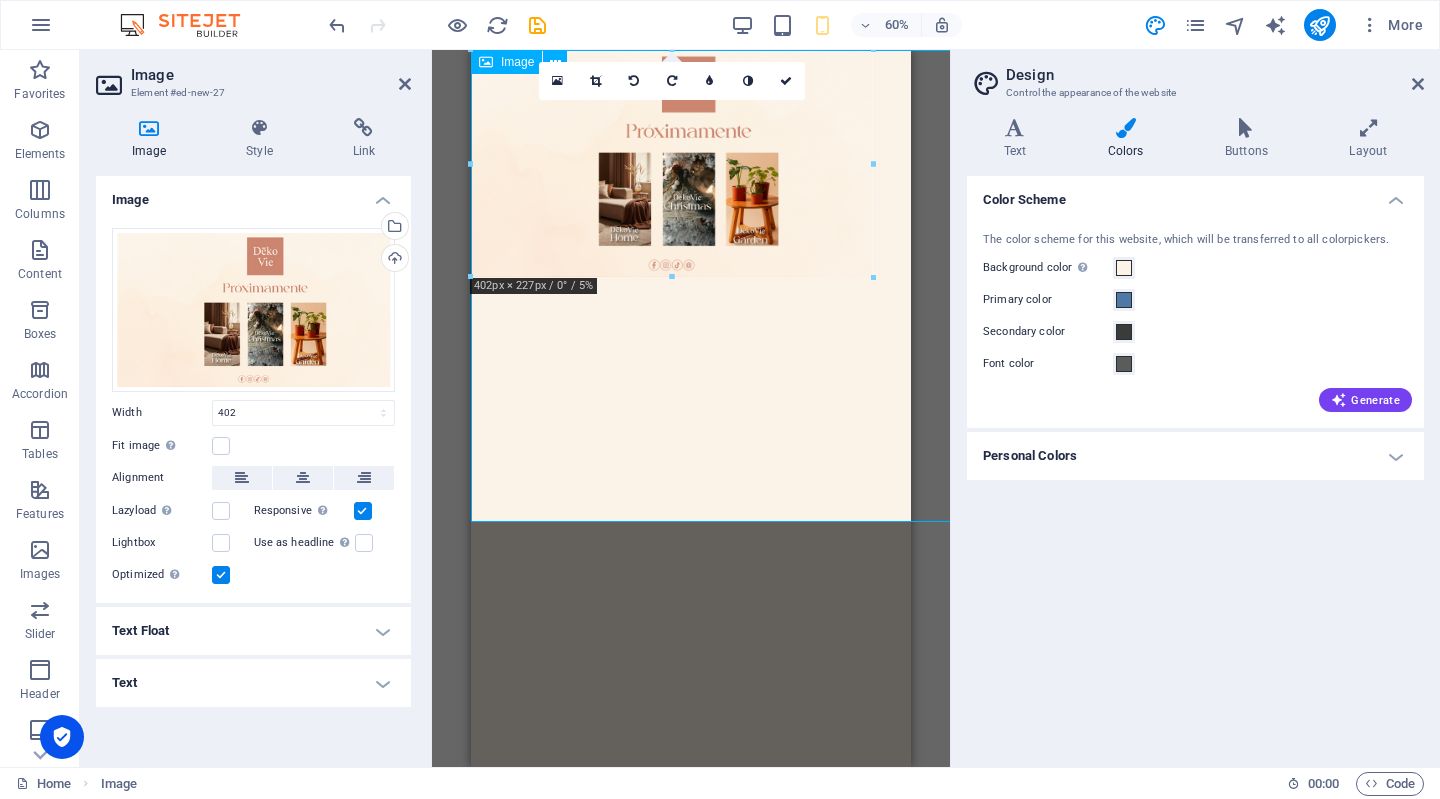 select on "px" 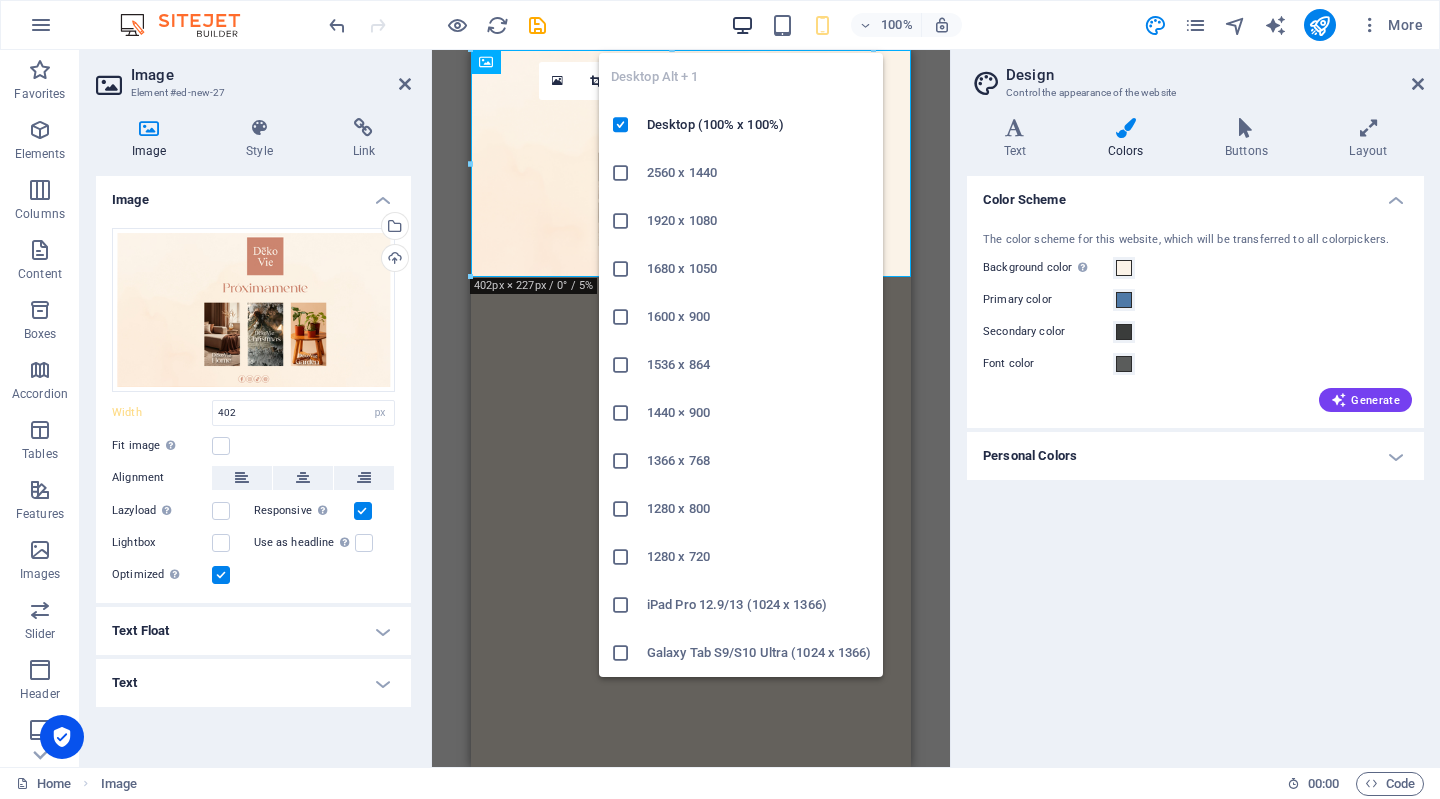 click at bounding box center [742, 25] 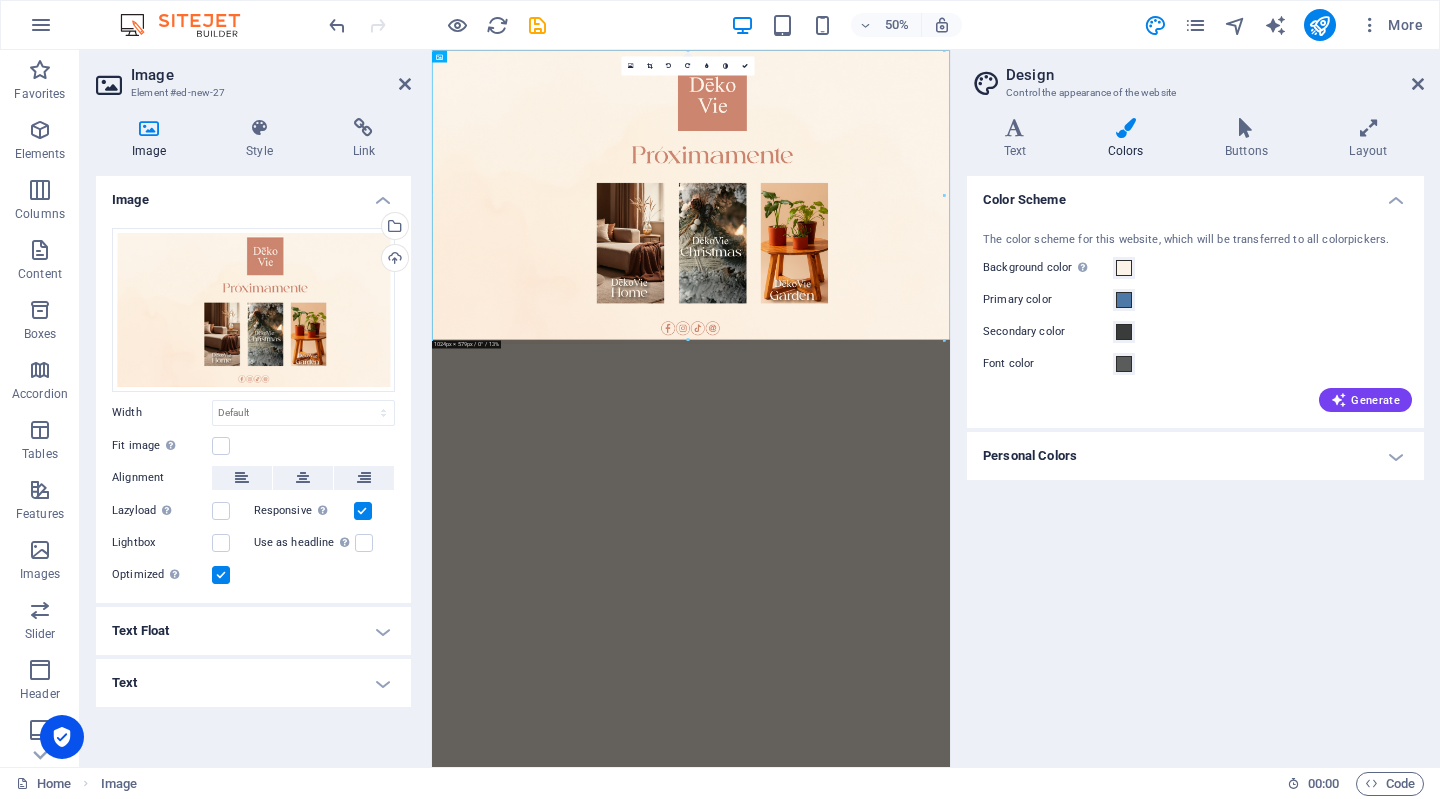 click on "Skip to main content" at bounding box center (950, 343) 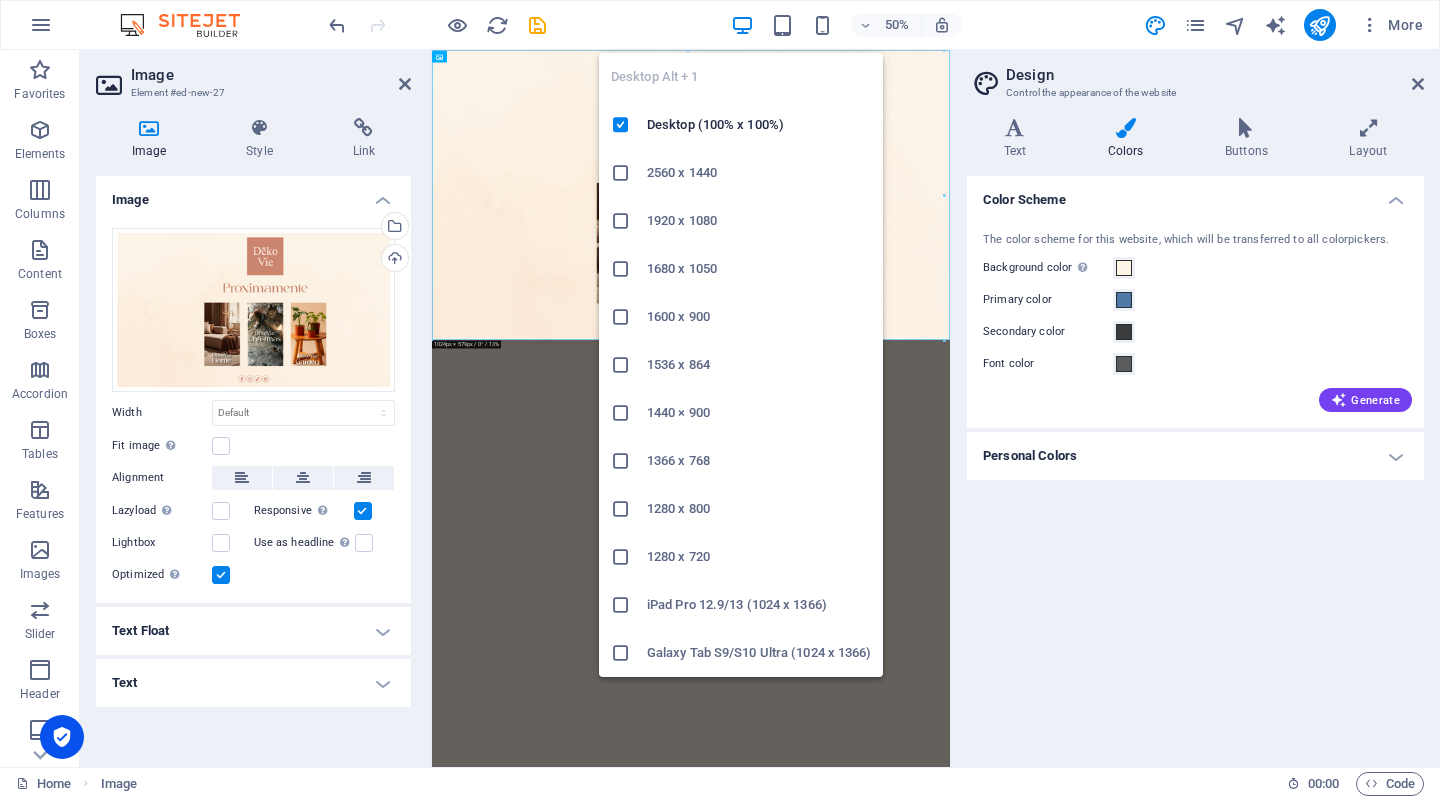 click at bounding box center (742, 25) 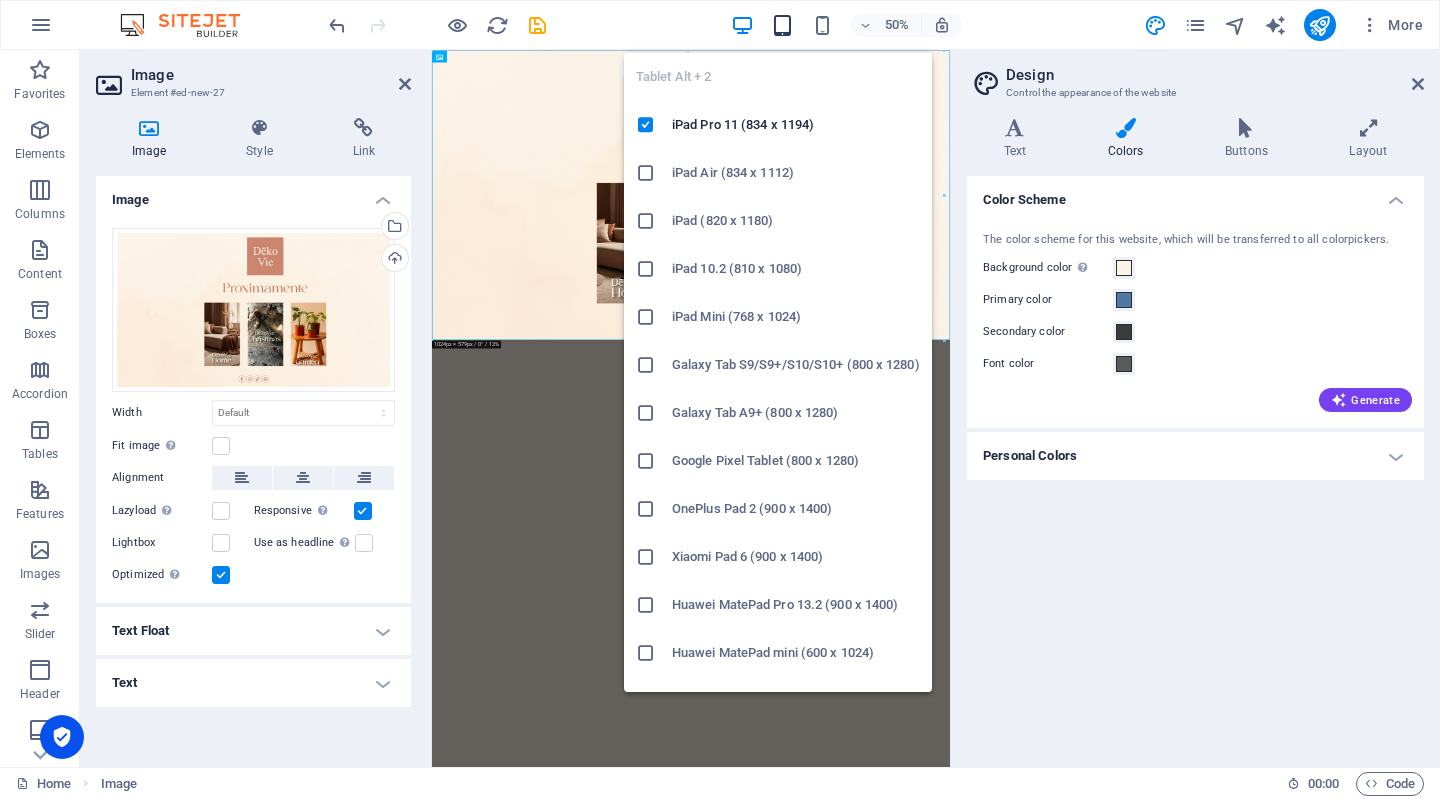click at bounding box center [782, 25] 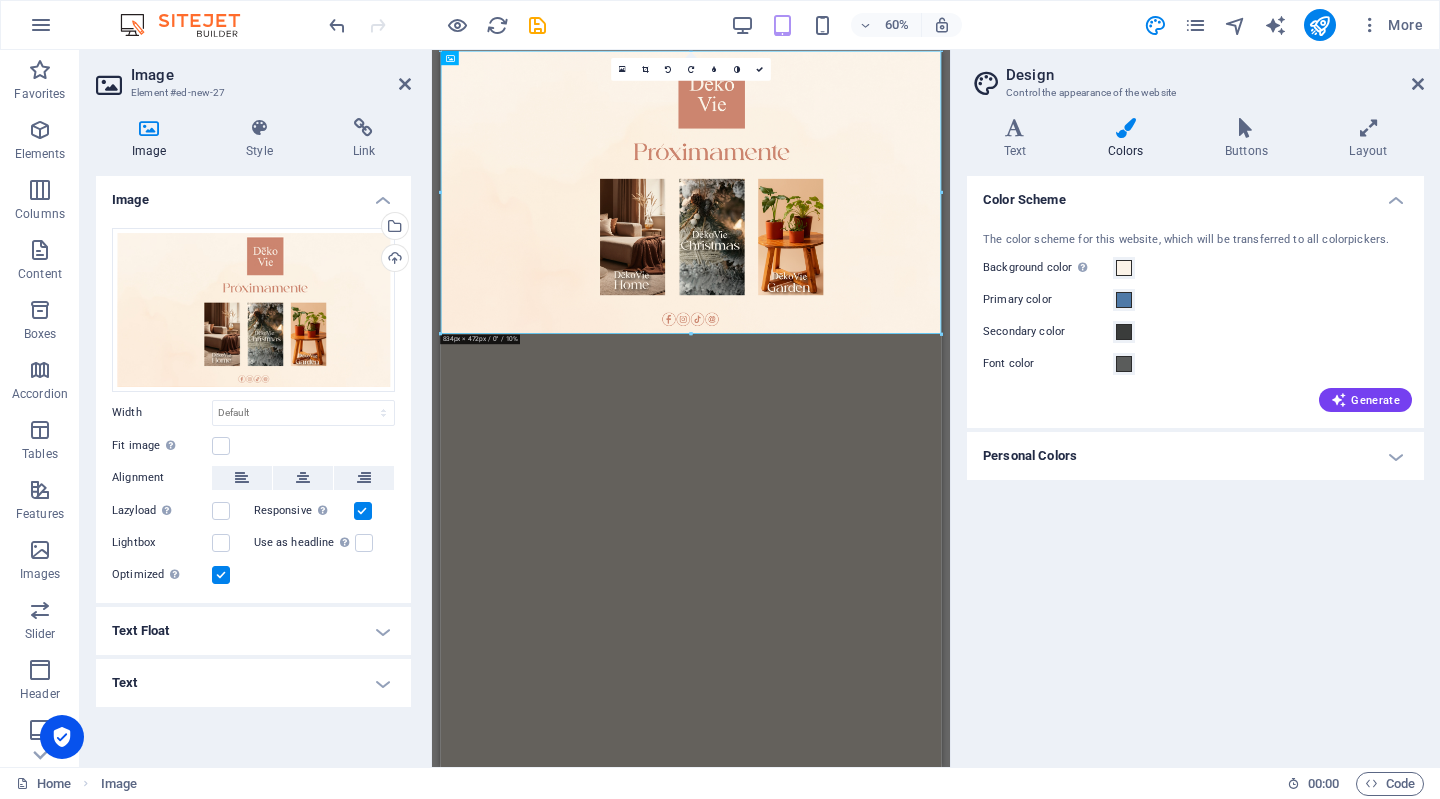 click on "60%" at bounding box center (846, 25) 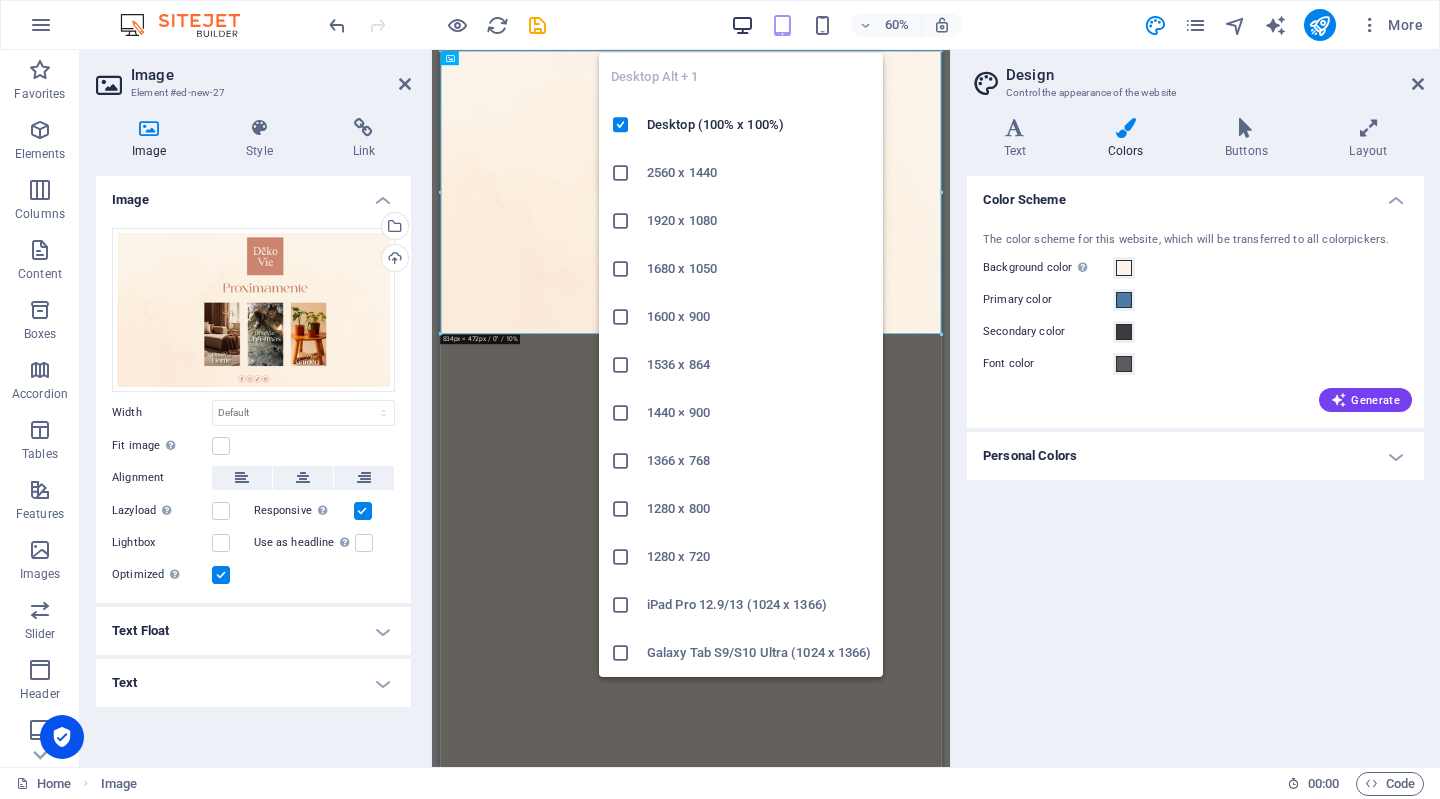 click at bounding box center (742, 25) 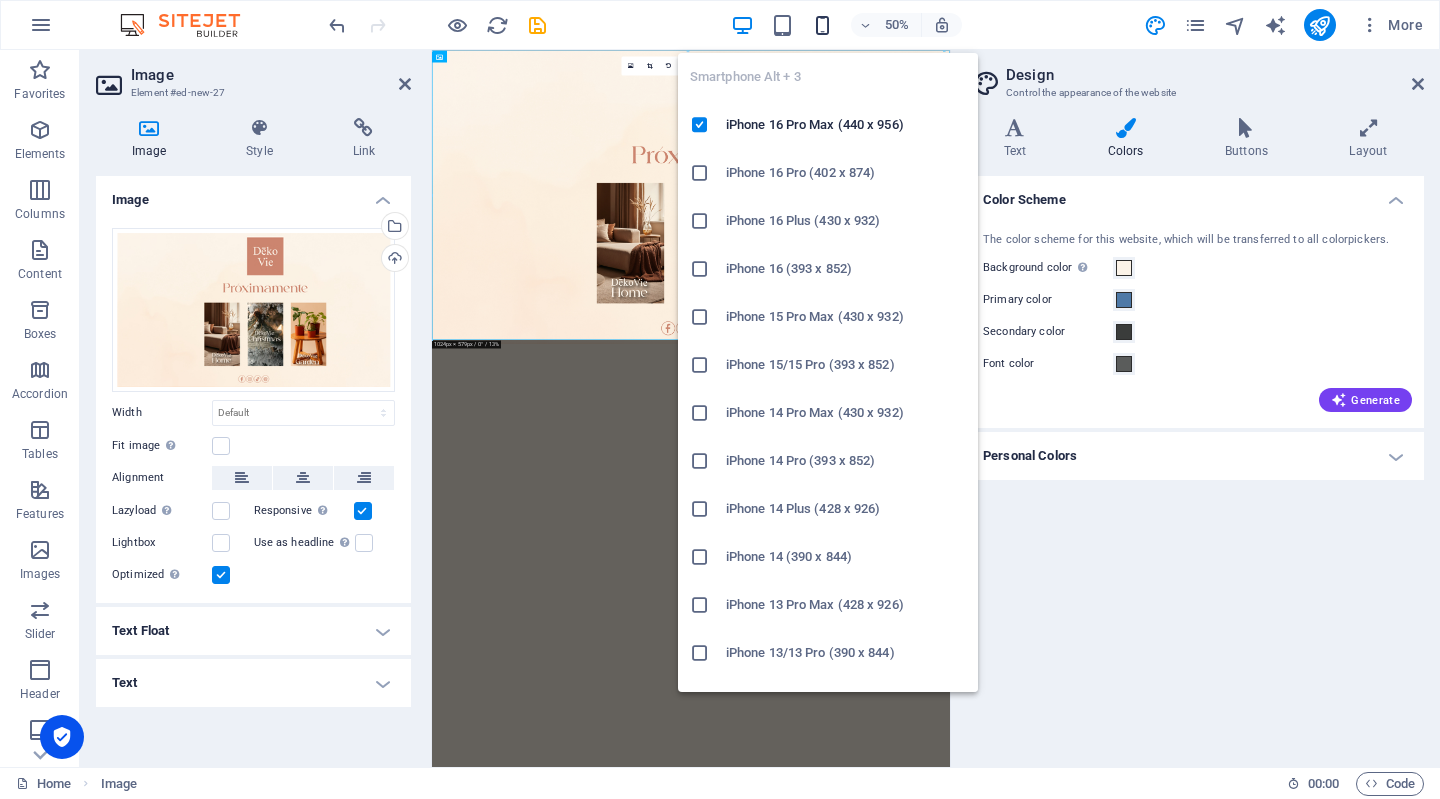 click at bounding box center (822, 25) 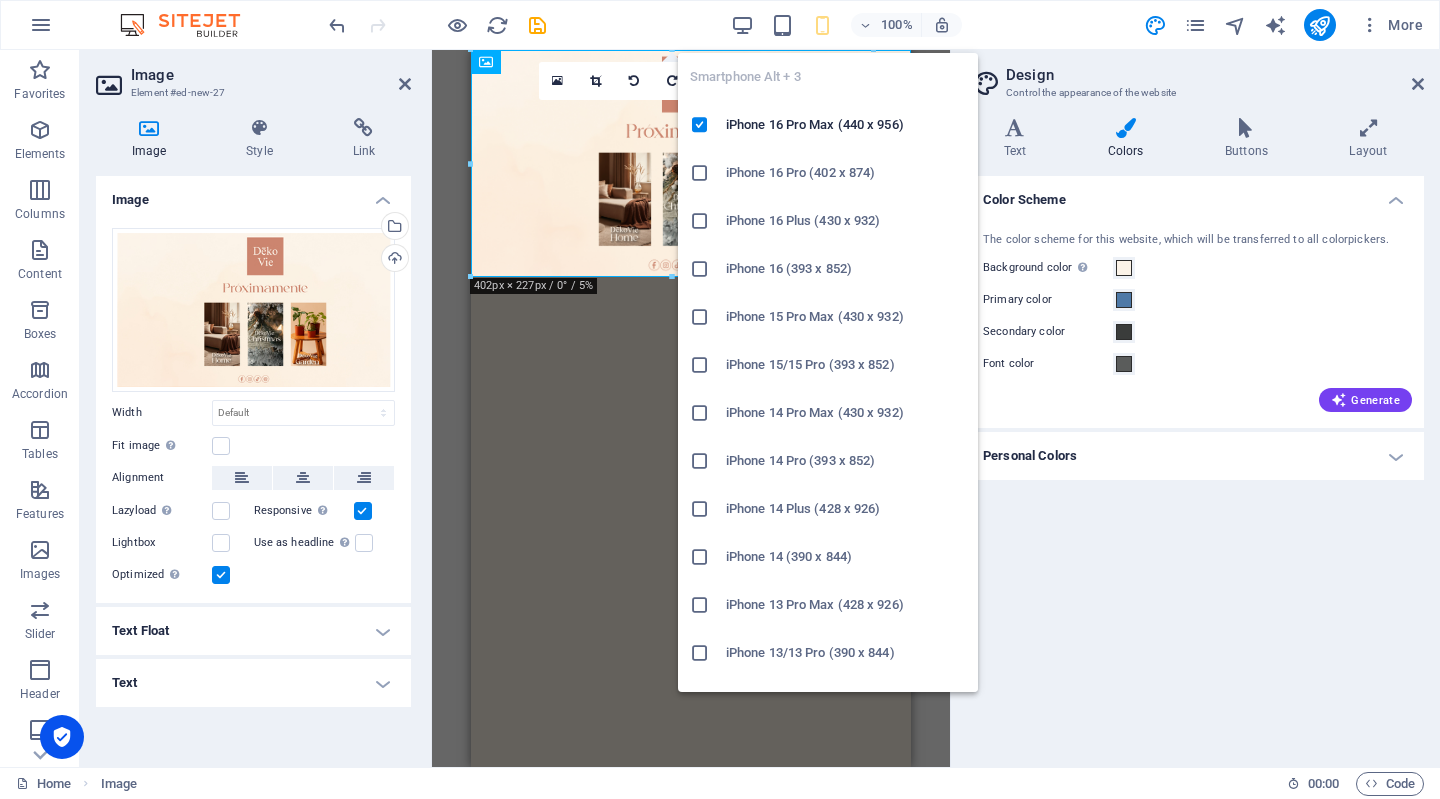 type on "402" 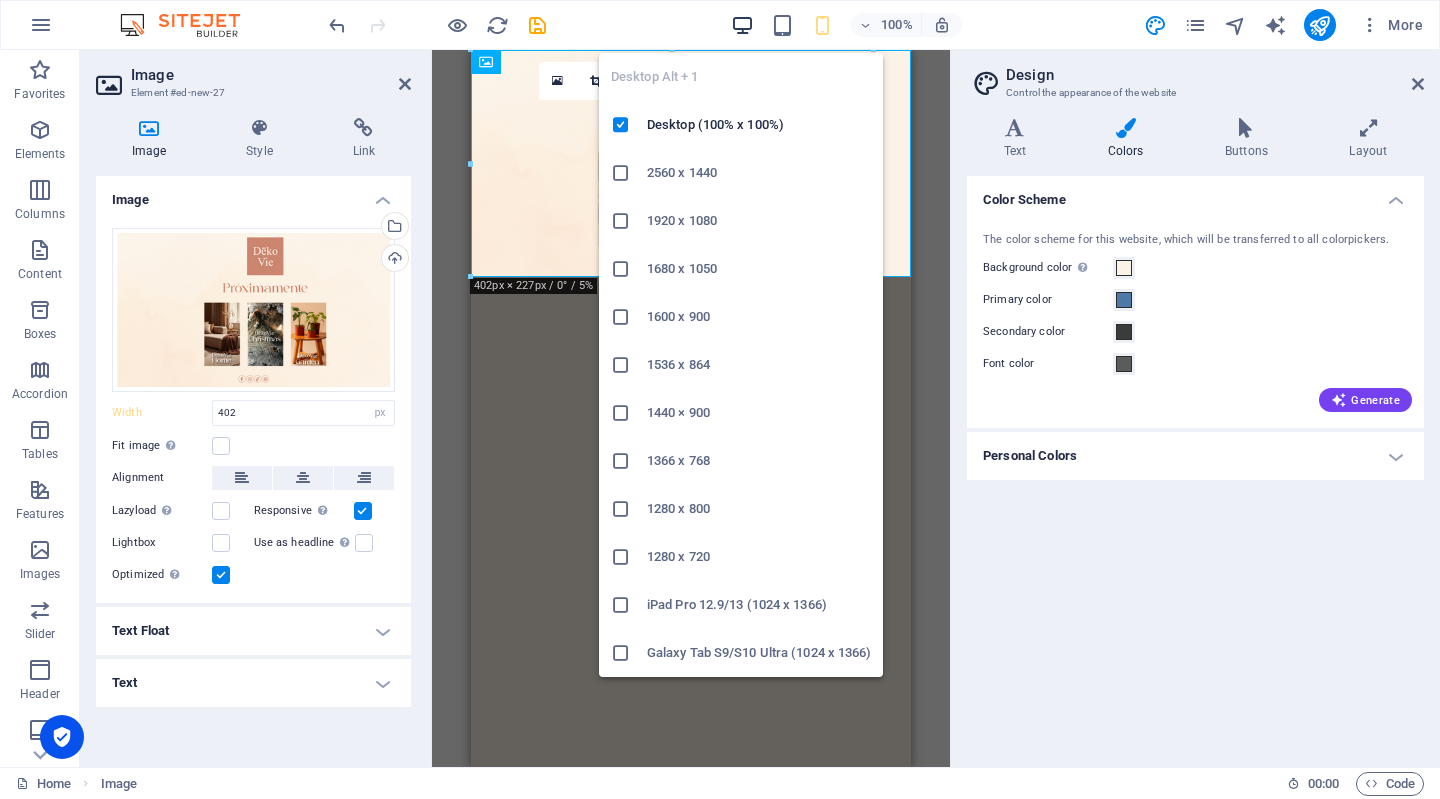 click at bounding box center [742, 25] 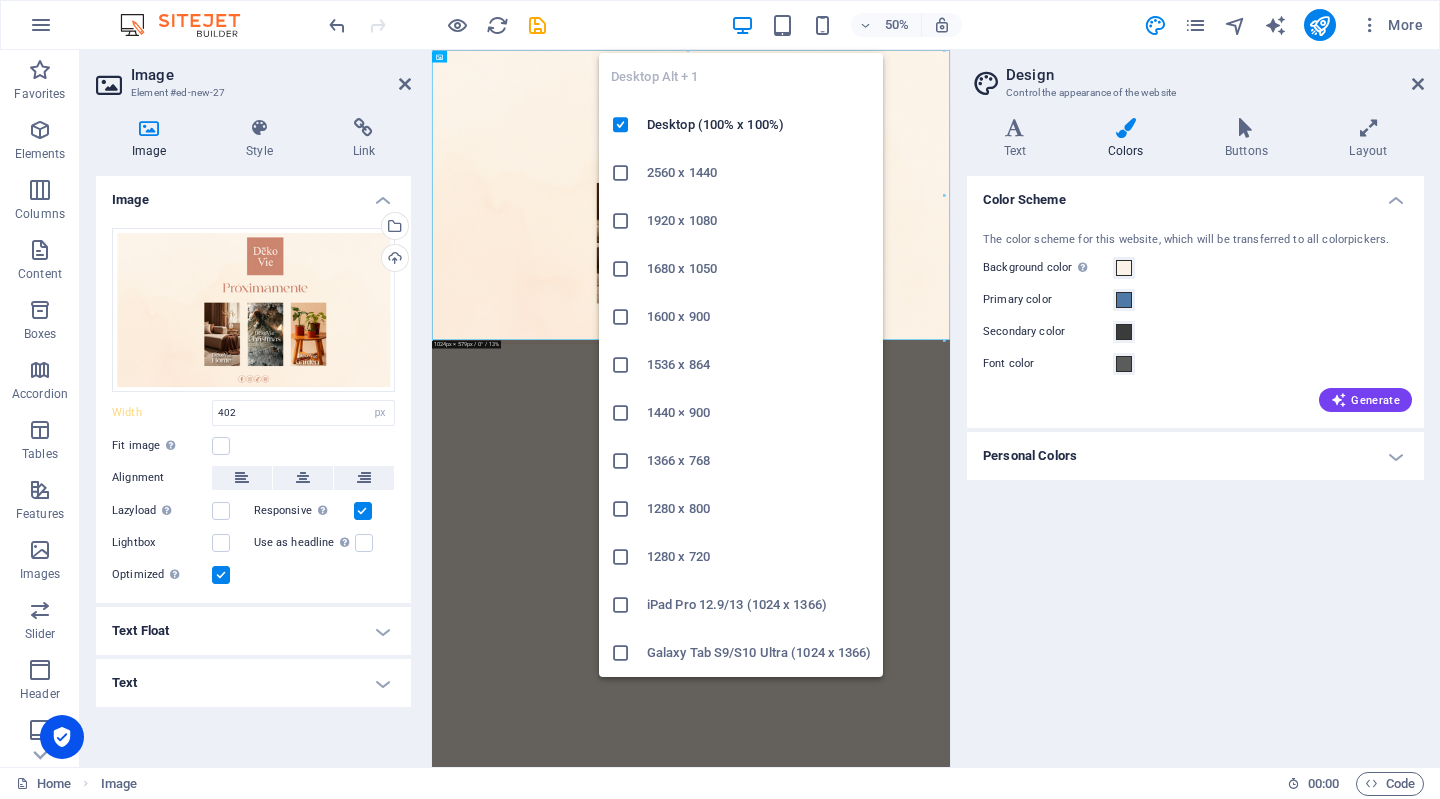 type 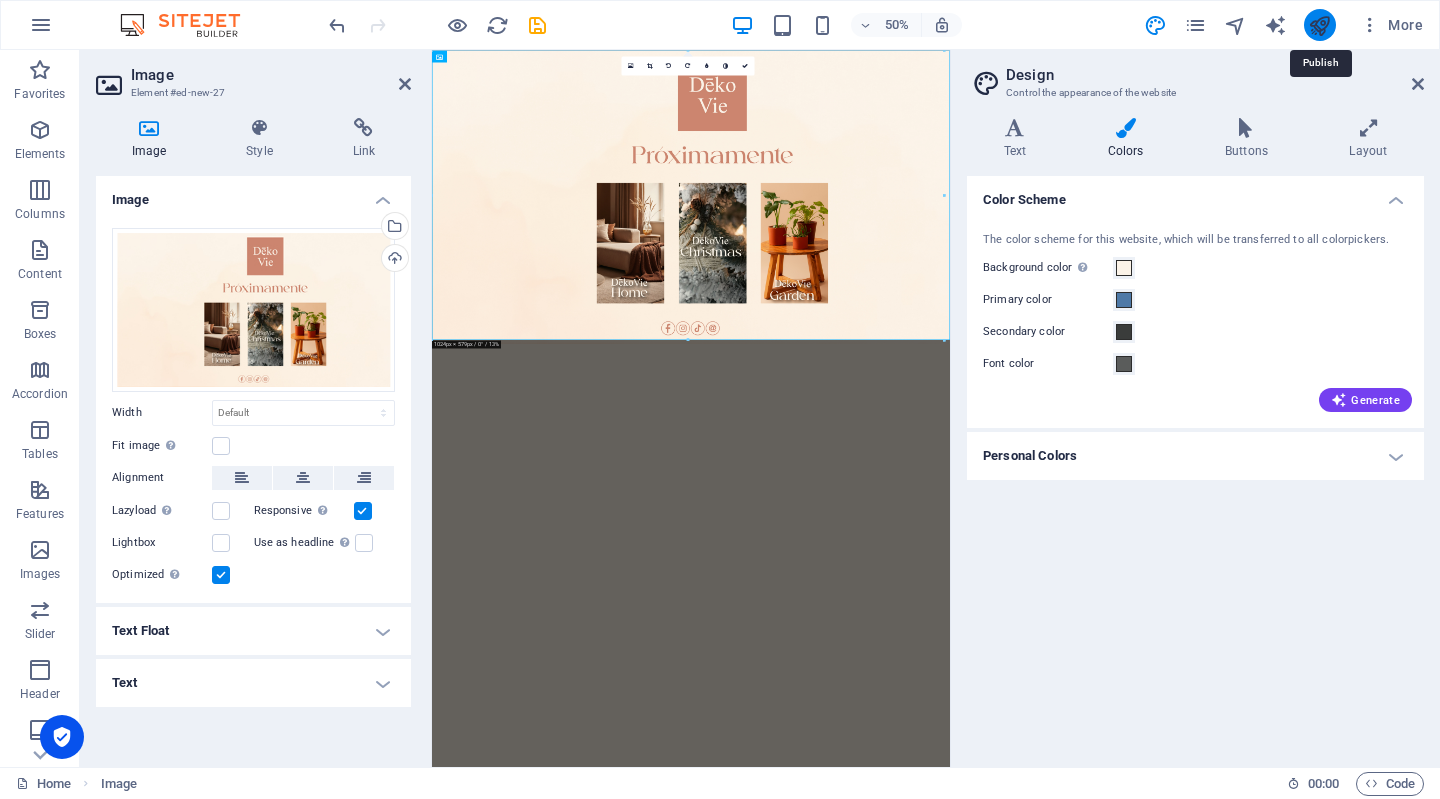 click at bounding box center [1319, 25] 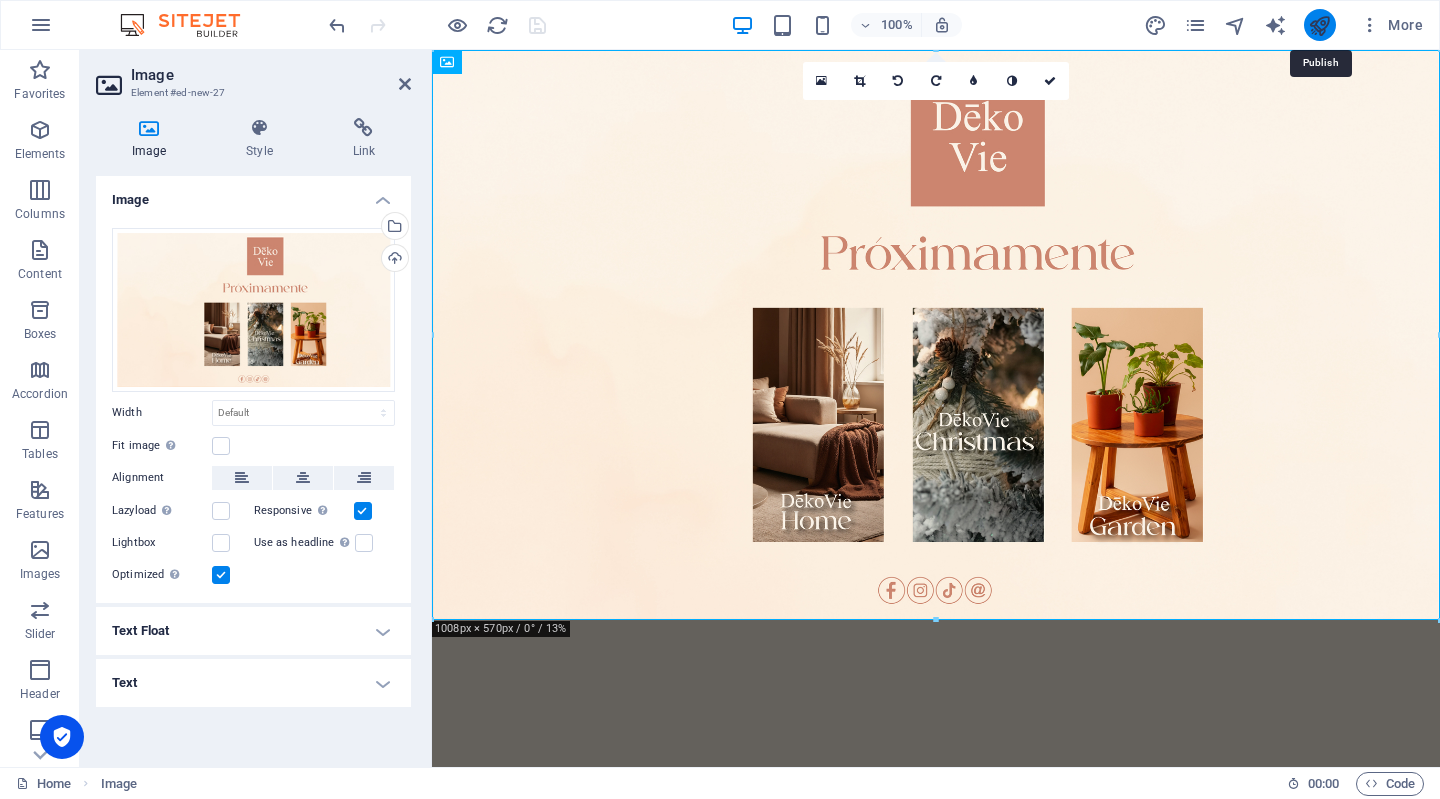 click at bounding box center (1319, 25) 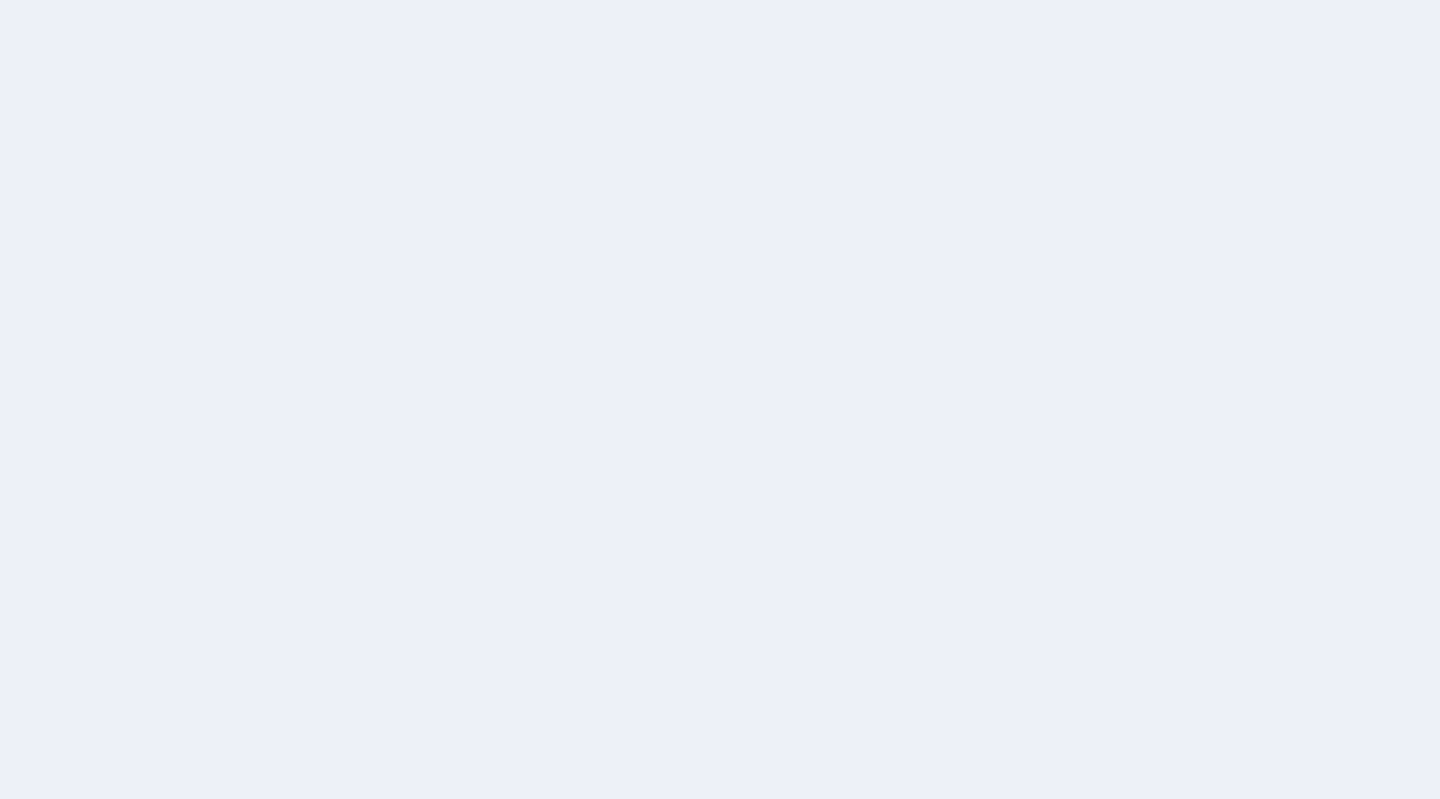scroll, scrollTop: 0, scrollLeft: 0, axis: both 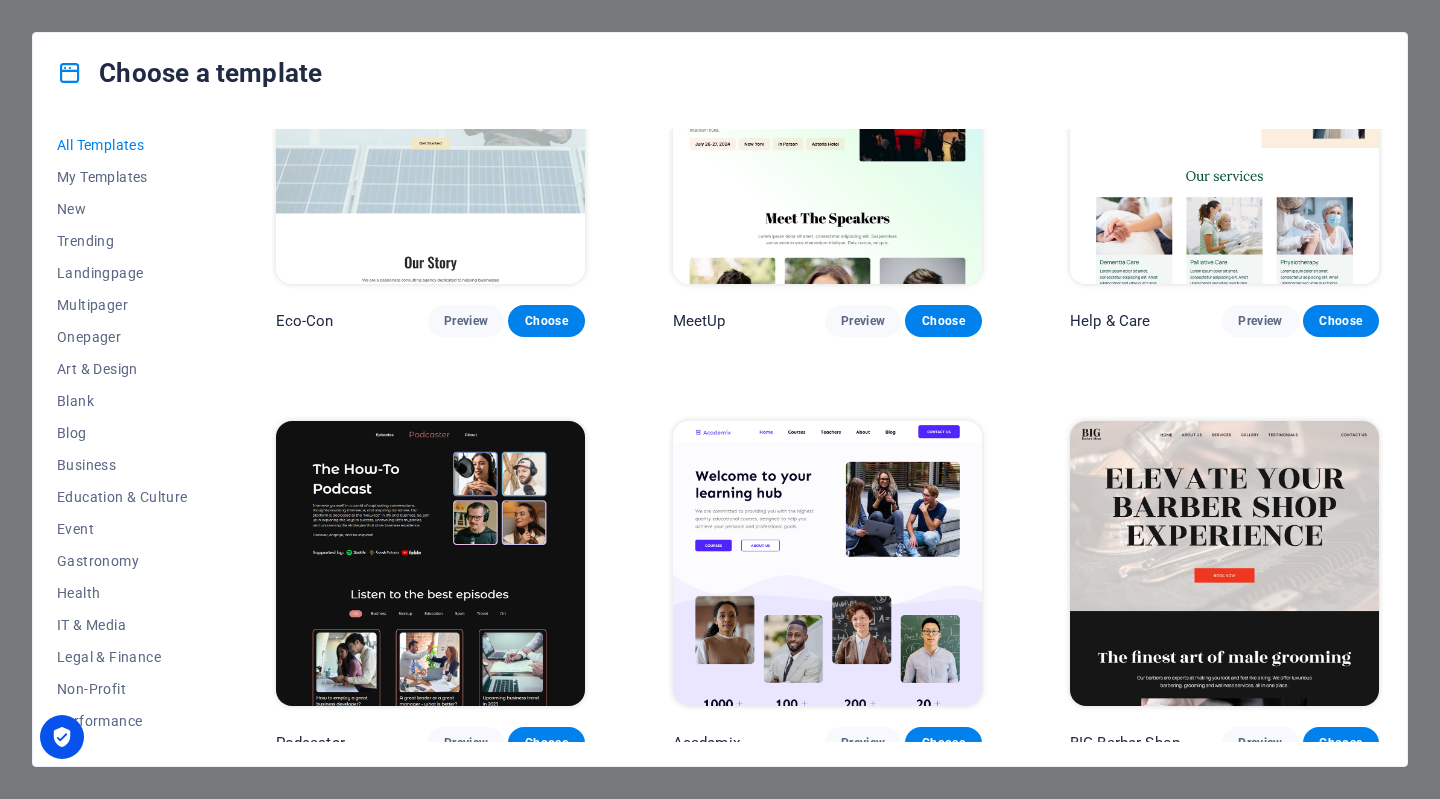 click on "Choose a template All Templates My Templates New Trending Landingpage Multipager Onepager Art & Design Blank Blog Business Education & Culture Event Gastronomy Health IT & Media Legal & Finance Non-Profit Performance Portfolio Services Sports & Beauty Trades Travel Wireframe Peoneera Preview Choose Art Museum Preview Choose Wonder Planner Preview Choose Transportable Preview Choose S&L Preview Choose WePaint Preview Choose Eco-Con Preview Choose MeetUp Preview Choose Help & Care Preview Choose Podcaster Preview Choose Academix Preview Choose BIG Barber Shop Preview Choose Health & Food Preview Choose UrbanNest Interiors Preview Choose Green Change Preview Choose The Beauty Temple Preview Choose WeTrain Preview Choose Cleaner Preview Choose Johanna James Preview Choose Delicioso Preview Choose Dream Garden Preview Choose LumeDeAqua Preview Choose Pets Care Preview Choose SafeSpace Preview Choose Midnight Rain Bar Preview Choose Drive Preview Choose Estator Preview Choose Health Group Preview Choose Preview One" at bounding box center [720, 399] 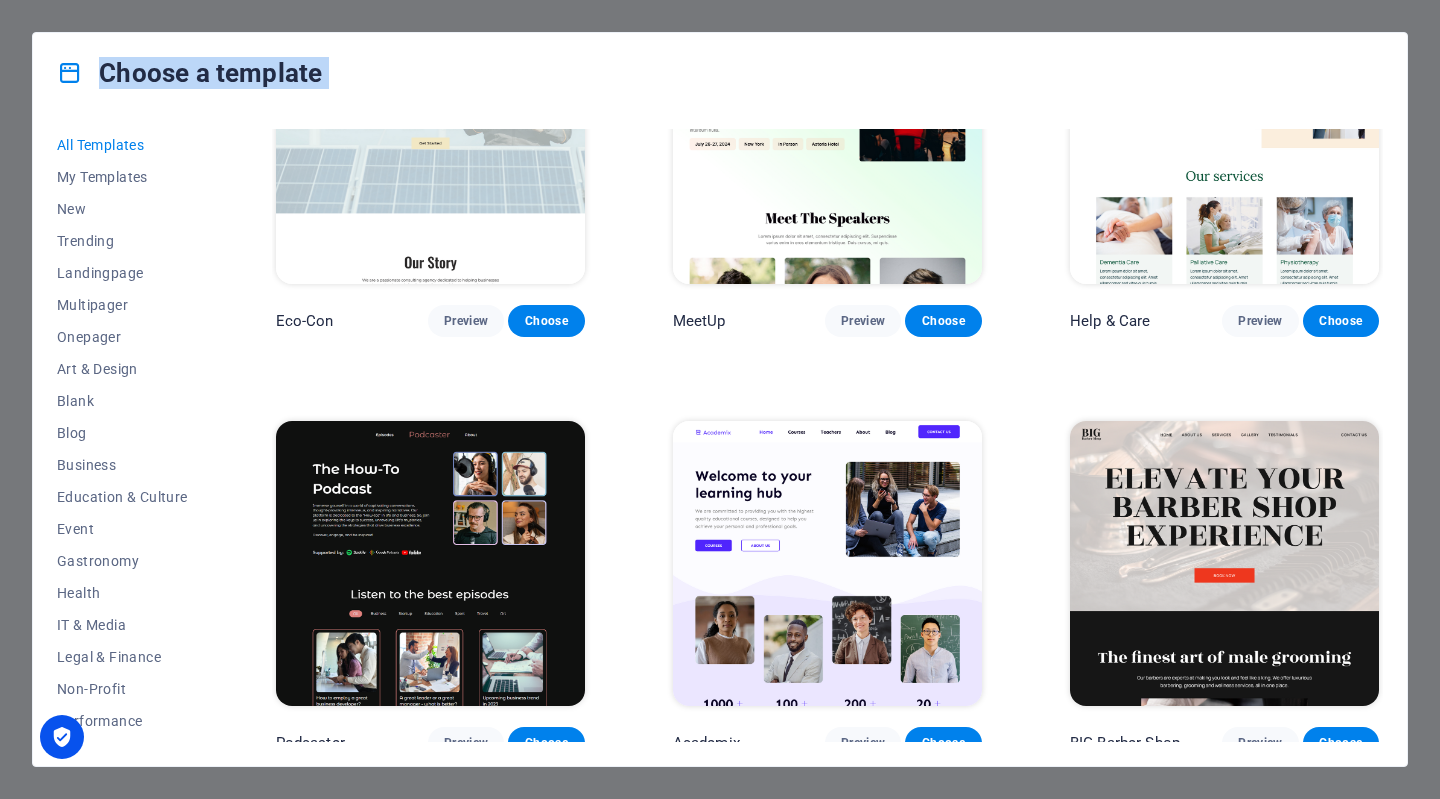 drag, startPoint x: 16, startPoint y: 46, endPoint x: 423, endPoint y: 249, distance: 454.81644 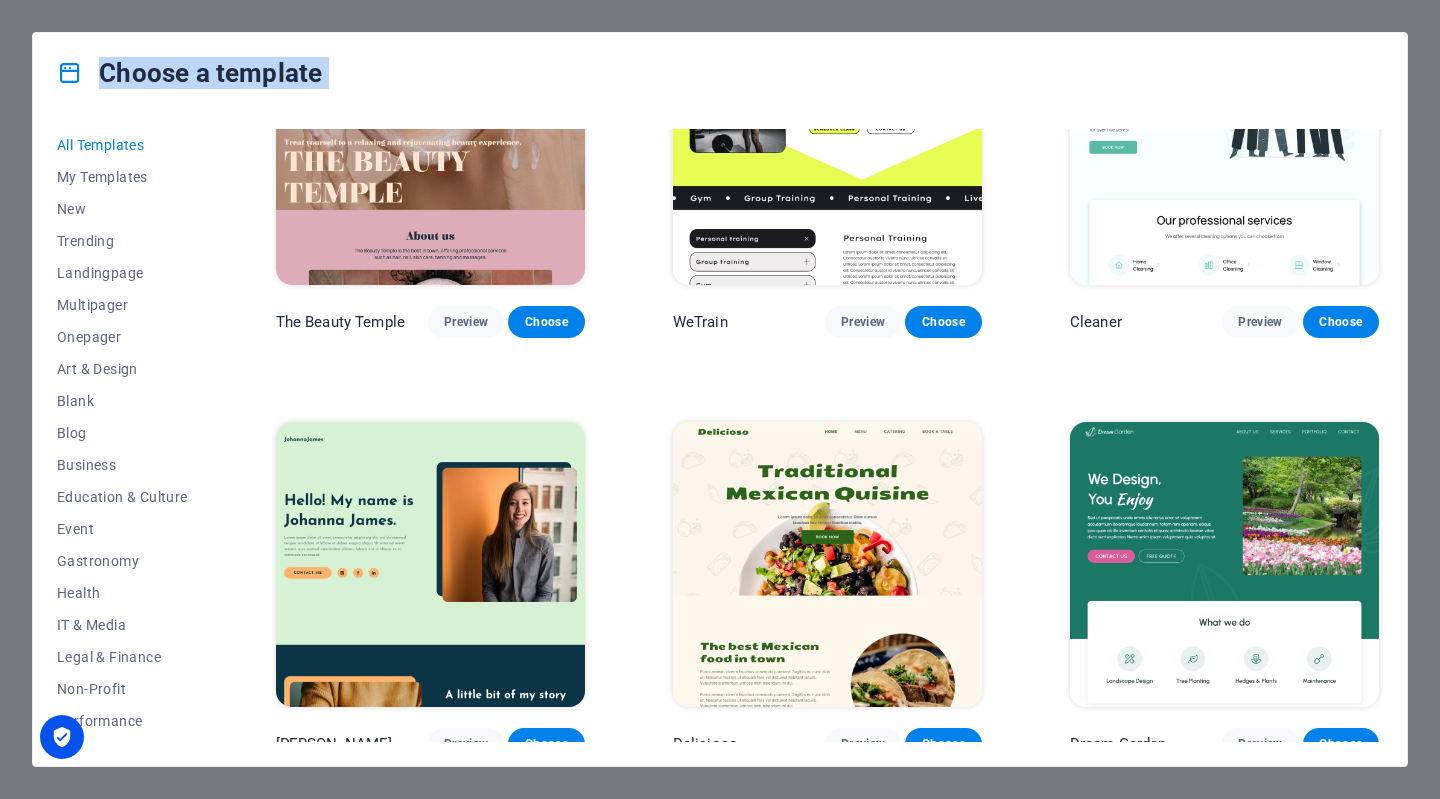 click on "Choose a template All Templates My Templates New Trending Landingpage Multipager Onepager Art & Design Blank Blog Business Education & Culture Event Gastronomy Health IT & Media Legal & Finance Non-Profit Performance Portfolio Services Sports & Beauty Trades Travel Wireframe Peoneera Preview Choose Art Museum Preview Choose Wonder Planner Preview Choose Transportable Preview Choose S&L Preview Choose WePaint Preview Choose Eco-Con Preview Choose MeetUp Preview Choose Help & Care Preview Choose Podcaster Preview Choose Academix Preview Choose BIG Barber Shop Preview Choose Health & Food Preview Choose UrbanNest Interiors Preview Choose Green Change Preview Choose The Beauty Temple Preview Choose WeTrain Preview Choose Cleaner Preview Choose Johanna James Preview Choose Delicioso Preview Choose Dream Garden Preview Choose LumeDeAqua Preview Choose Pets Care Preview Choose SafeSpace Preview Choose Midnight Rain Bar Preview Choose Drive Preview Choose Estator Preview Choose Health Group Preview Choose Preview One" at bounding box center [720, 399] 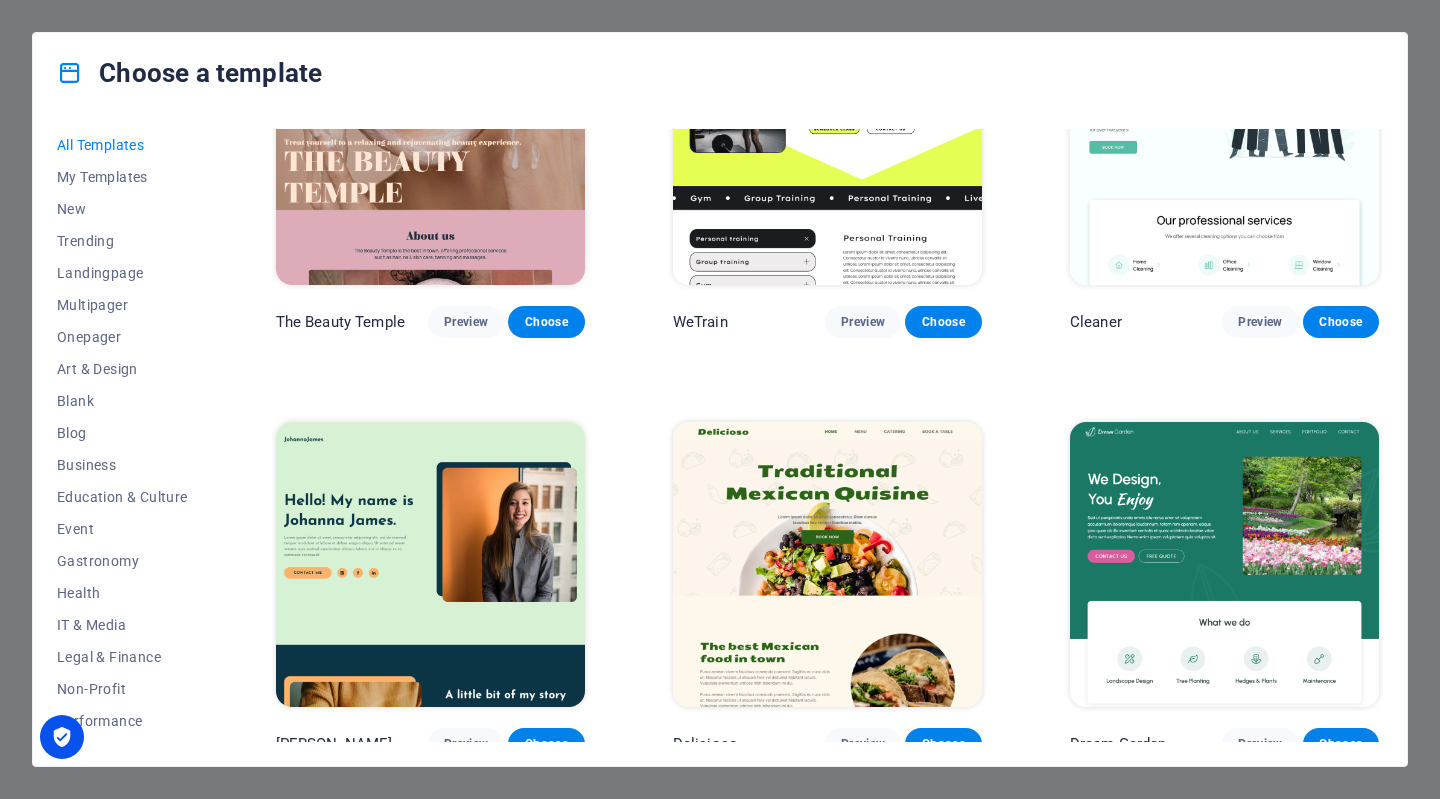 click on "Choose a template All Templates My Templates New Trending Landingpage Multipager Onepager Art & Design Blank Blog Business Education & Culture Event Gastronomy Health IT & Media Legal & Finance Non-Profit Performance Portfolio Services Sports & Beauty Trades Travel Wireframe Peoneera Preview Choose Art Museum Preview Choose Wonder Planner Preview Choose Transportable Preview Choose S&L Preview Choose WePaint Preview Choose Eco-Con Preview Choose MeetUp Preview Choose Help & Care Preview Choose Podcaster Preview Choose Academix Preview Choose BIG Barber Shop Preview Choose Health & Food Preview Choose UrbanNest Interiors Preview Choose Green Change Preview Choose The Beauty Temple Preview Choose WeTrain Preview Choose Cleaner Preview Choose Johanna James Preview Choose Delicioso Preview Choose Dream Garden Preview Choose LumeDeAqua Preview Choose Pets Care Preview Choose SafeSpace Preview Choose Midnight Rain Bar Preview Choose Drive Preview Choose Estator Preview Choose Health Group Preview Choose Preview One" at bounding box center (720, 399) 